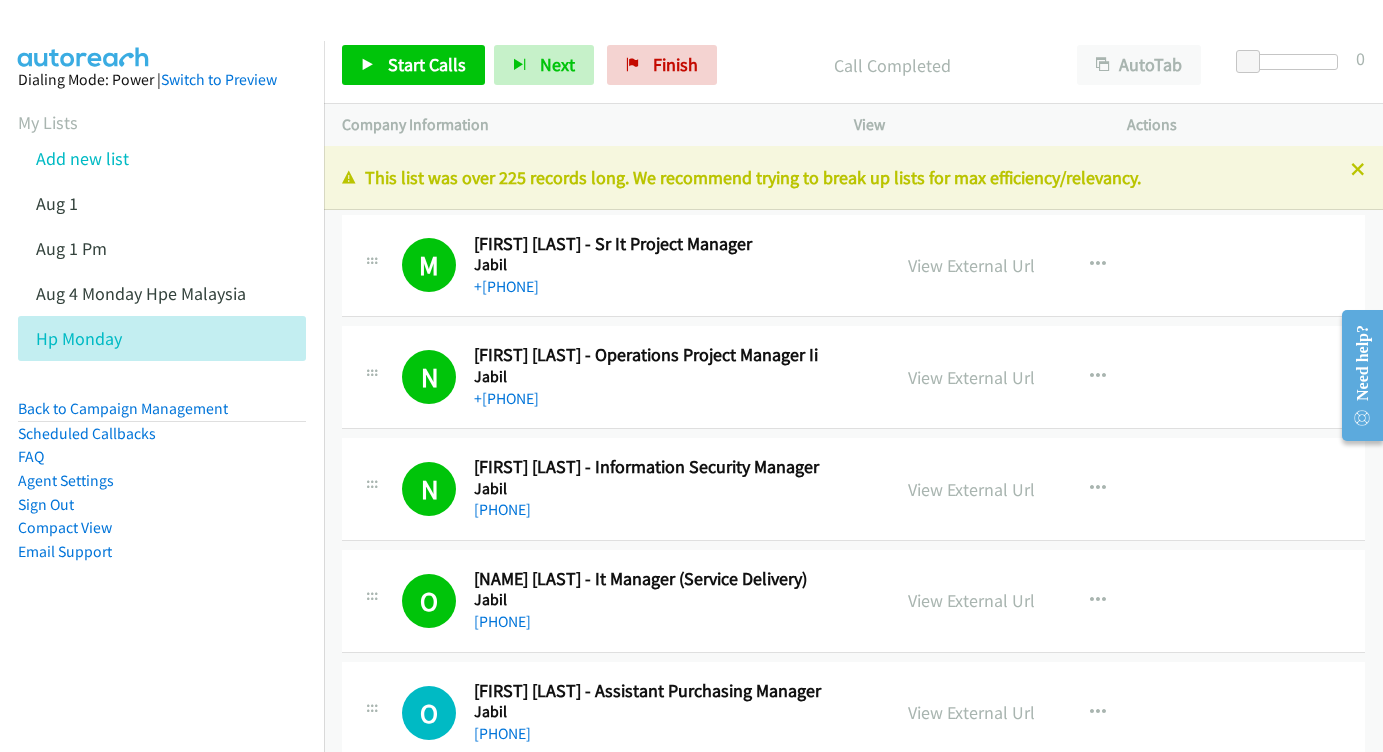 scroll, scrollTop: 0, scrollLeft: 0, axis: both 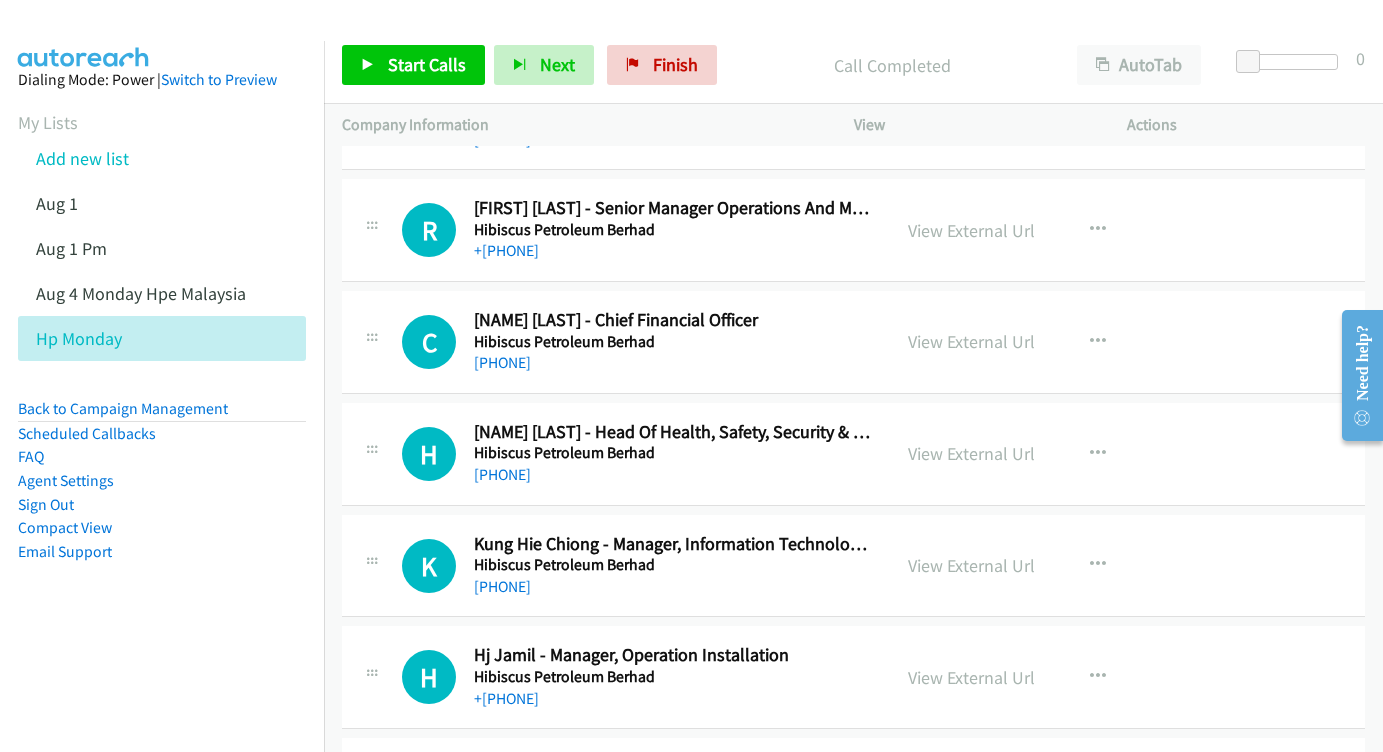 click on "View External Url" at bounding box center (971, 565) 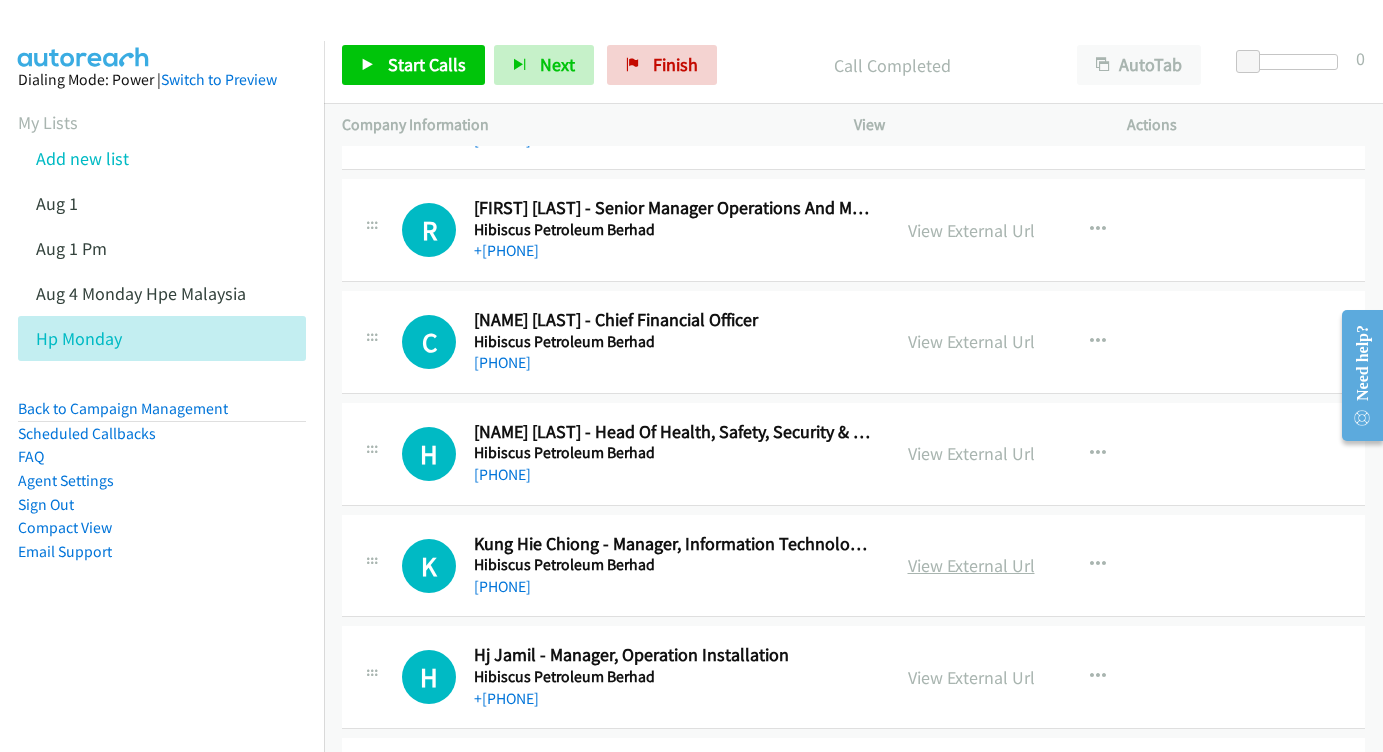 click on "View External Url" at bounding box center (971, 565) 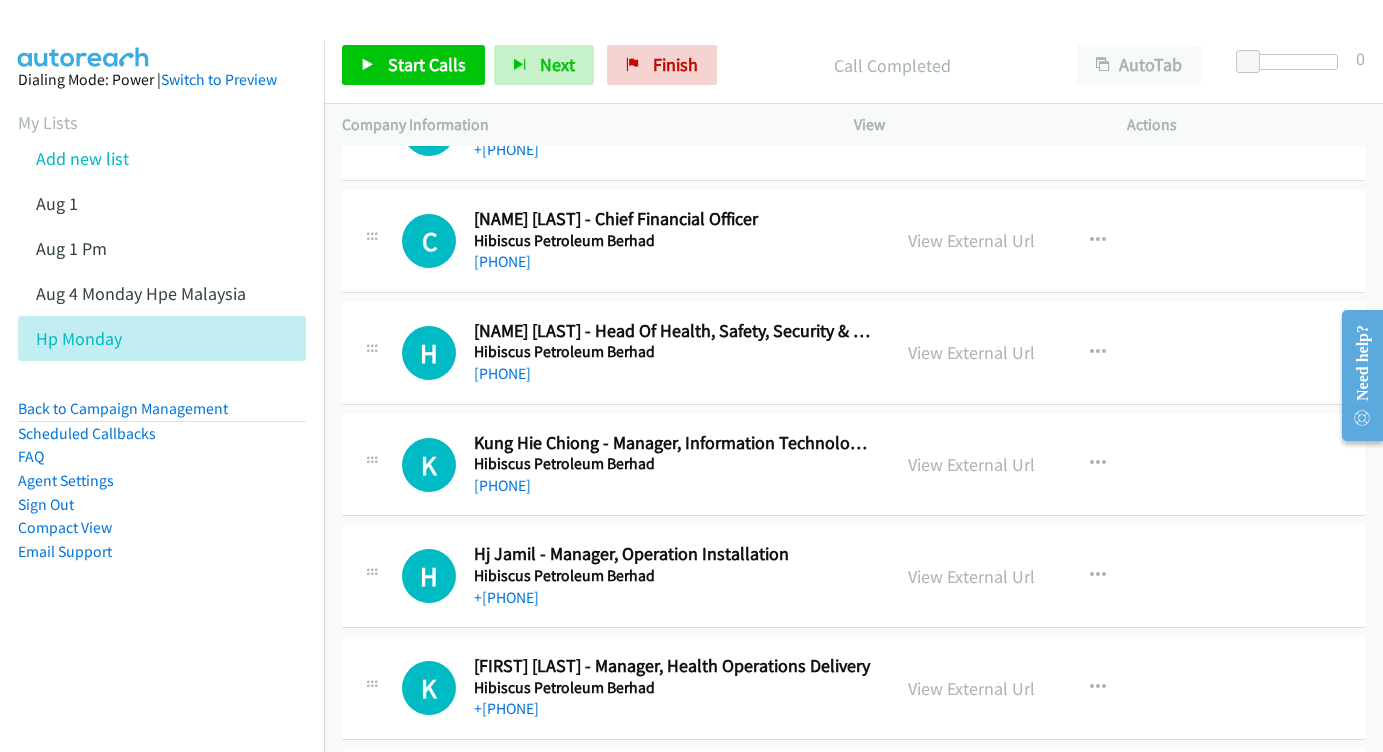 scroll, scrollTop: 20599, scrollLeft: 0, axis: vertical 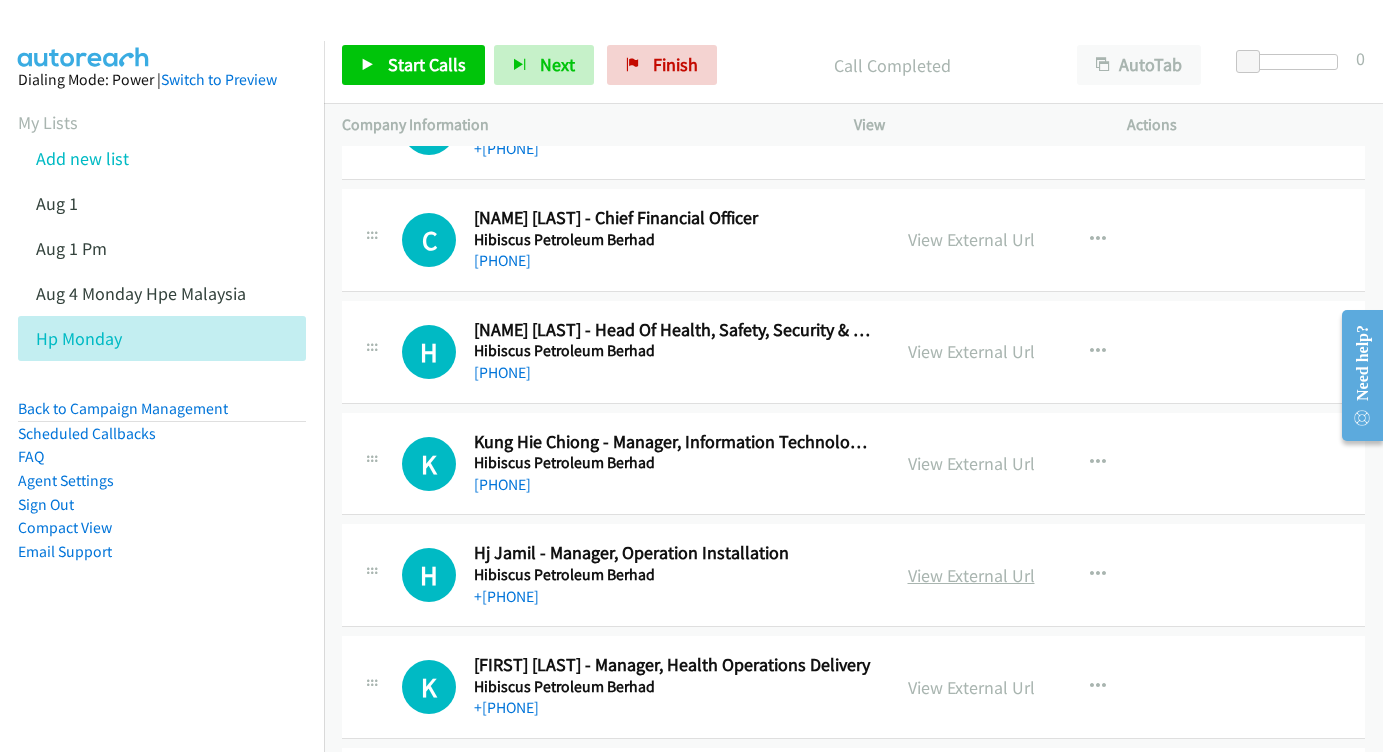 click on "View External Url" at bounding box center [971, 575] 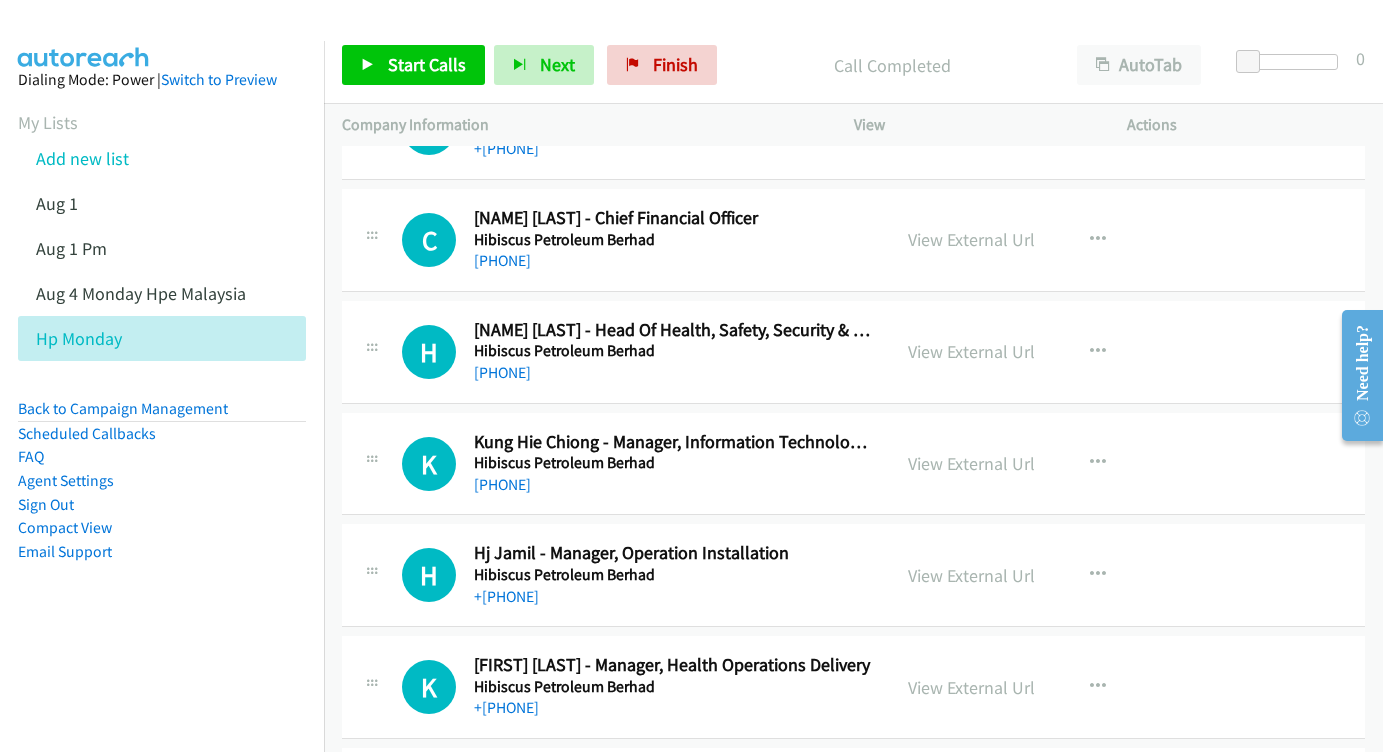 scroll, scrollTop: 20712, scrollLeft: 0, axis: vertical 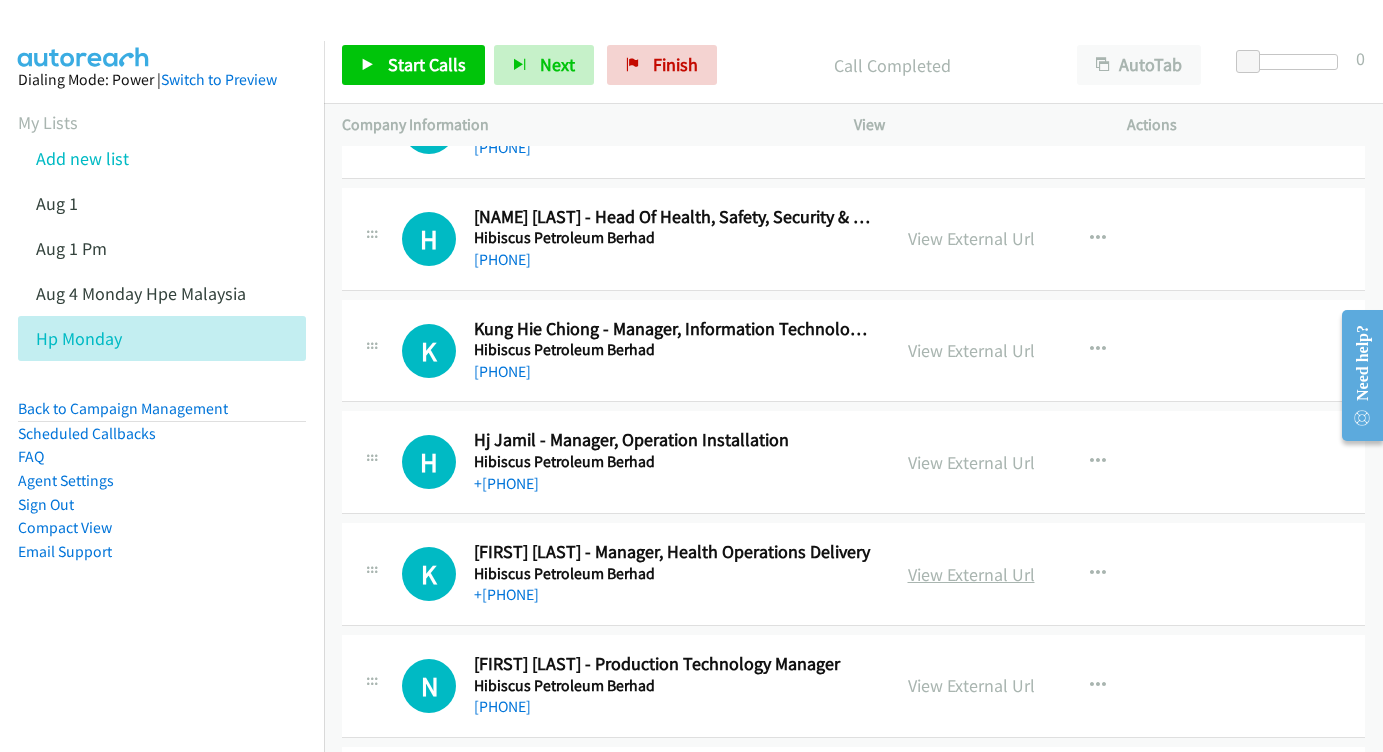 click on "View External Url" at bounding box center [971, 574] 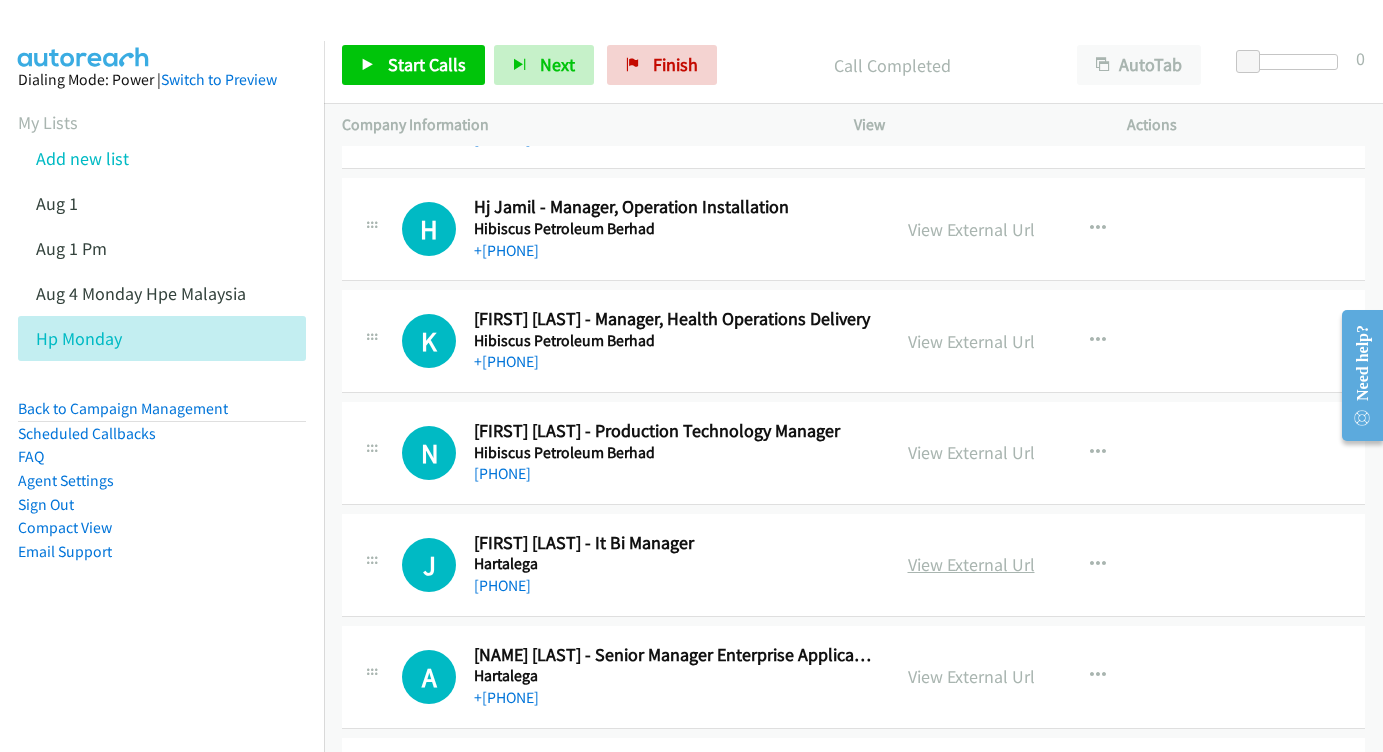 scroll, scrollTop: 20946, scrollLeft: 0, axis: vertical 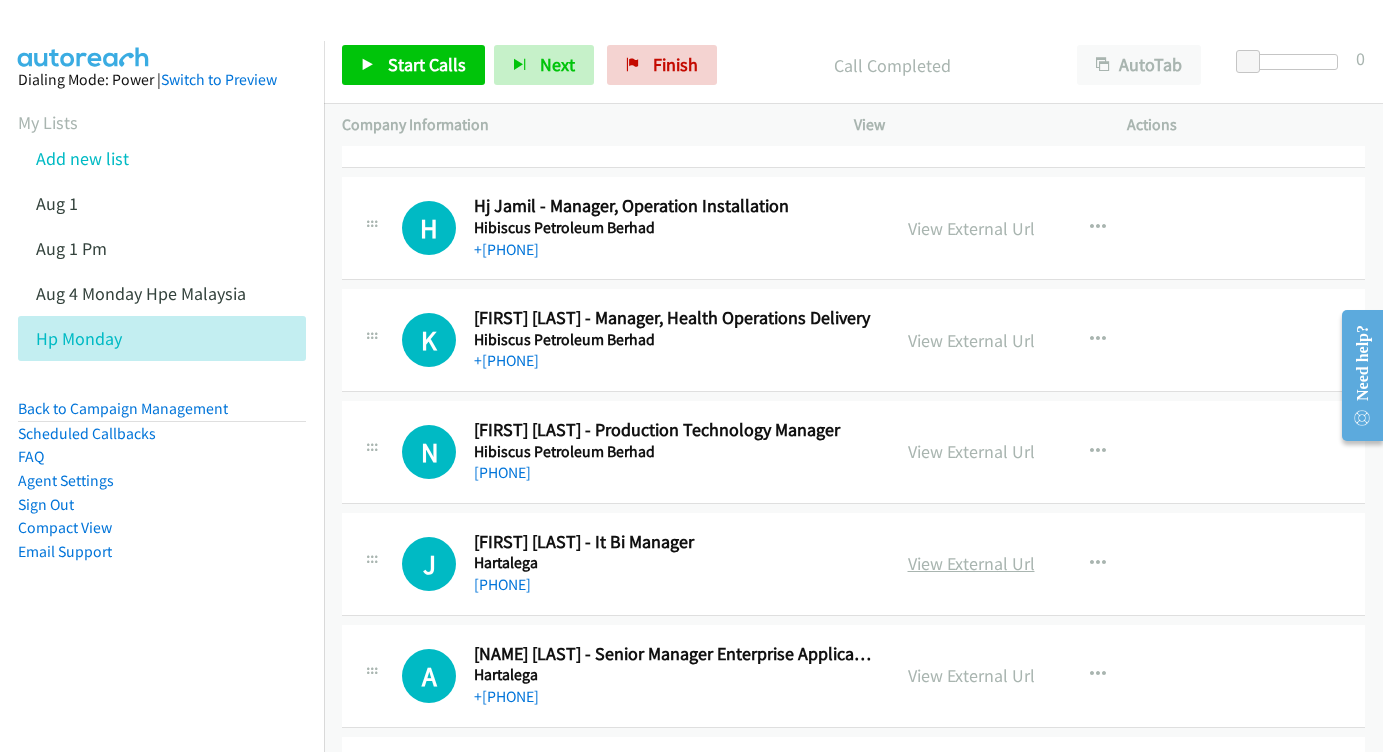 click on "View External Url" at bounding box center [971, 563] 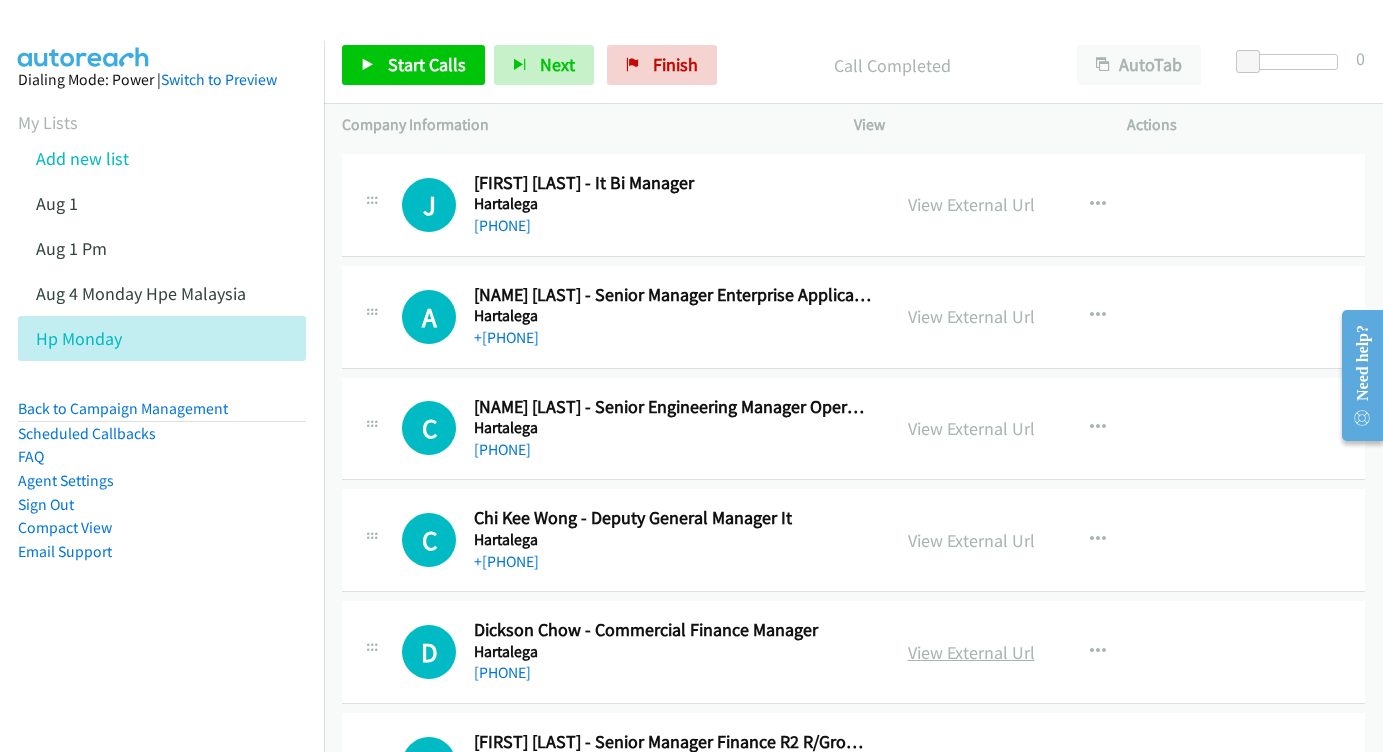 scroll, scrollTop: 21273, scrollLeft: 0, axis: vertical 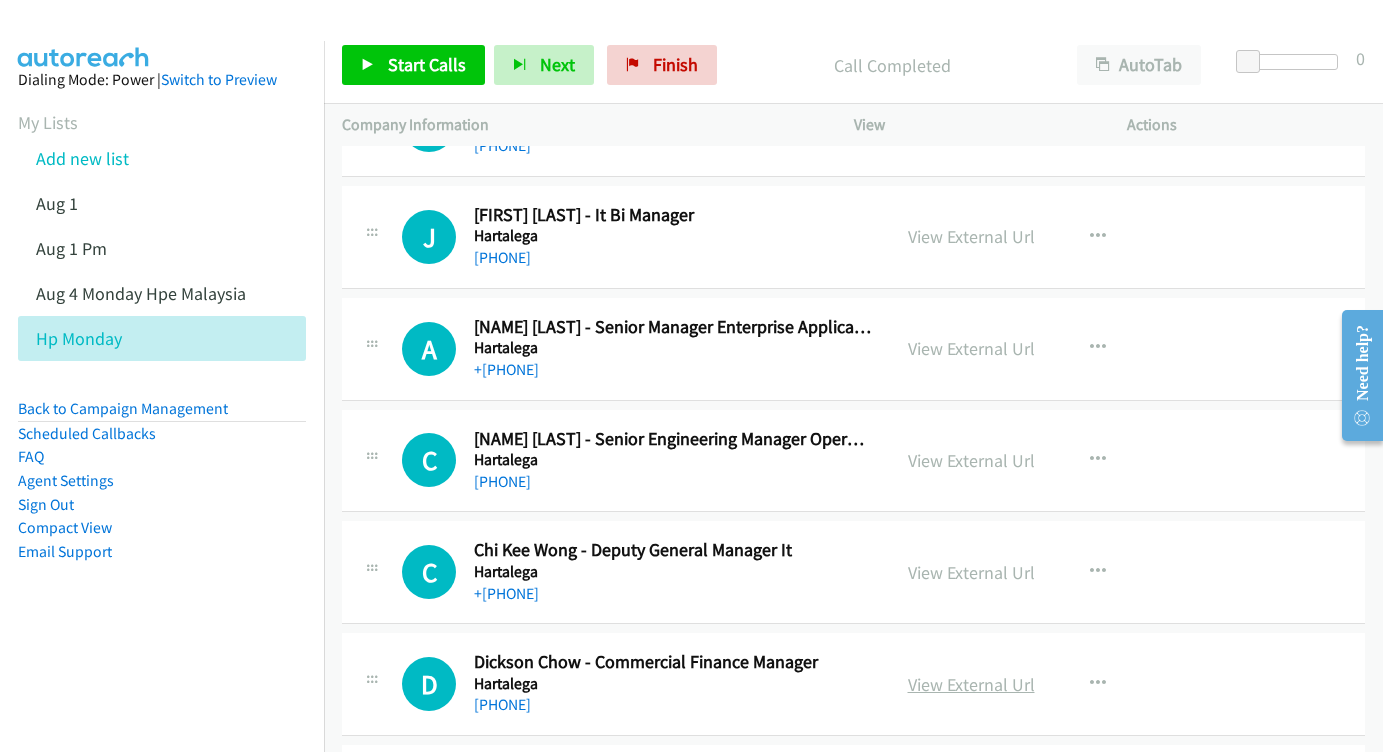 click on "View External Url
View External Url
Schedule/Manage Callback
Start Calls Here
Remove from list
Add to do not call list
Reset Call Status" at bounding box center [1036, 572] 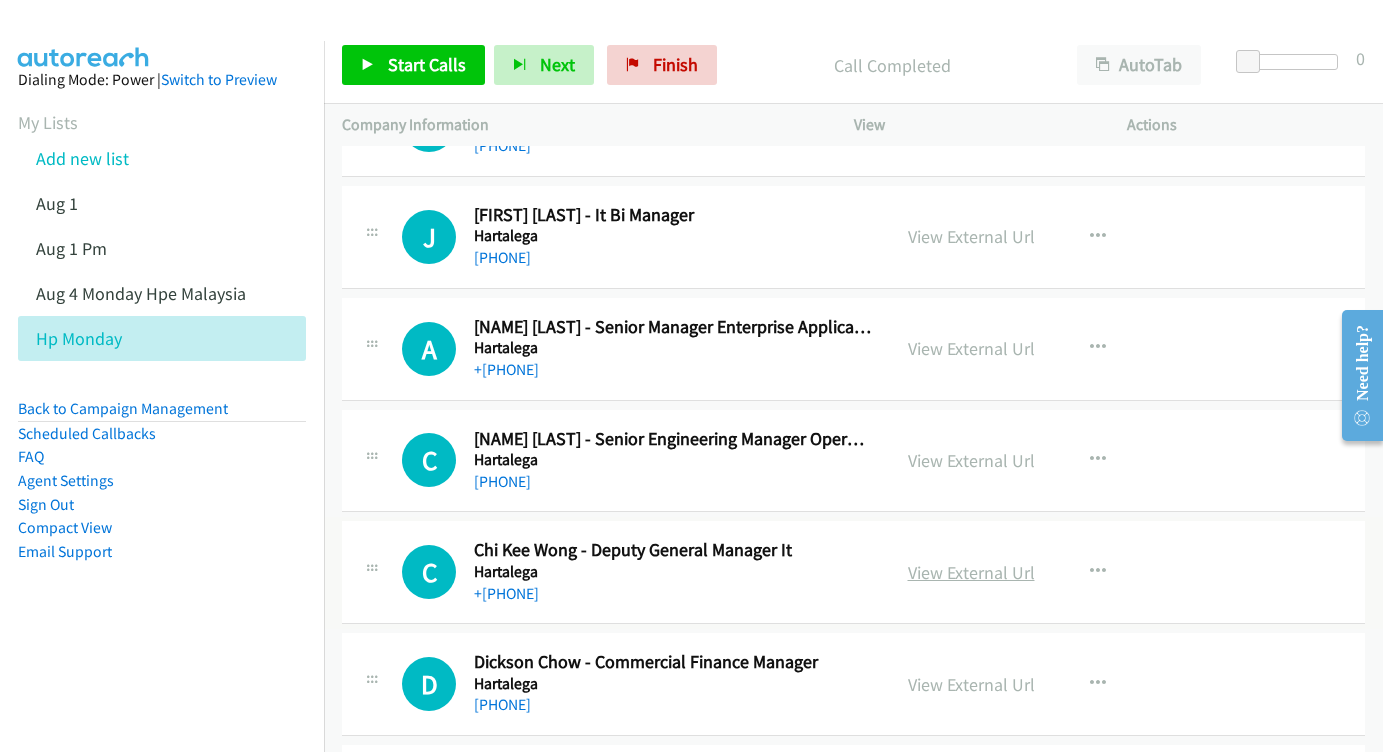 click on "View External Url" at bounding box center (971, 572) 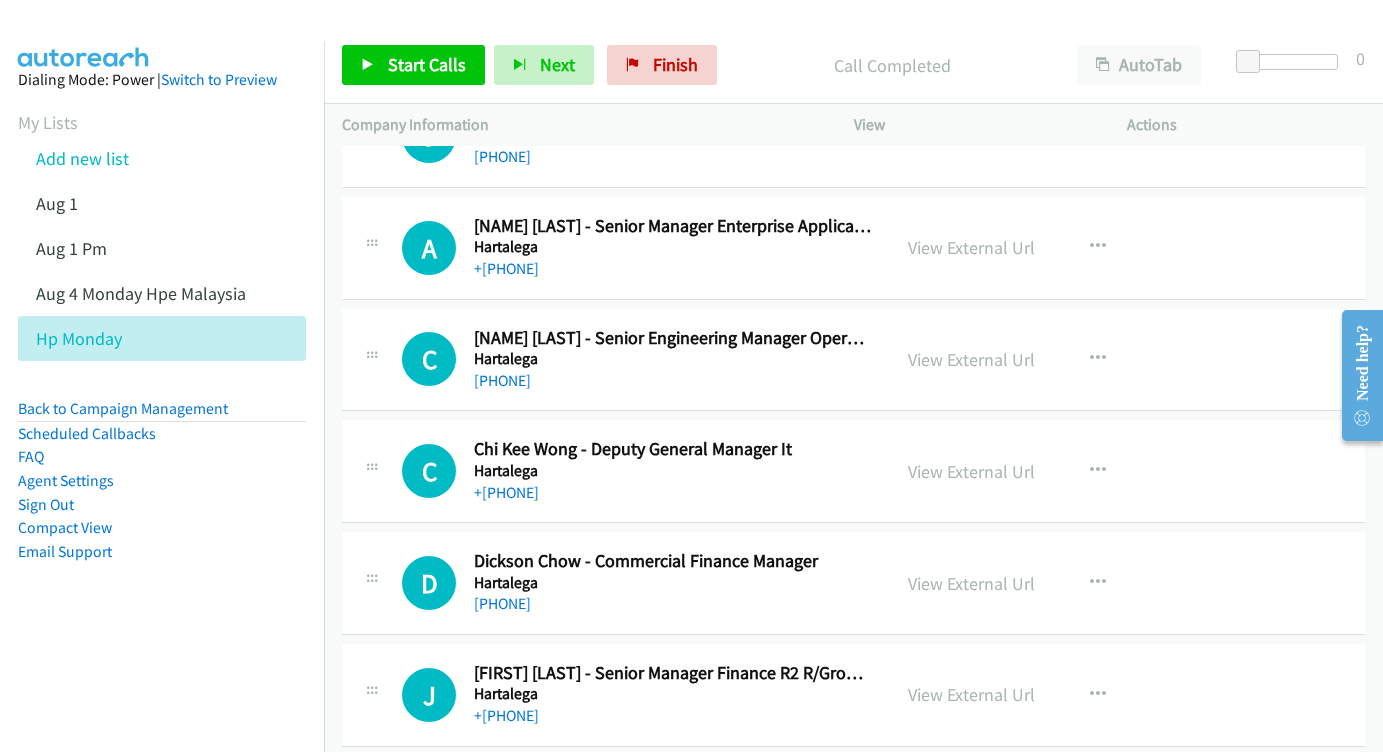 scroll, scrollTop: 21375, scrollLeft: 0, axis: vertical 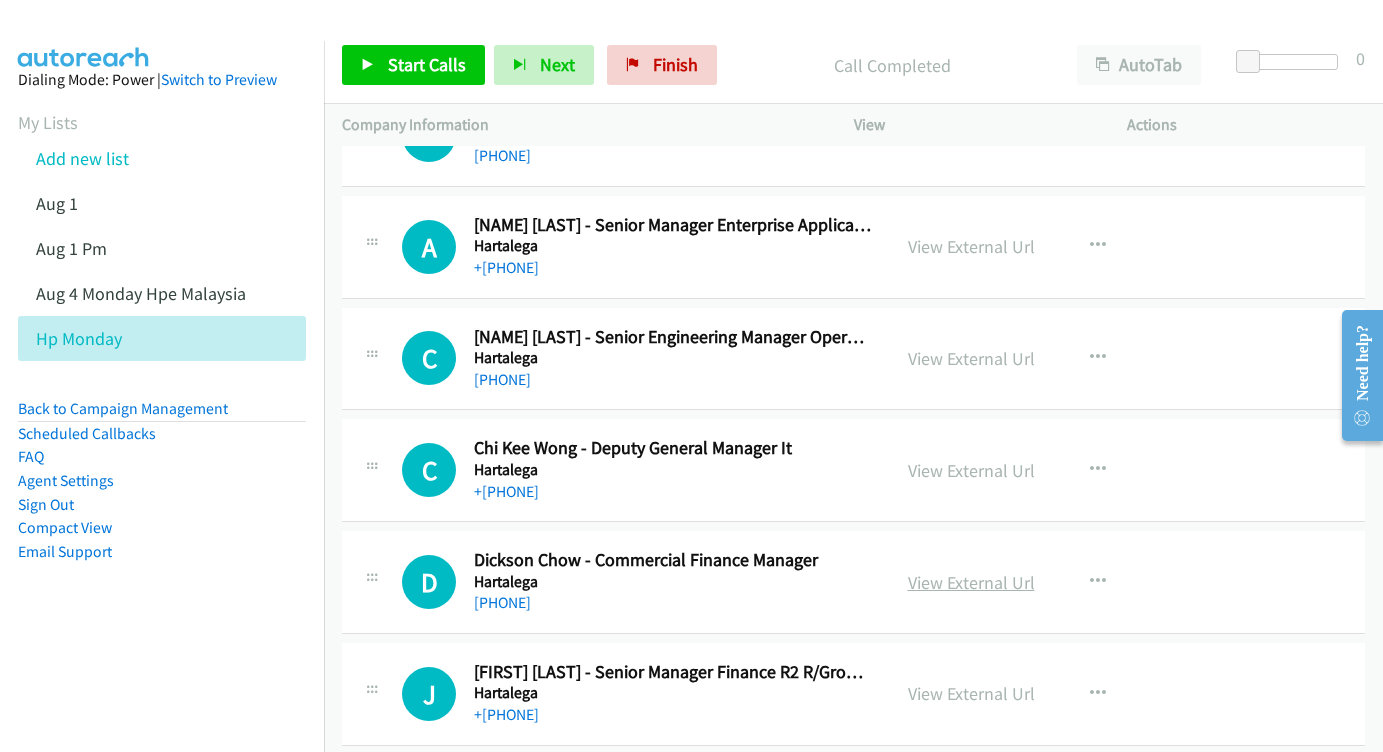 click on "View External Url" at bounding box center (971, 582) 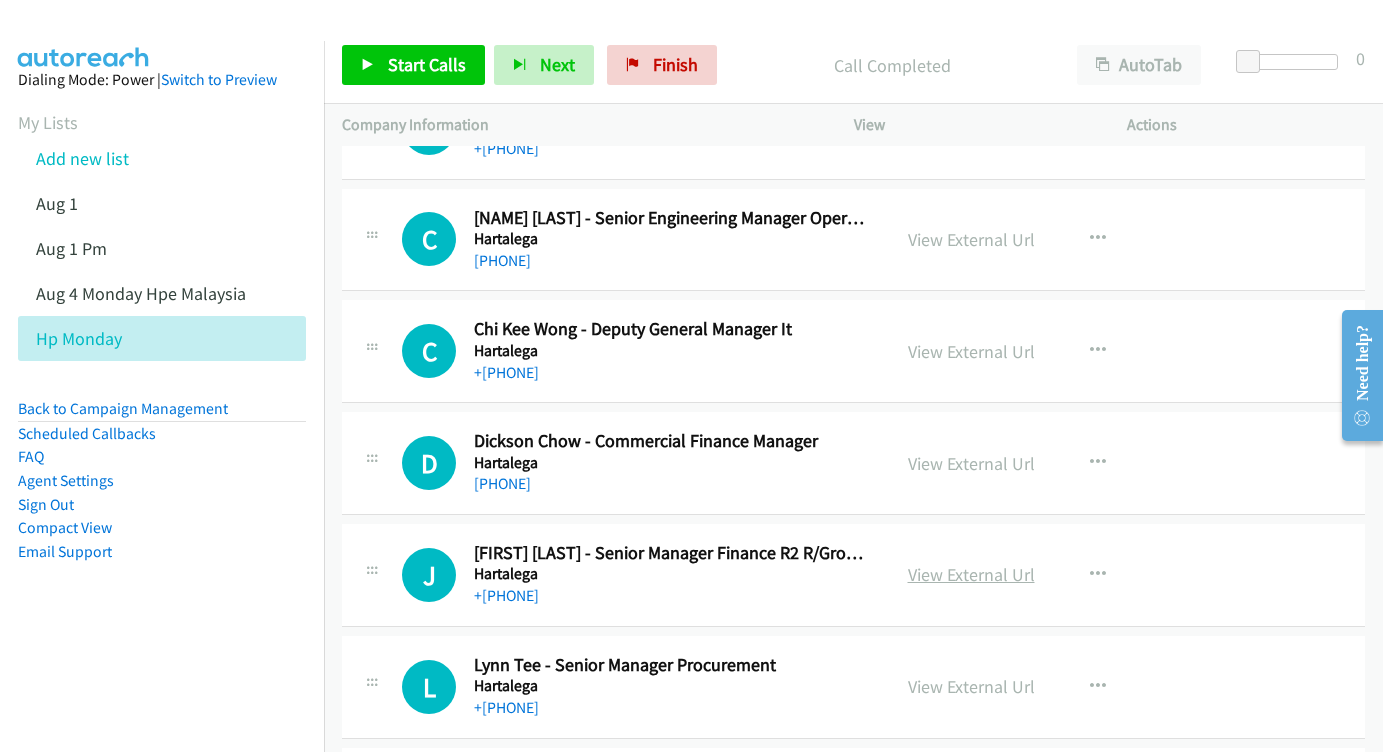 scroll, scrollTop: 21498, scrollLeft: 0, axis: vertical 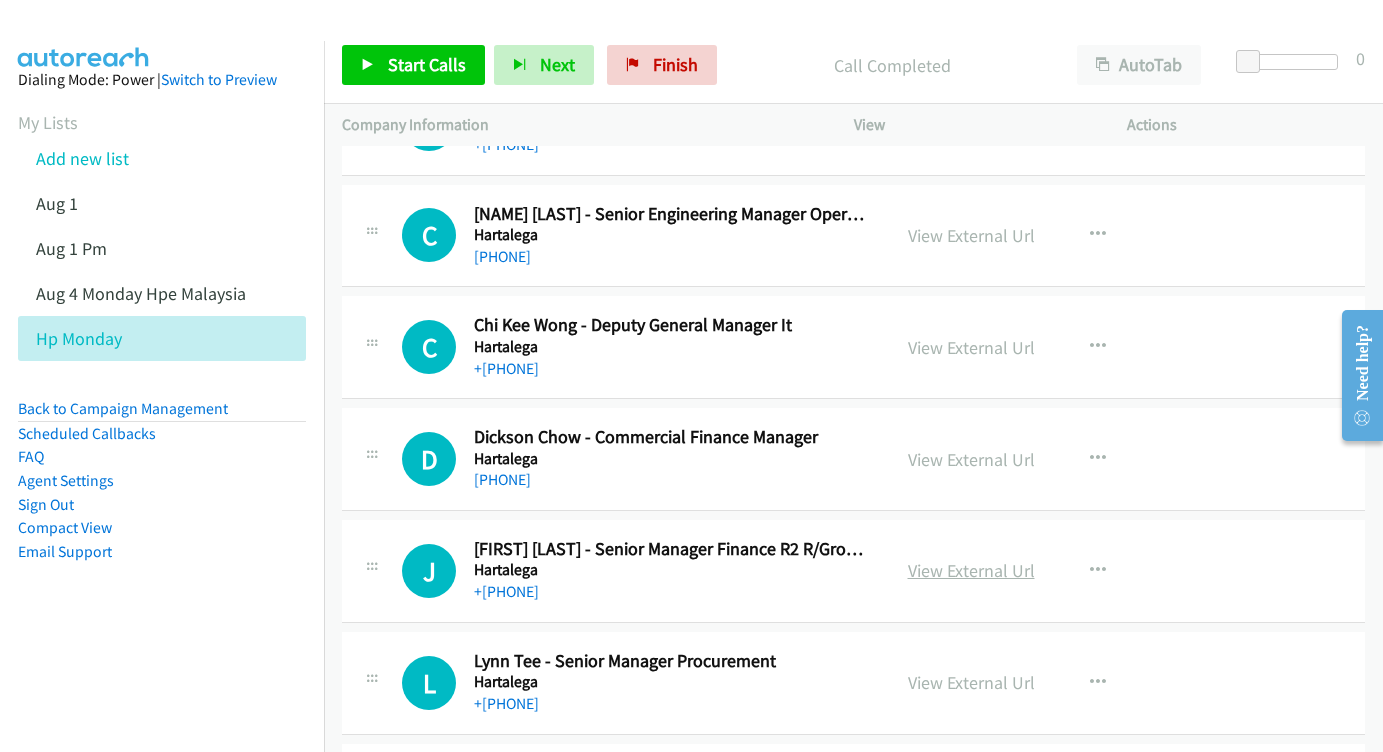 click on "View External Url" at bounding box center (971, 570) 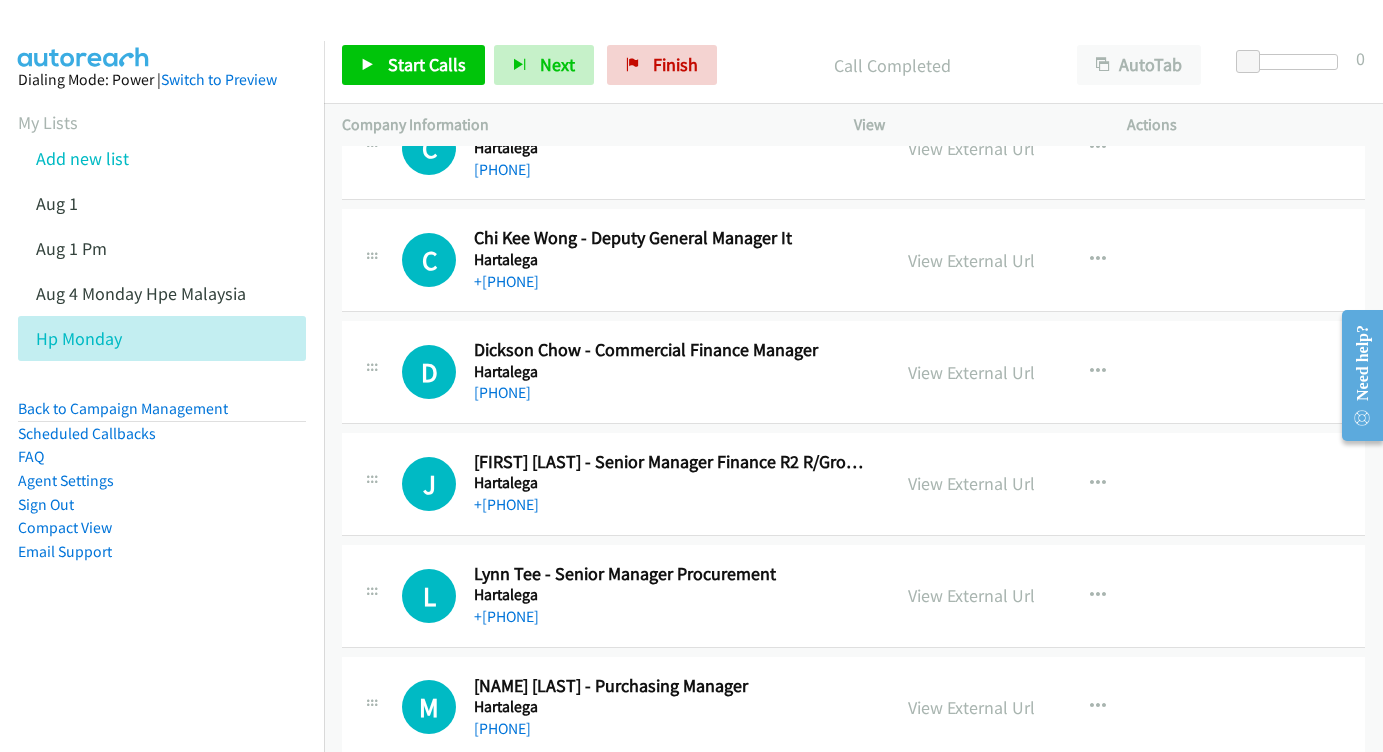 scroll, scrollTop: 21609, scrollLeft: 0, axis: vertical 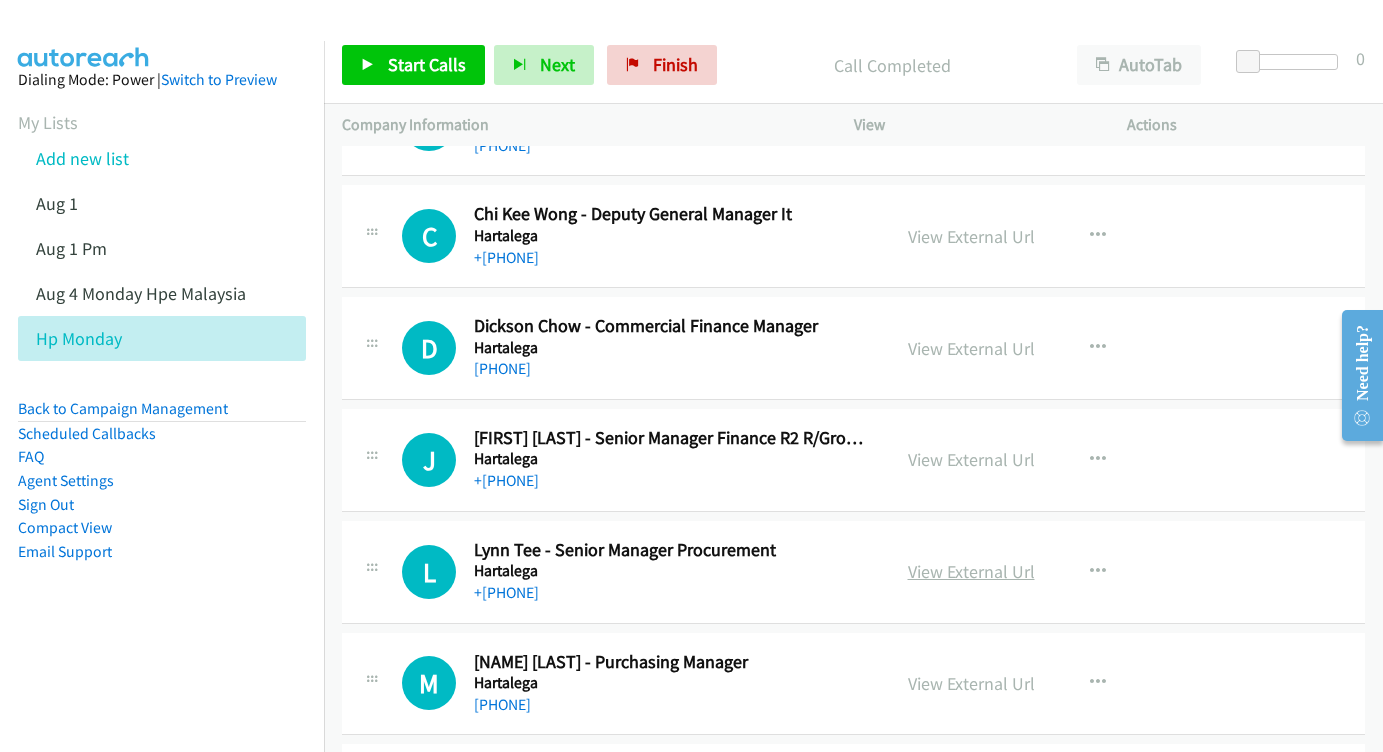 click on "View External Url" at bounding box center (971, 571) 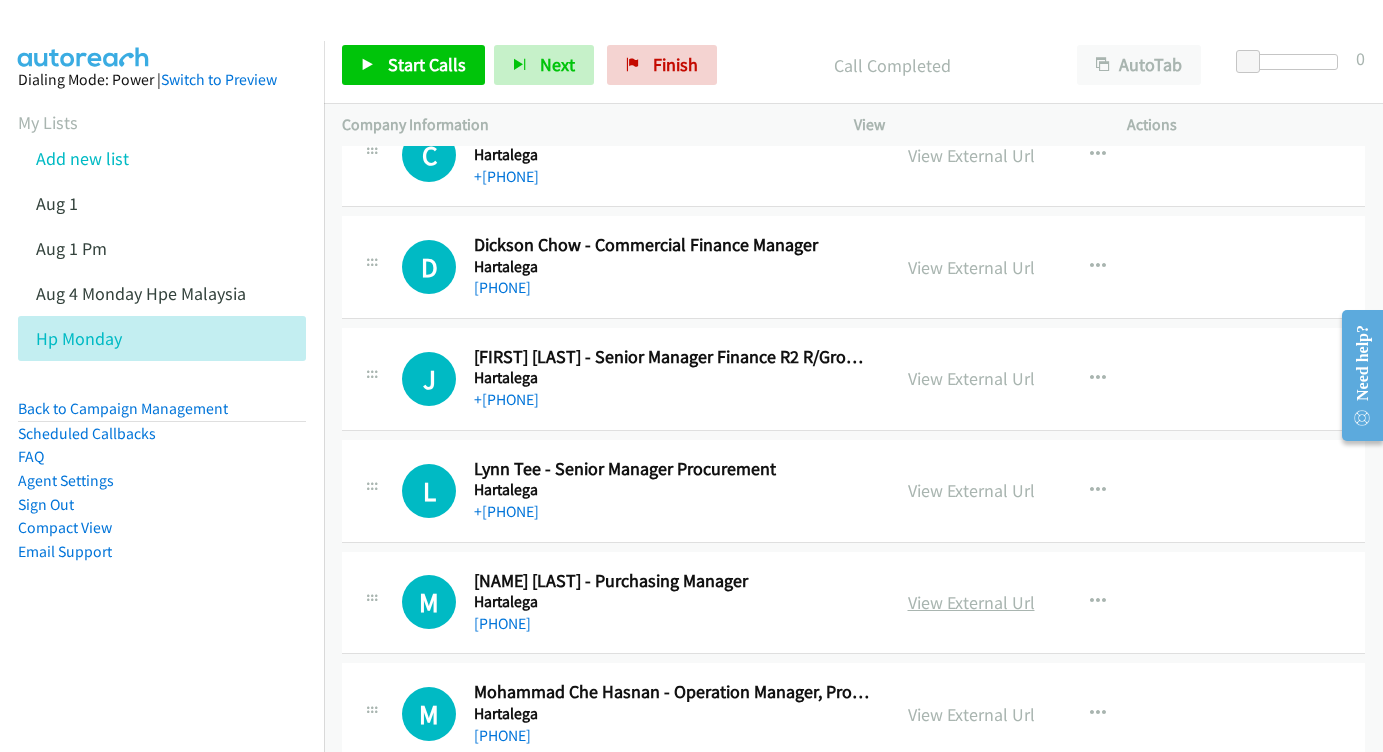 scroll, scrollTop: 21691, scrollLeft: 0, axis: vertical 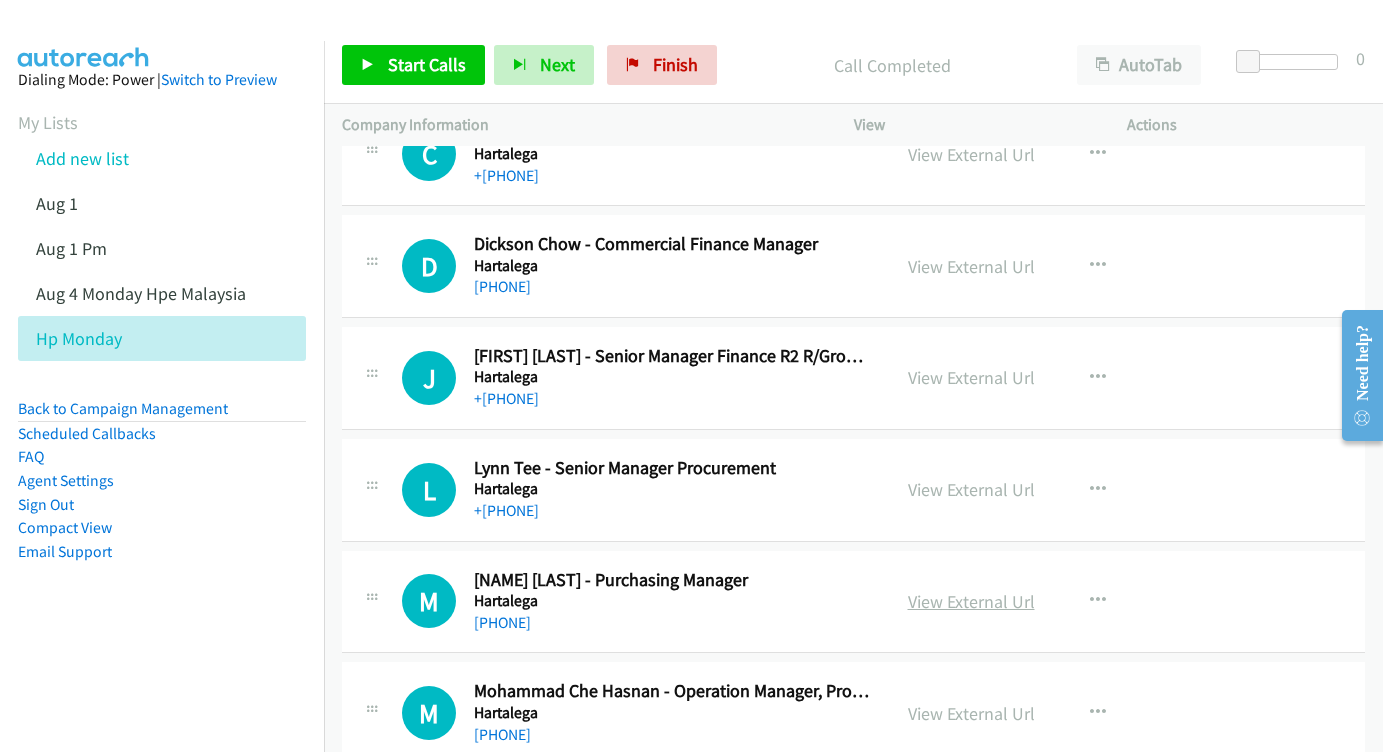 click on "View External Url" at bounding box center (971, 601) 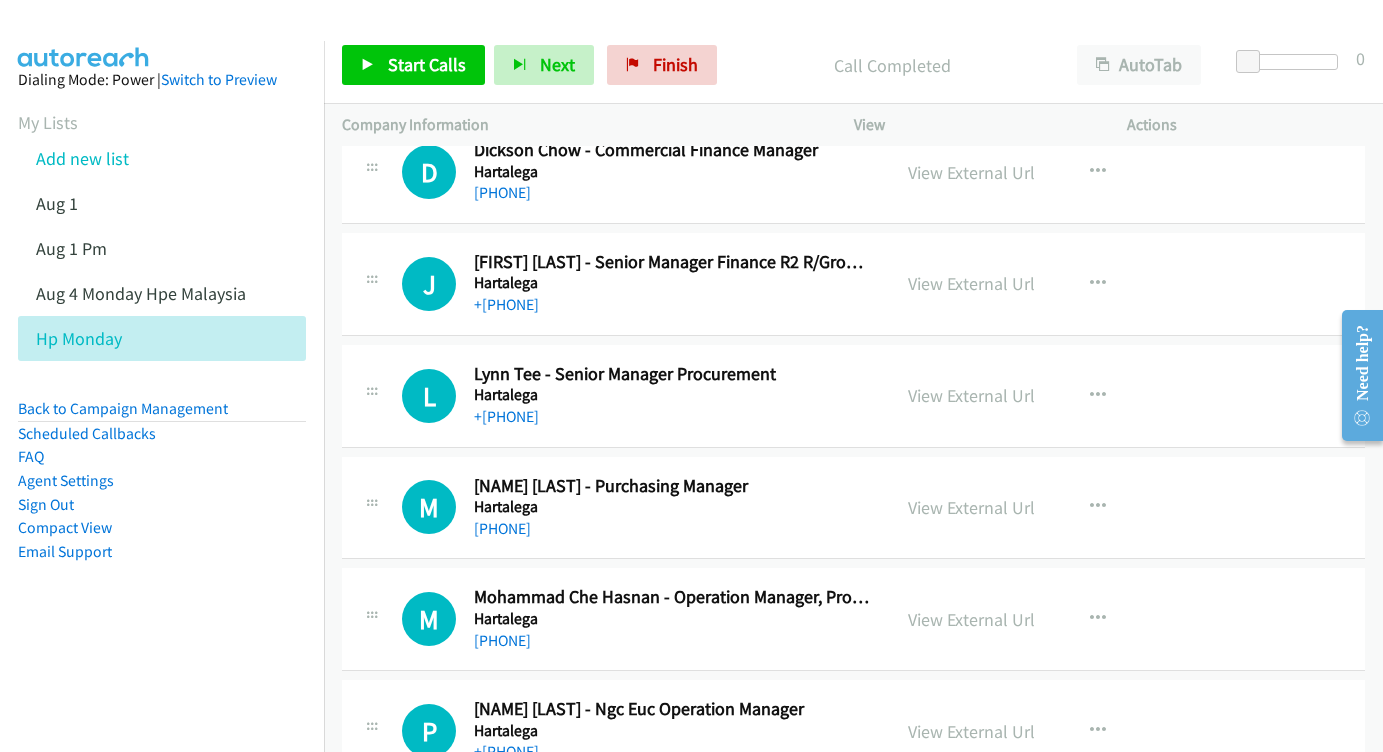 scroll, scrollTop: 21787, scrollLeft: 0, axis: vertical 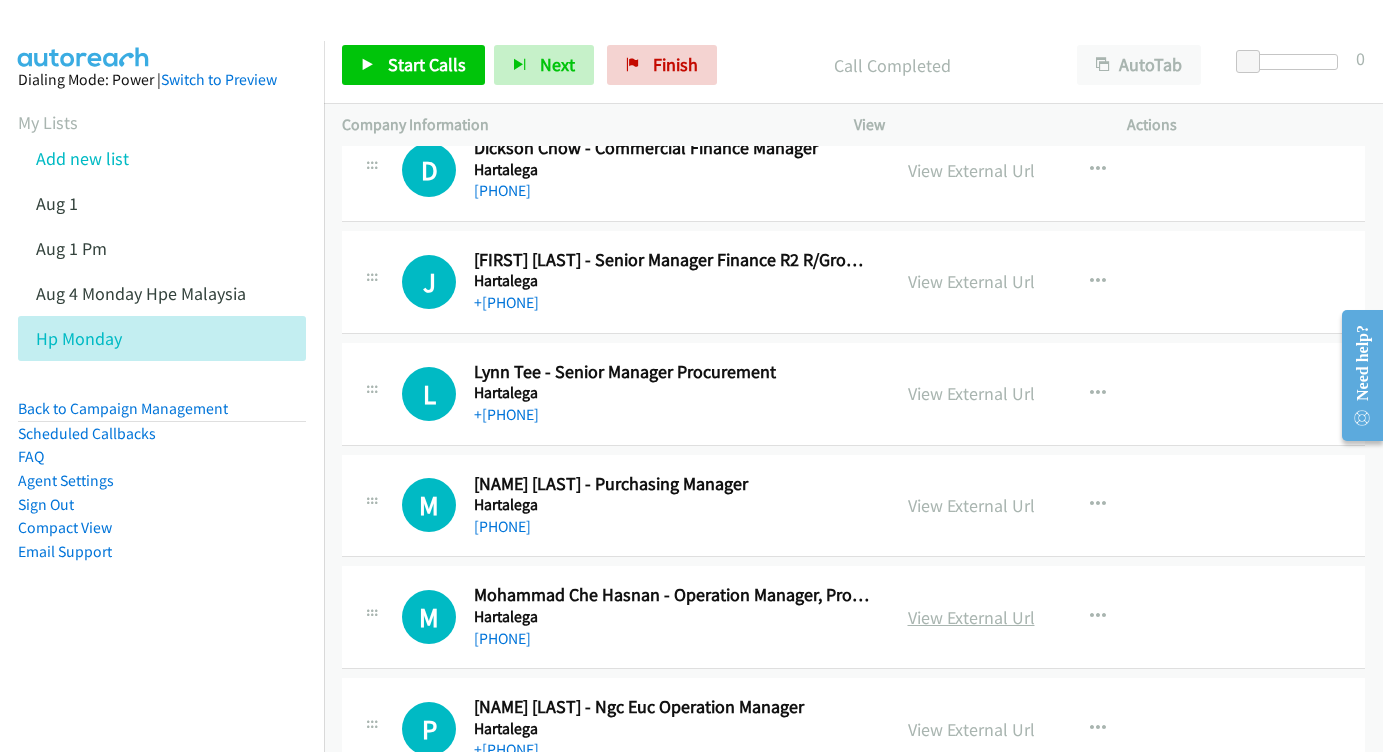 click on "View External Url" at bounding box center [971, 617] 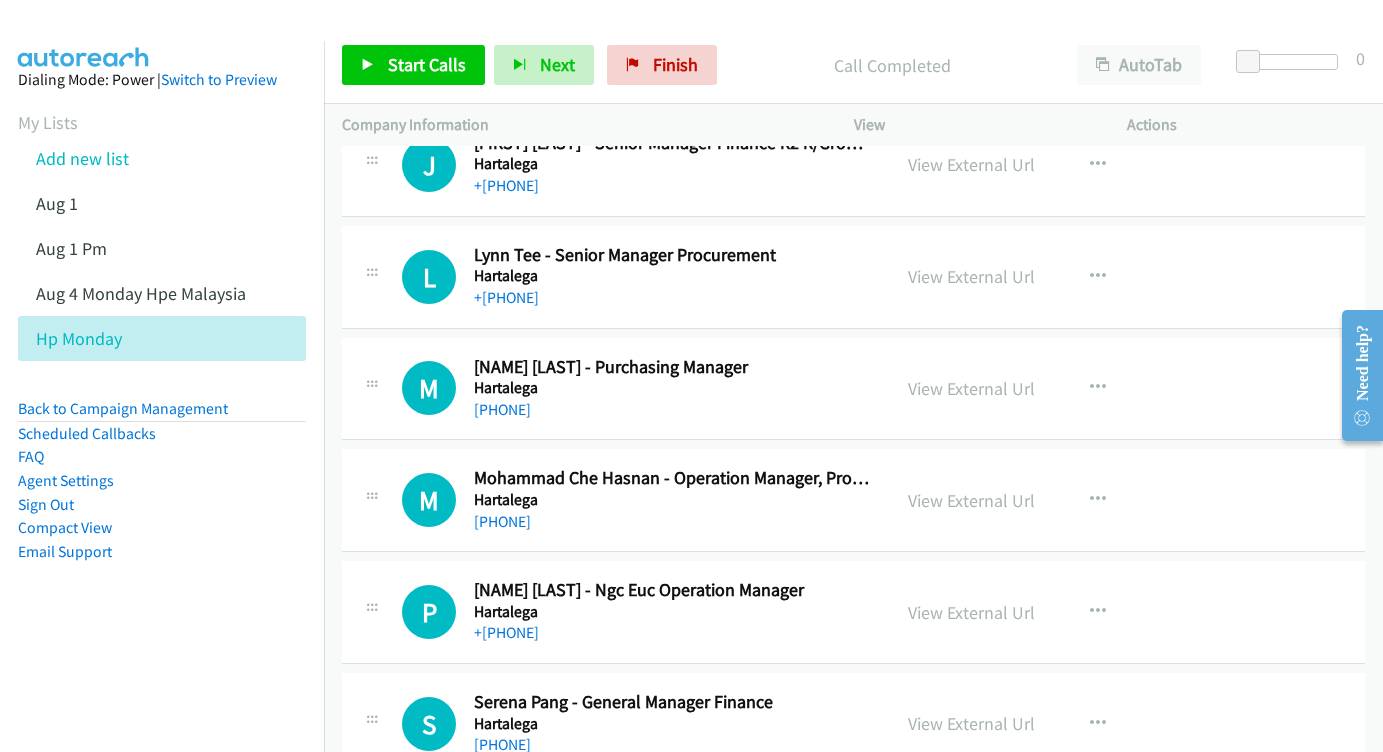 scroll, scrollTop: 21905, scrollLeft: 0, axis: vertical 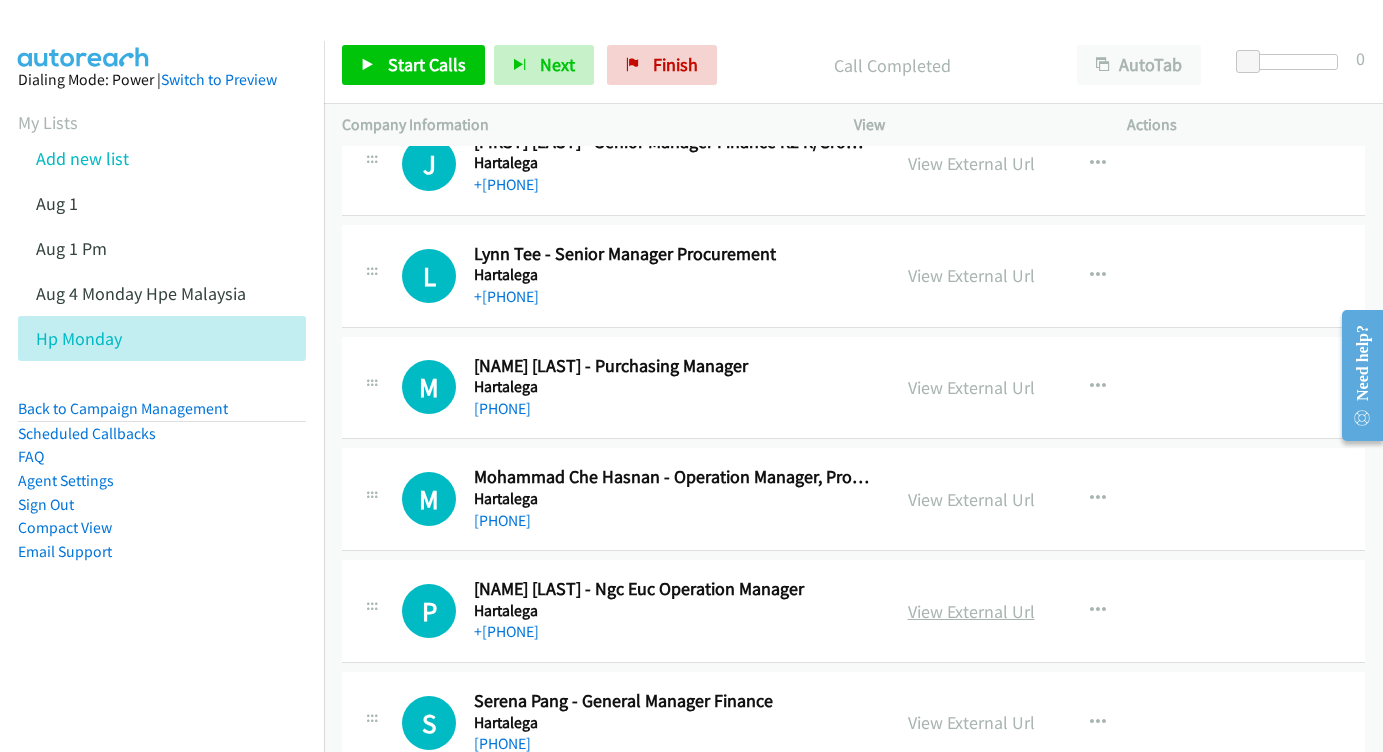 click on "View External Url" at bounding box center (971, 611) 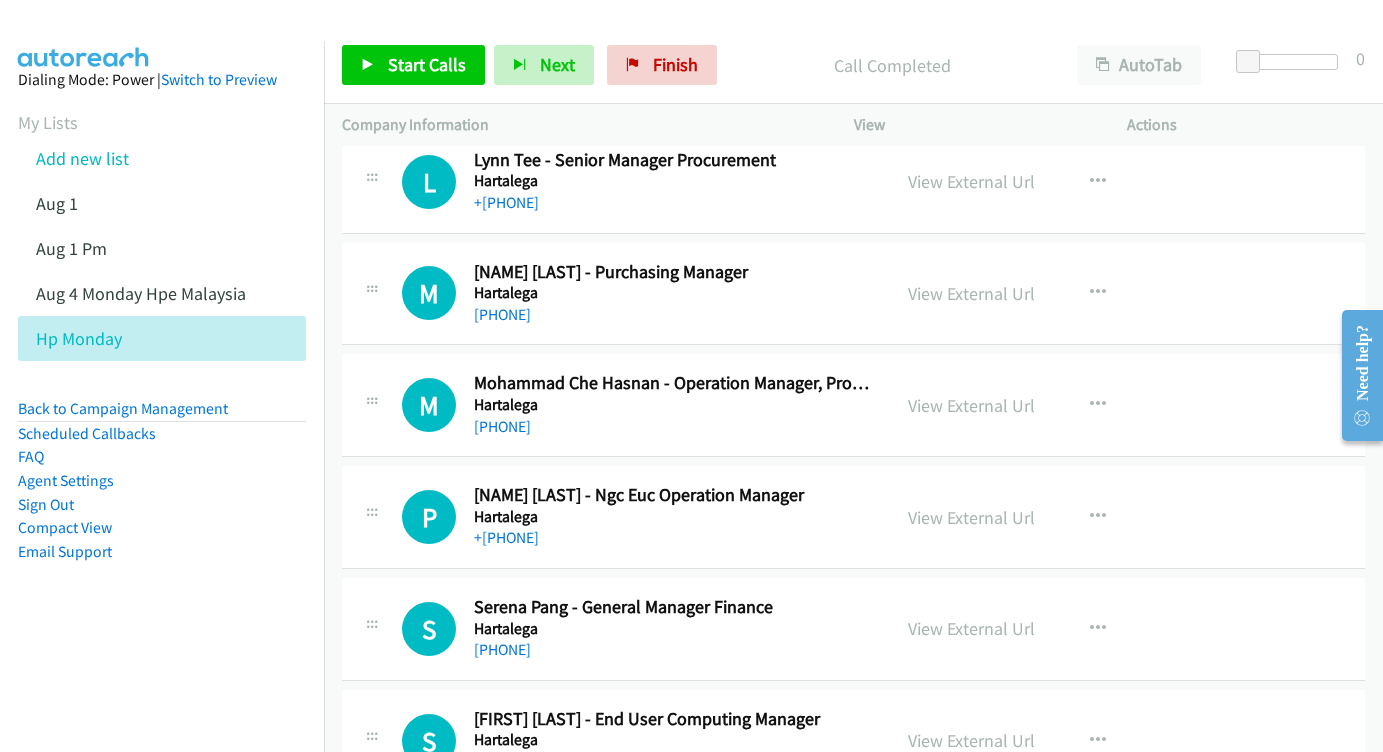 scroll, scrollTop: 22000, scrollLeft: 0, axis: vertical 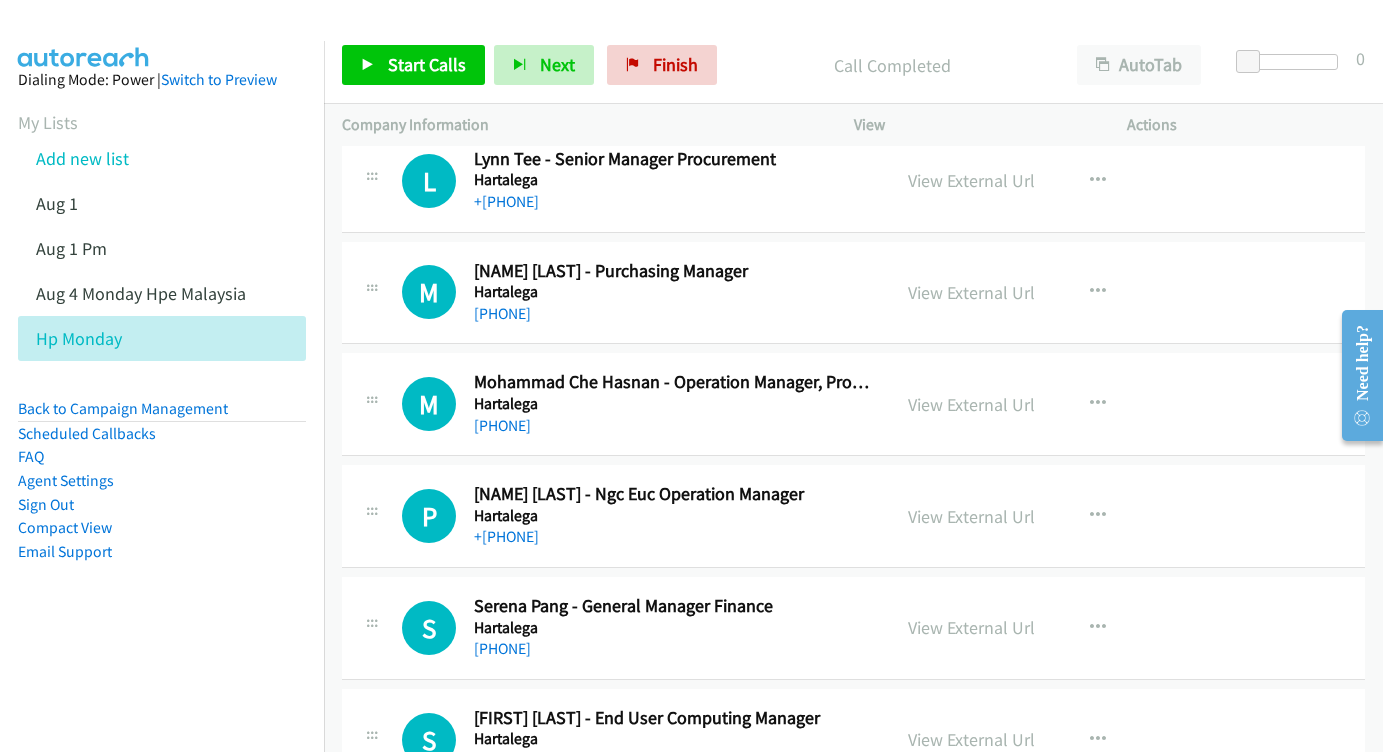 click on "View External Url" at bounding box center [971, 627] 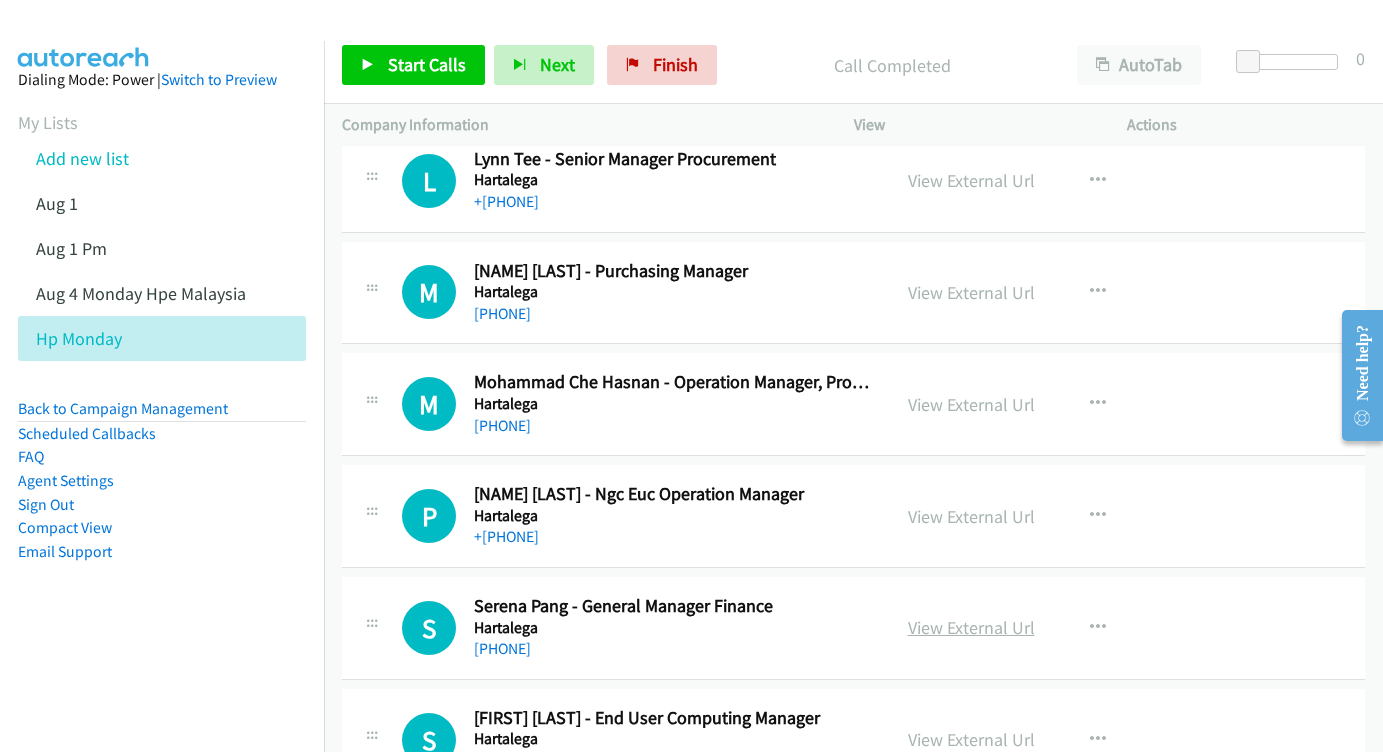click on "View External Url" at bounding box center [971, 627] 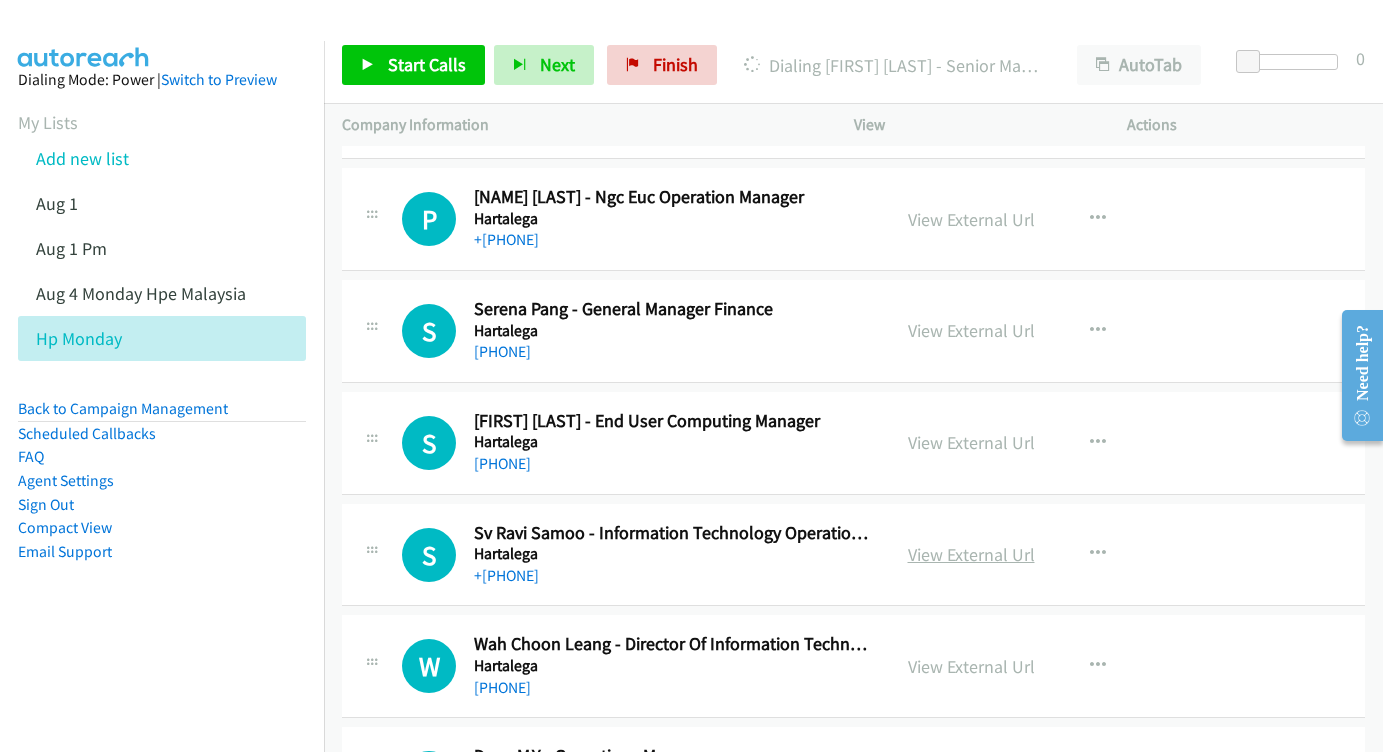 scroll, scrollTop: 22293, scrollLeft: 1, axis: both 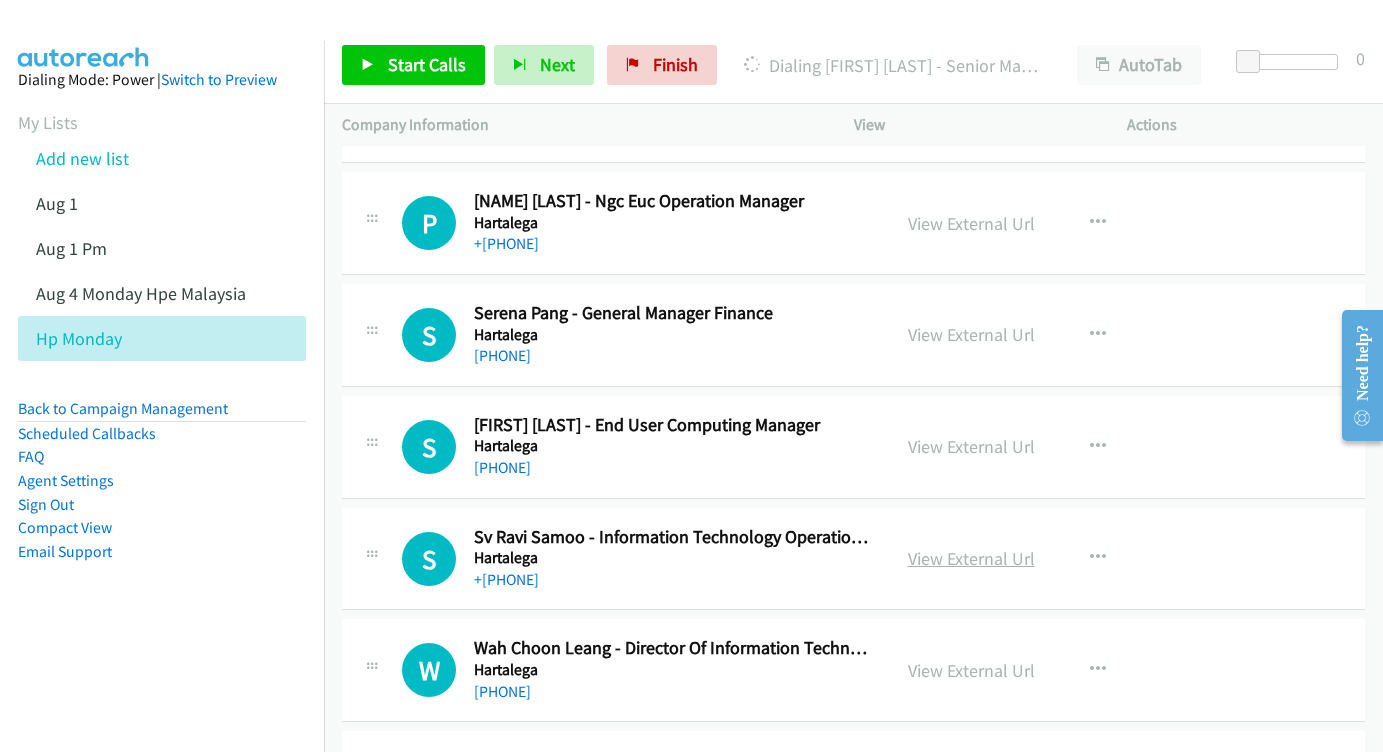 click on "View External Url" at bounding box center (971, 558) 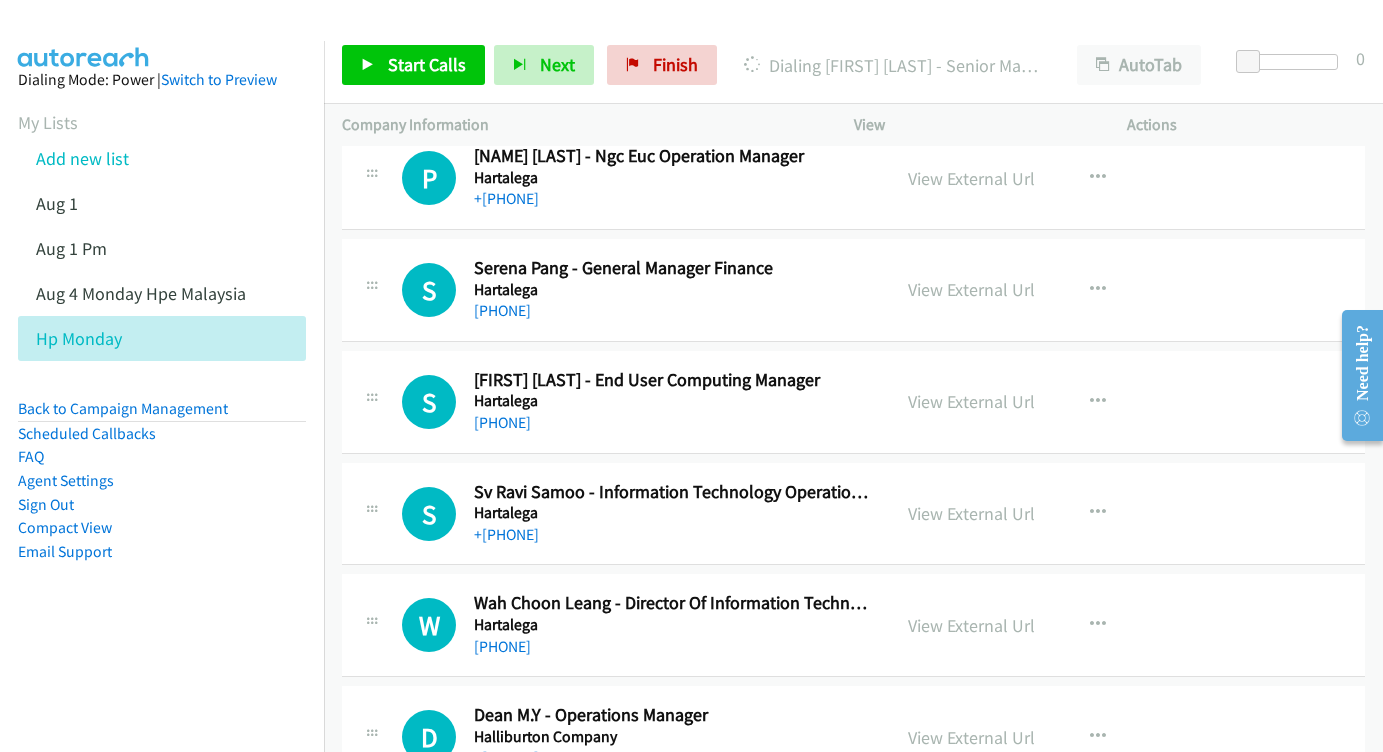 scroll, scrollTop: 22369, scrollLeft: 1, axis: both 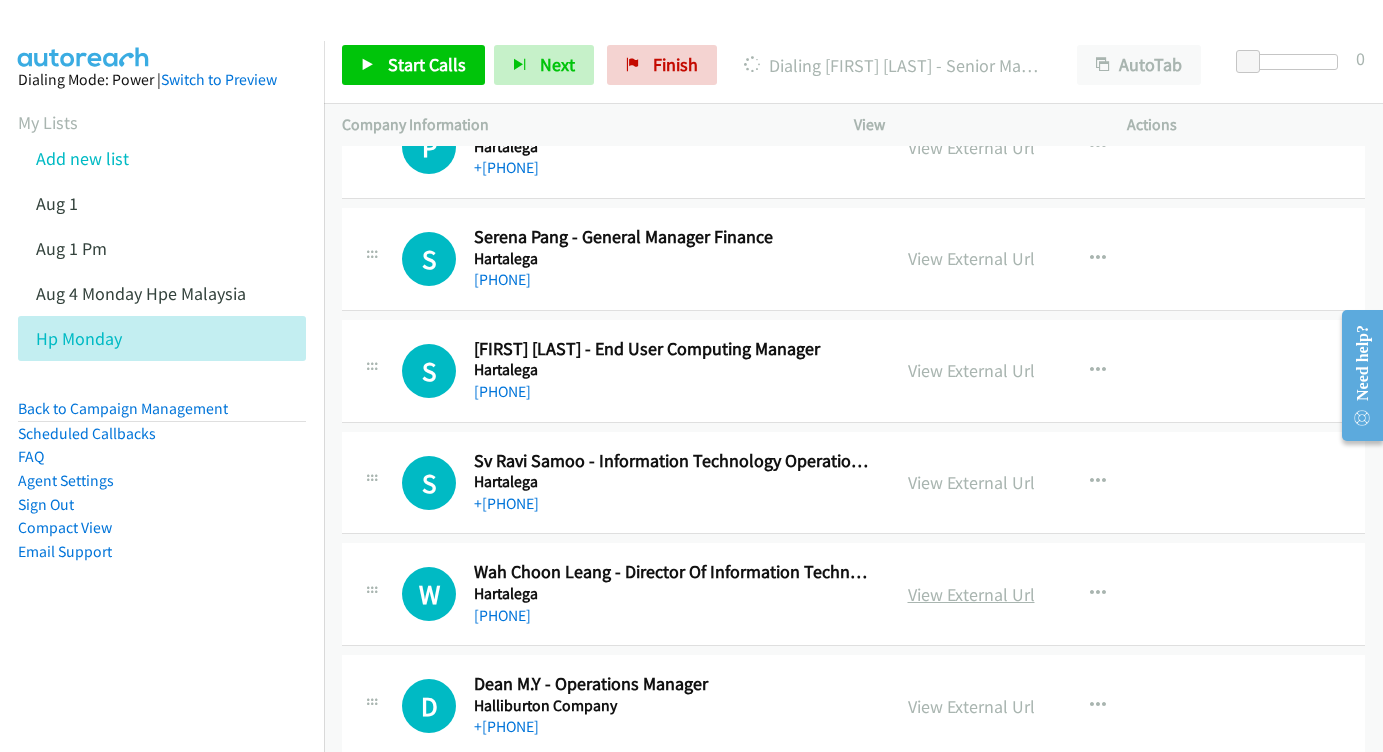 click on "View External Url" at bounding box center (971, 594) 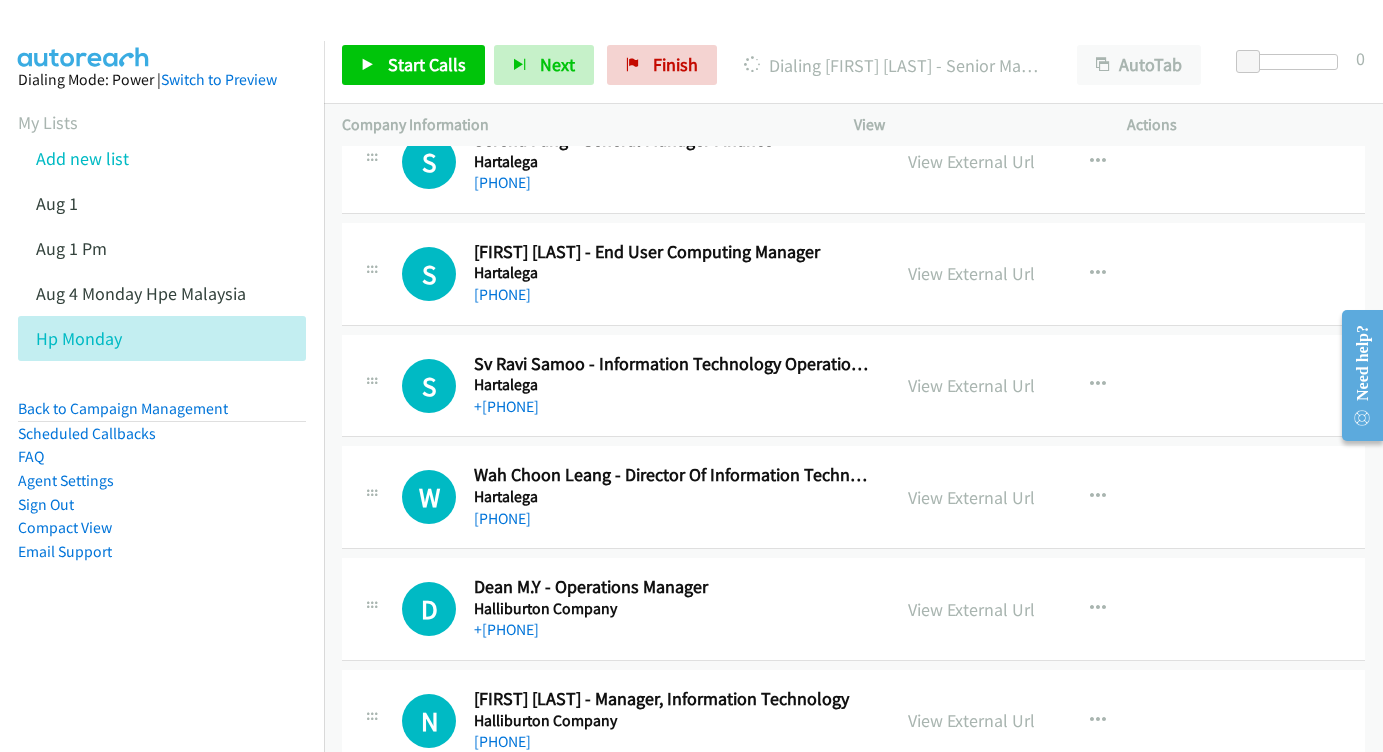 scroll, scrollTop: 22467, scrollLeft: 0, axis: vertical 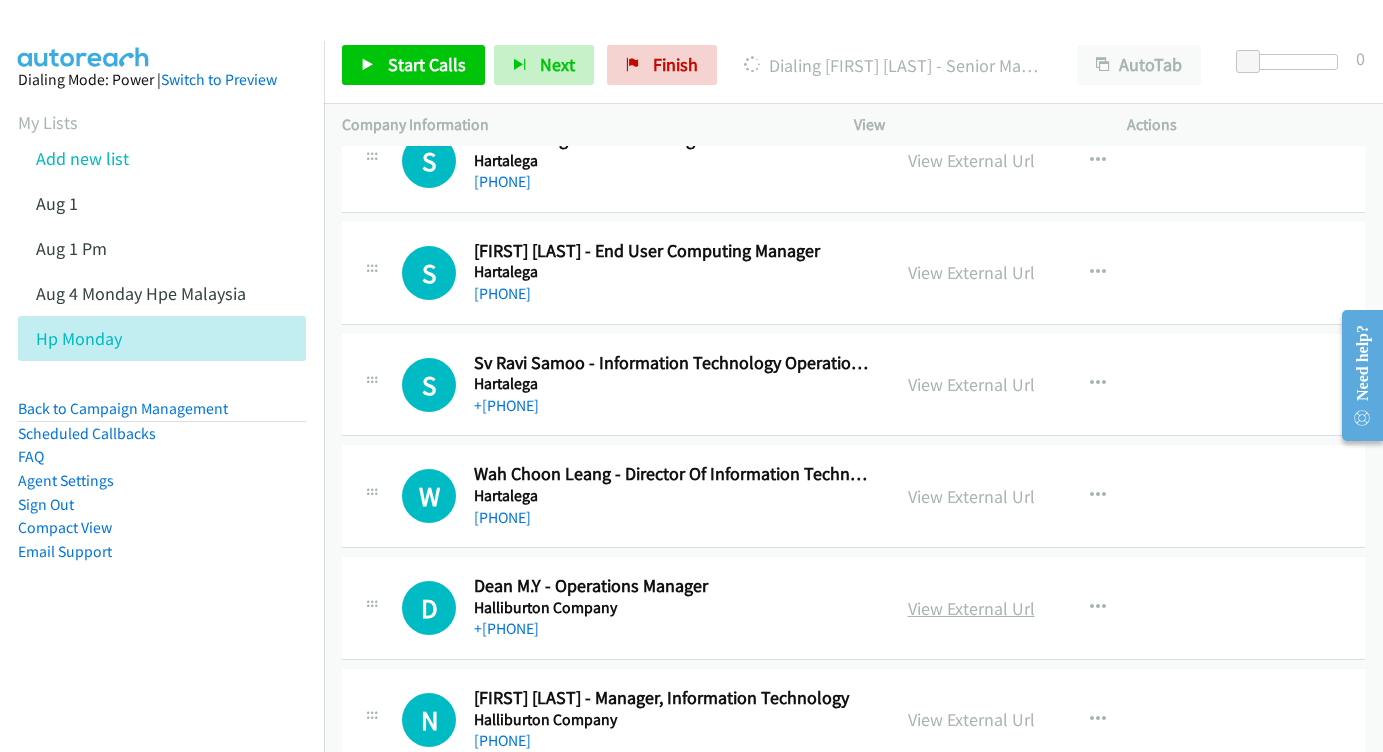 click on "View External Url" at bounding box center (971, 608) 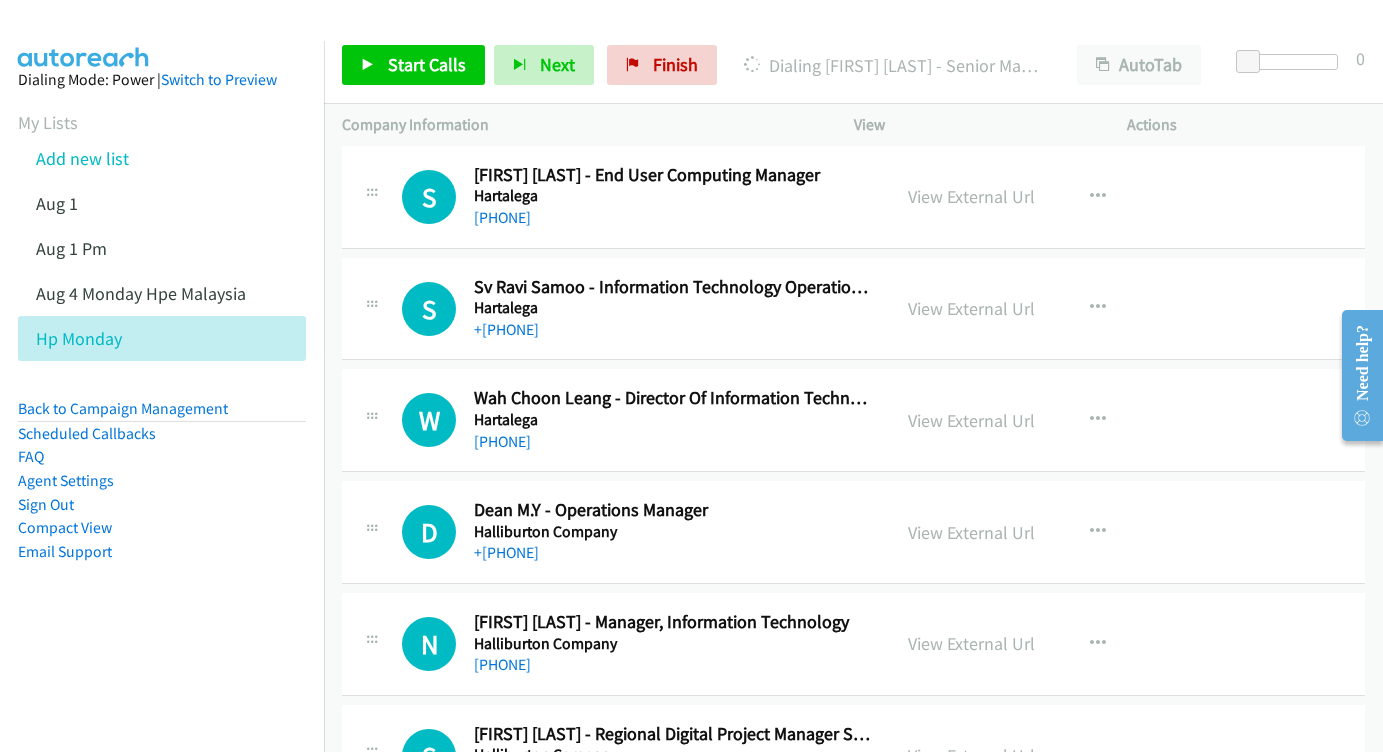 scroll, scrollTop: 22563, scrollLeft: 0, axis: vertical 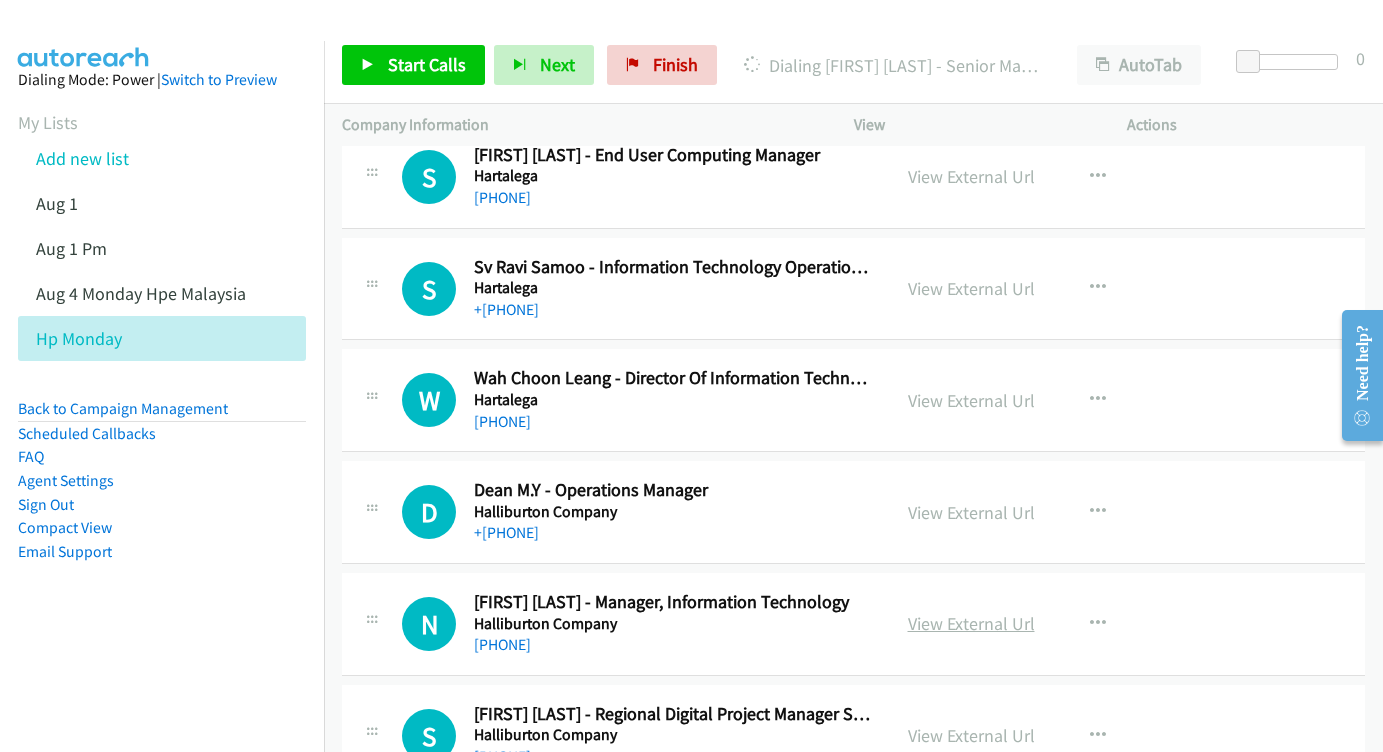 click on "View External Url" at bounding box center (971, 623) 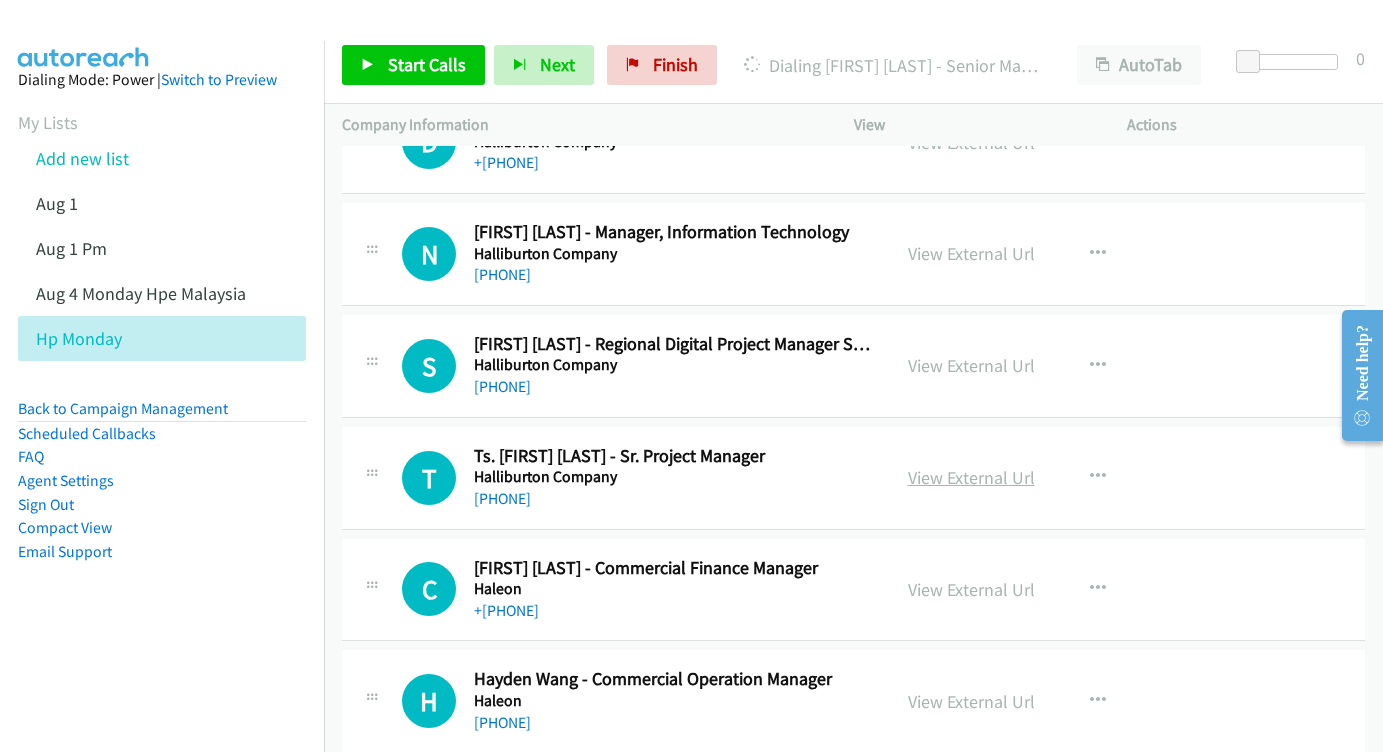 scroll, scrollTop: 22938, scrollLeft: 0, axis: vertical 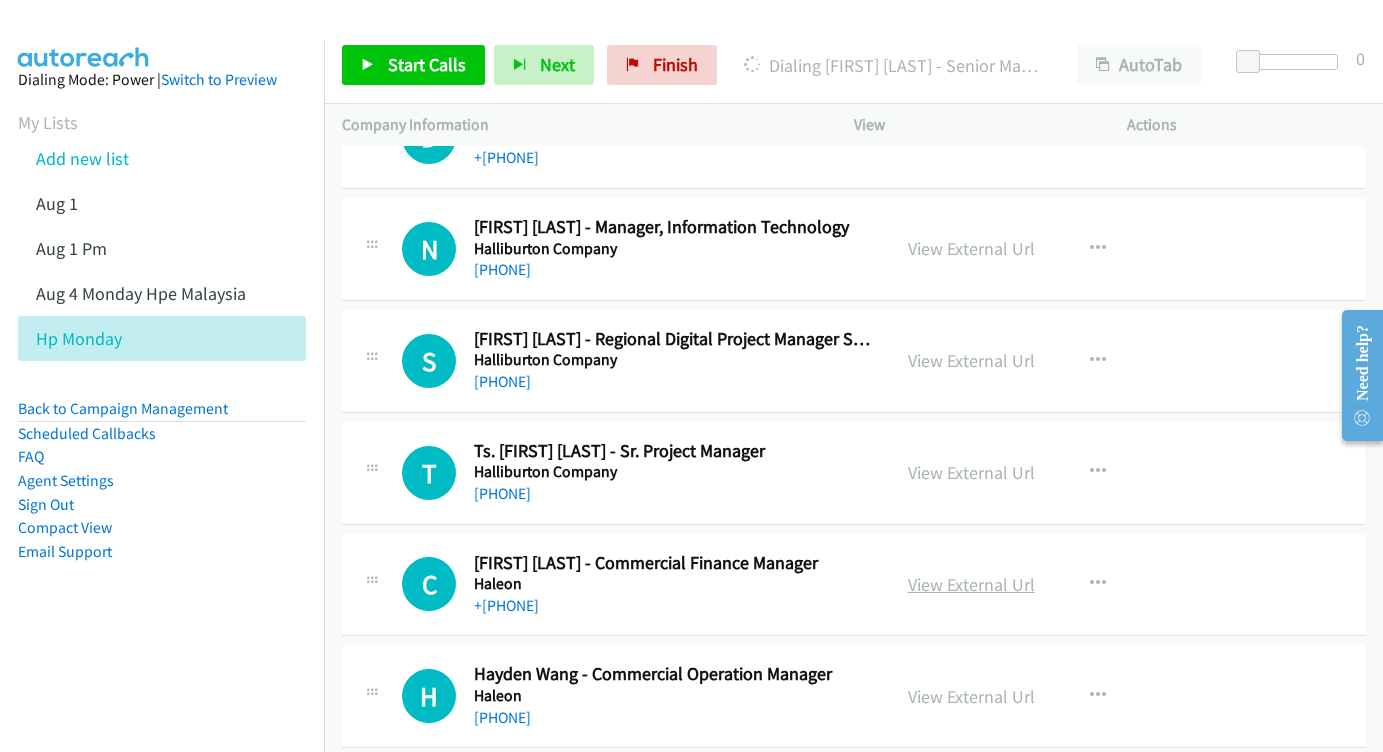 click on "View External Url" at bounding box center [971, 584] 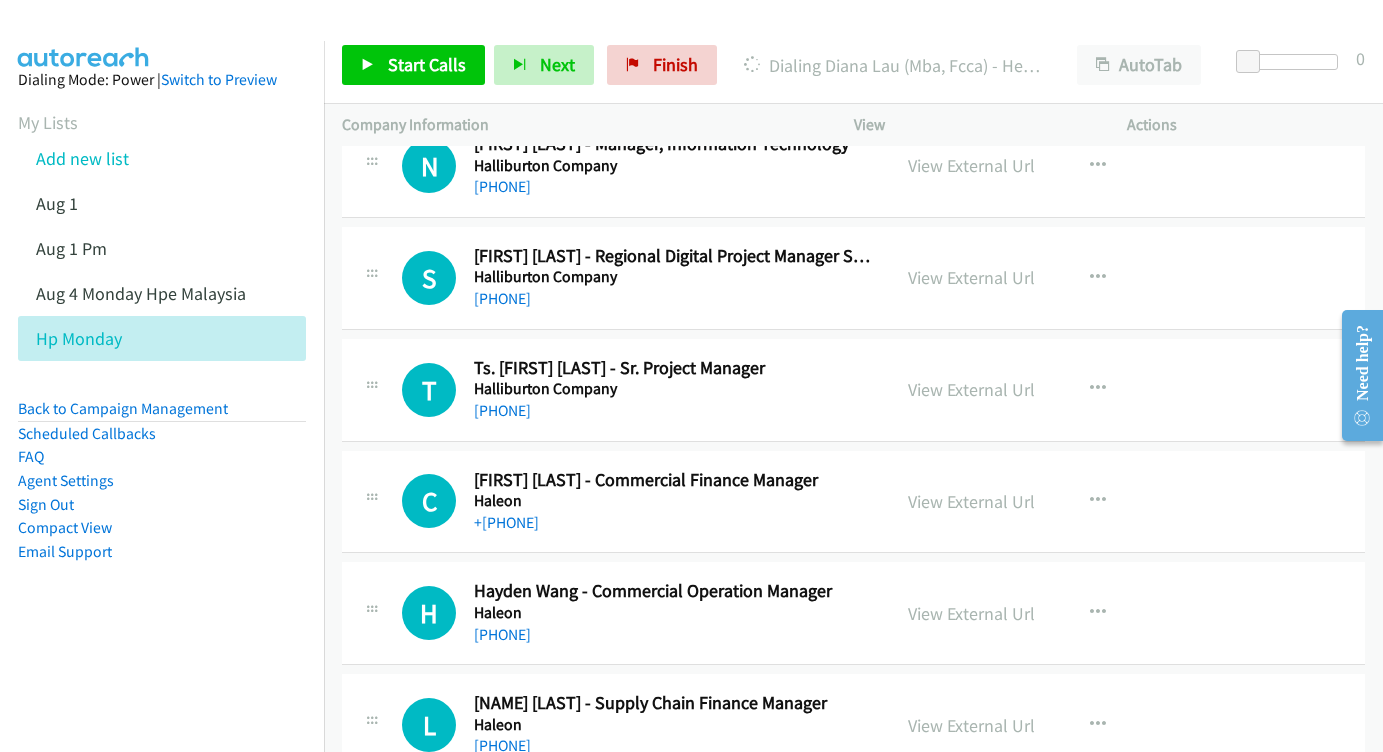 scroll, scrollTop: 23025, scrollLeft: 0, axis: vertical 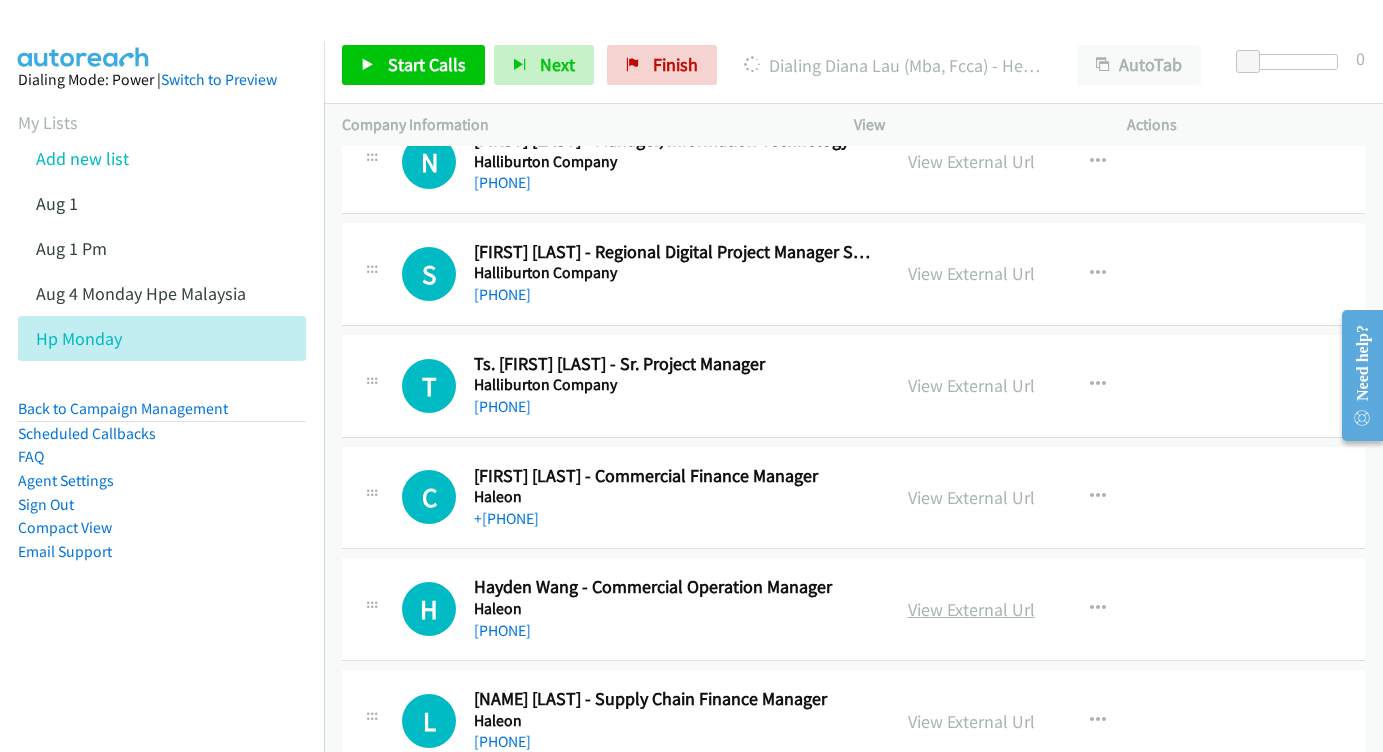 click on "View External Url" at bounding box center [971, 609] 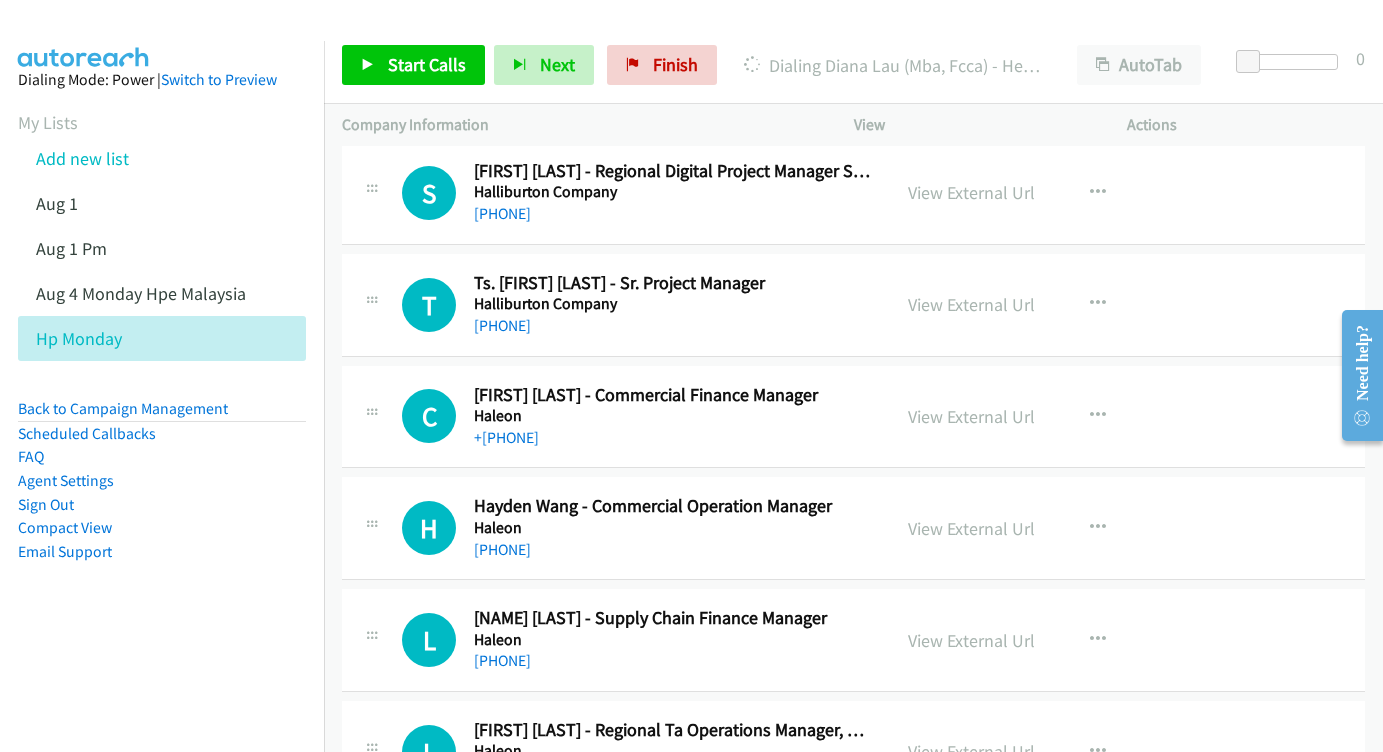 scroll, scrollTop: 23110, scrollLeft: 0, axis: vertical 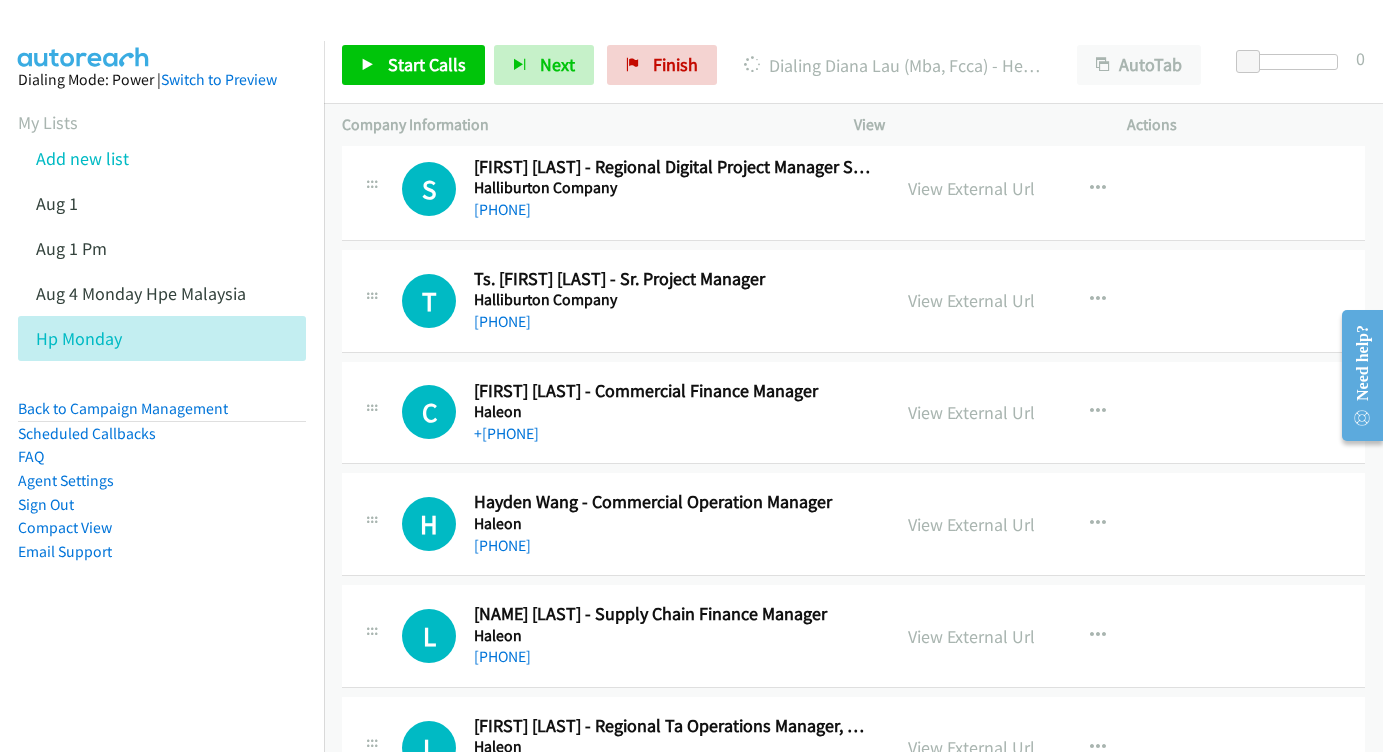 click on "View External Url" at bounding box center (971, 636) 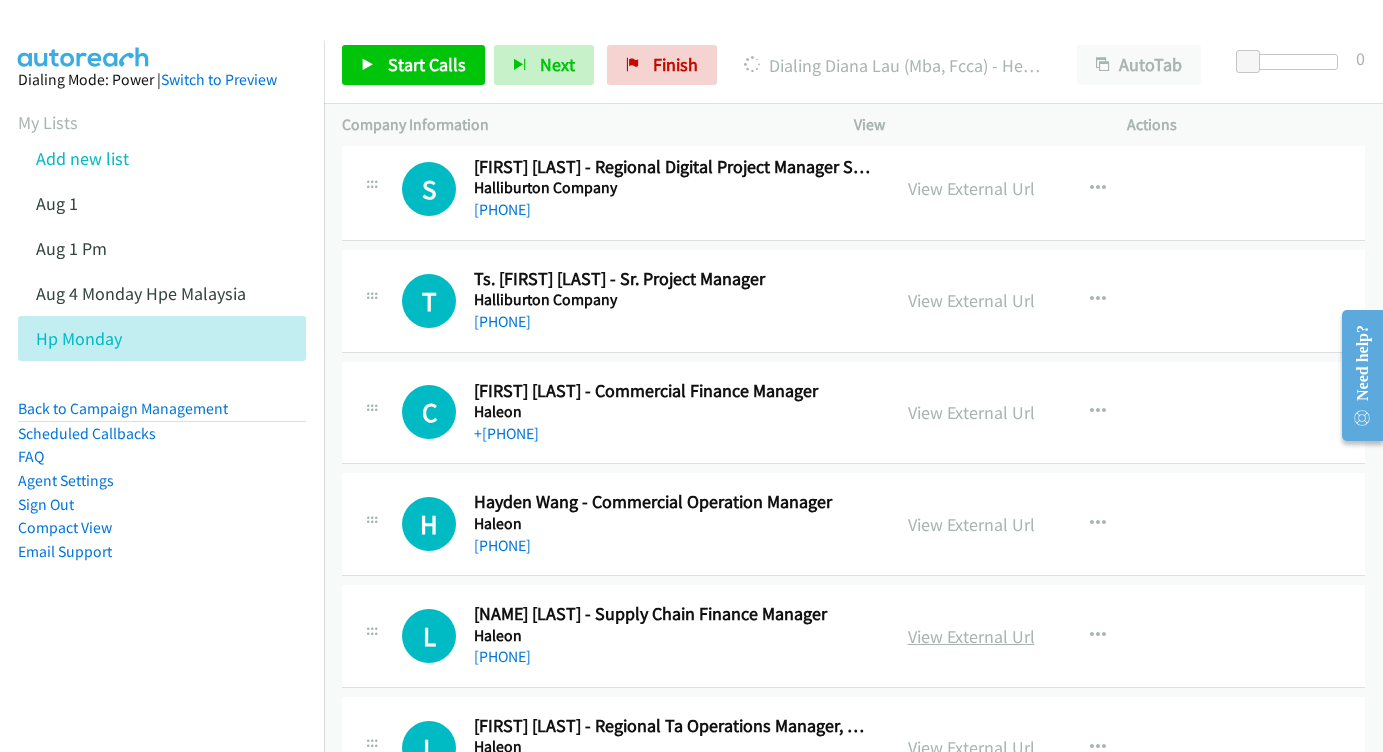 click on "View External Url" at bounding box center (971, 636) 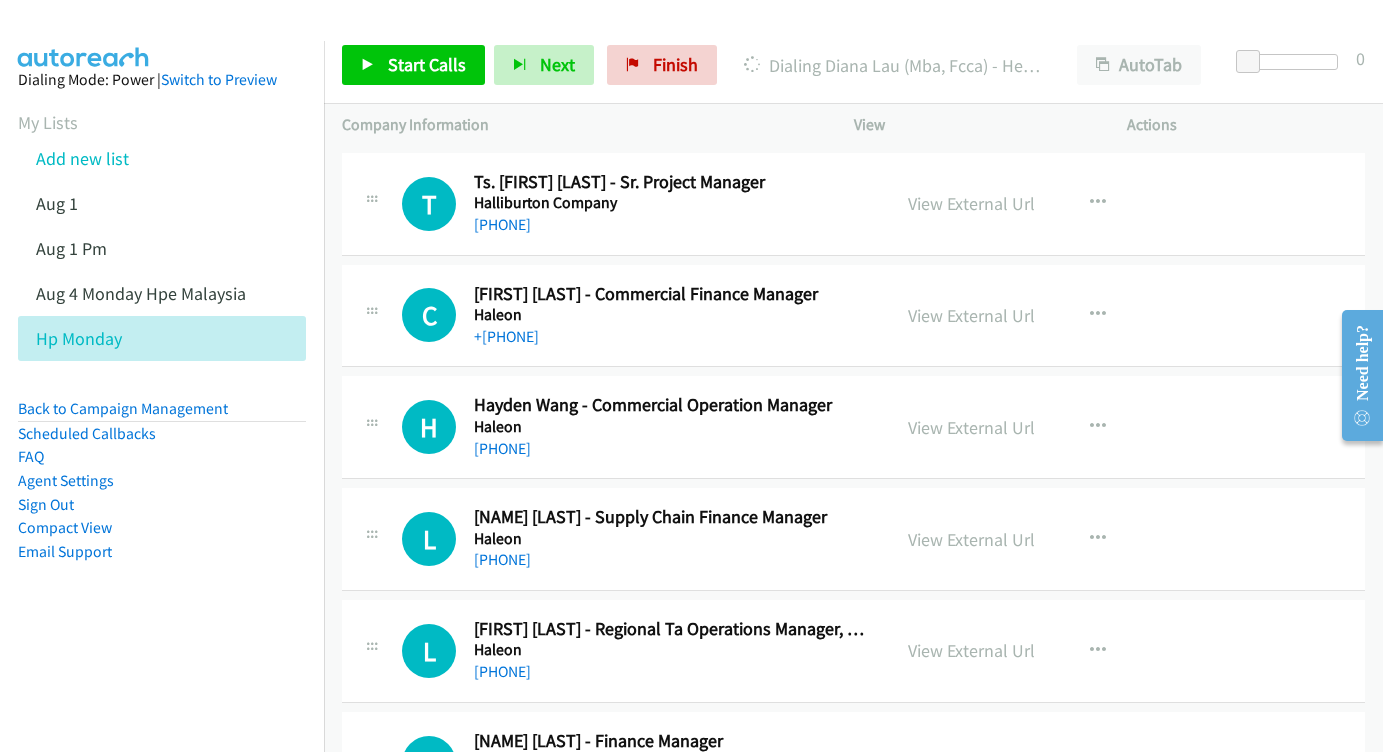 scroll, scrollTop: 23211, scrollLeft: 0, axis: vertical 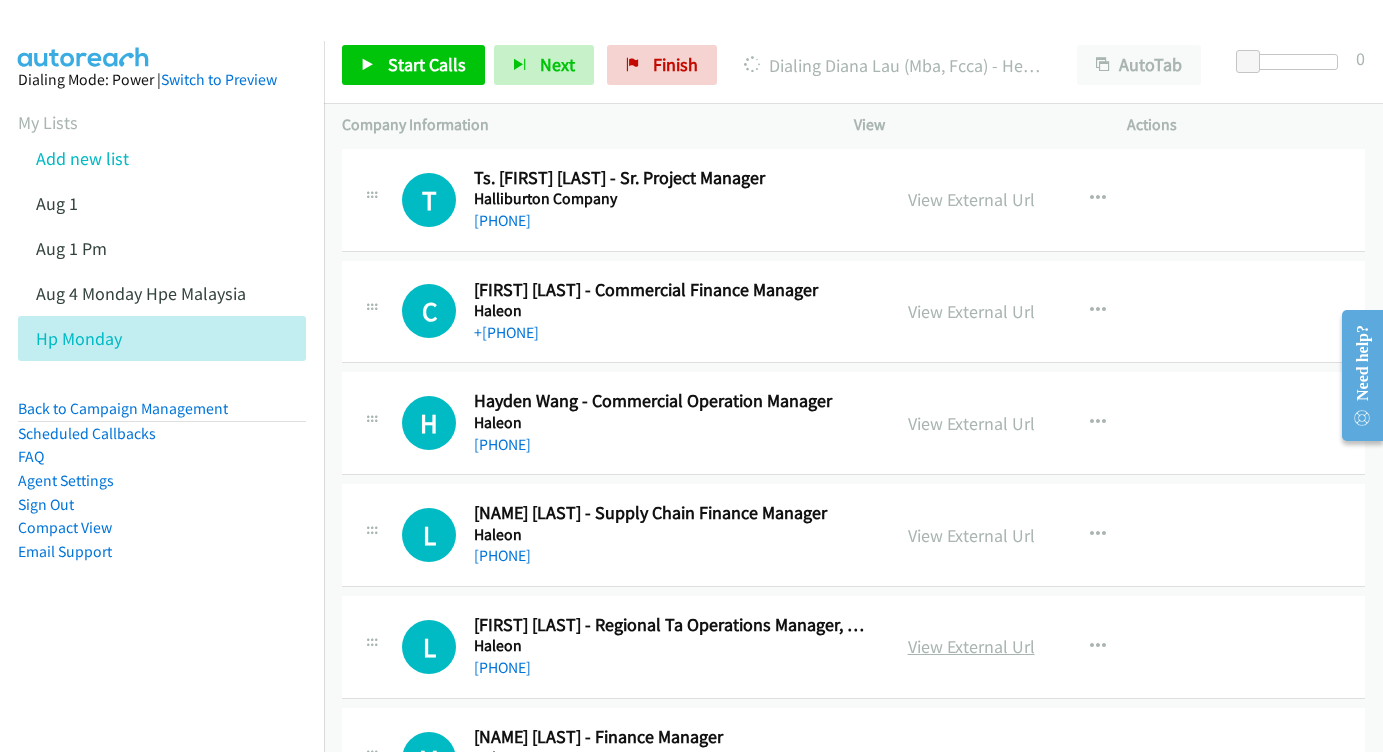click on "View External Url" at bounding box center [971, 646] 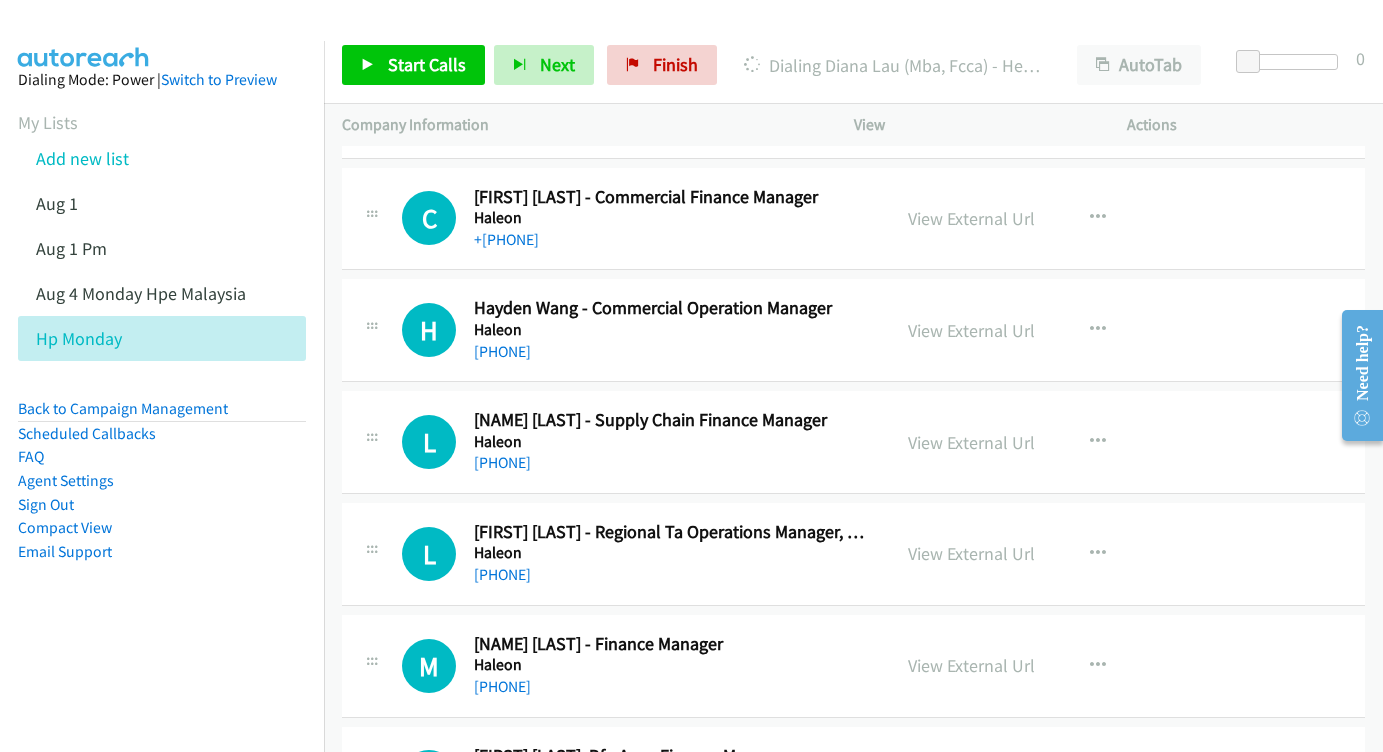 scroll, scrollTop: 23332, scrollLeft: 0, axis: vertical 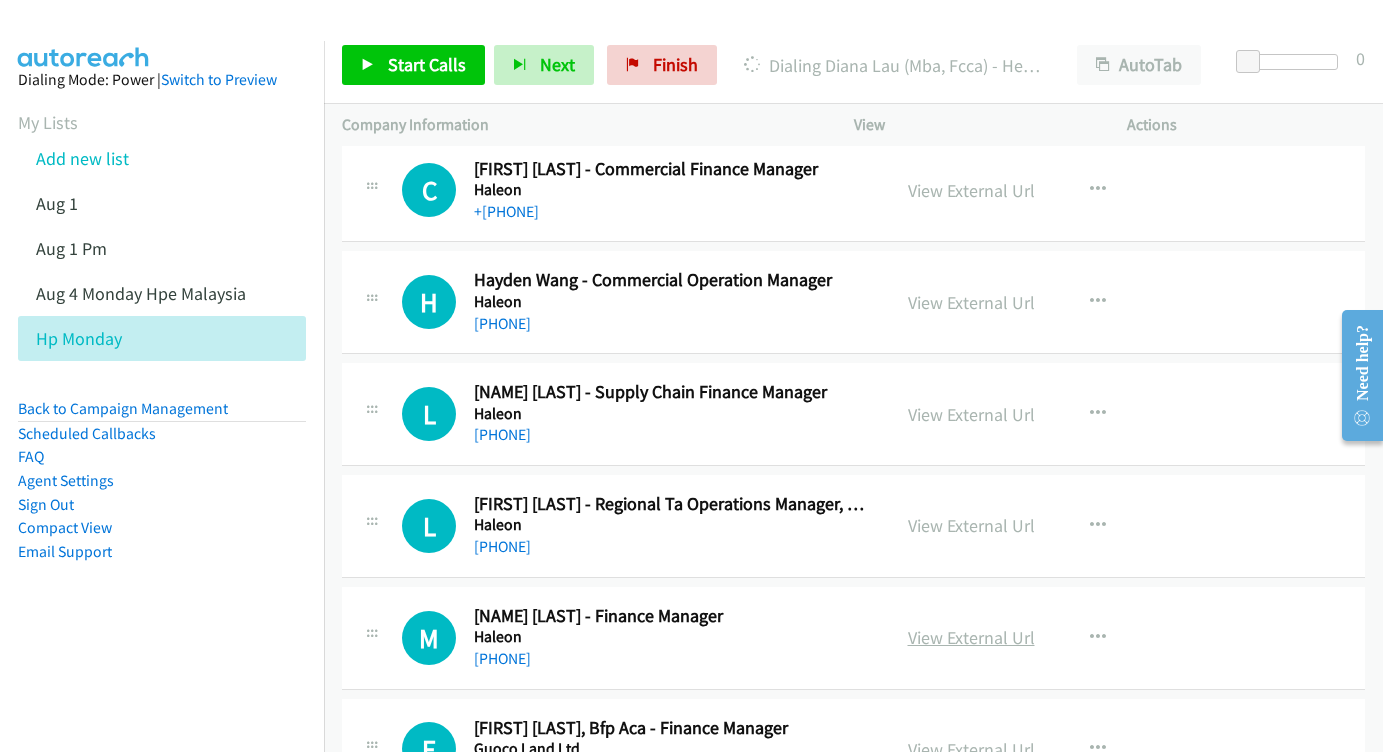 click on "View External Url" at bounding box center (971, 637) 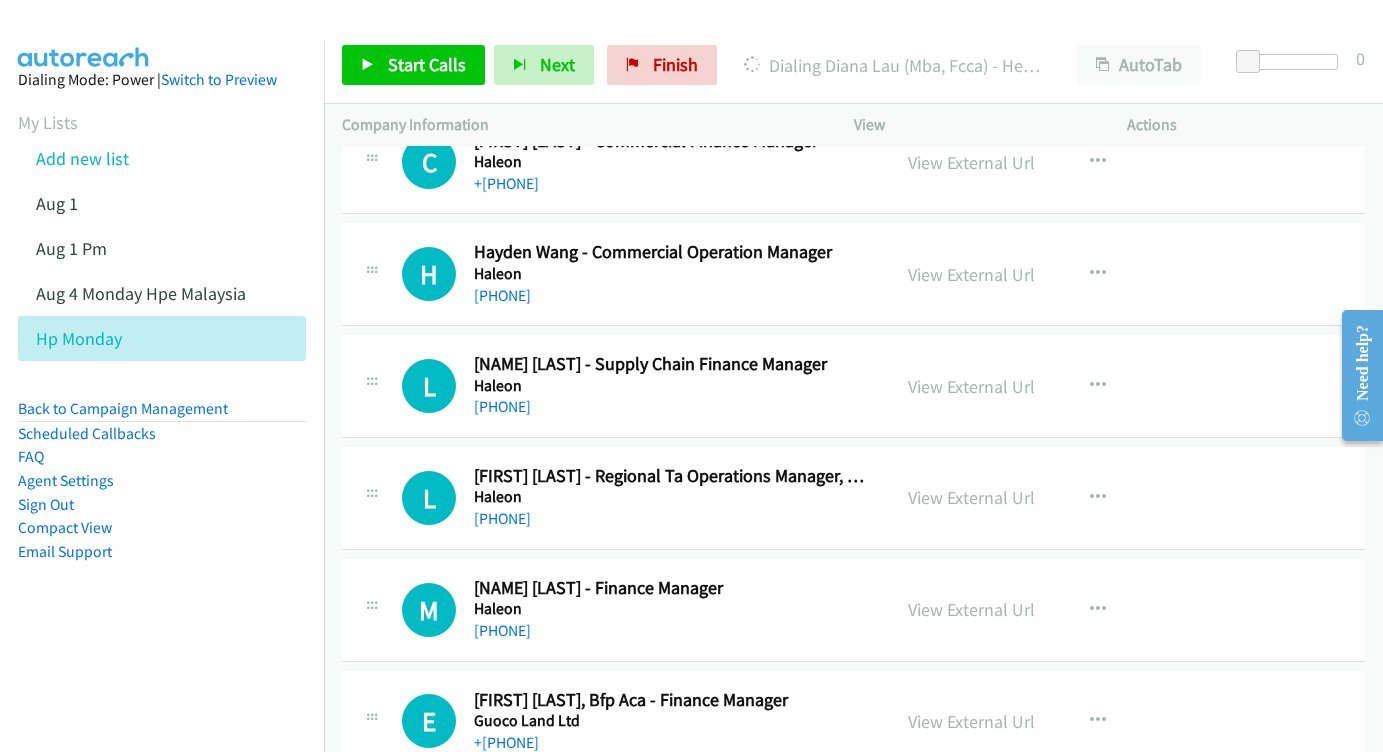 scroll, scrollTop: 23501, scrollLeft: 0, axis: vertical 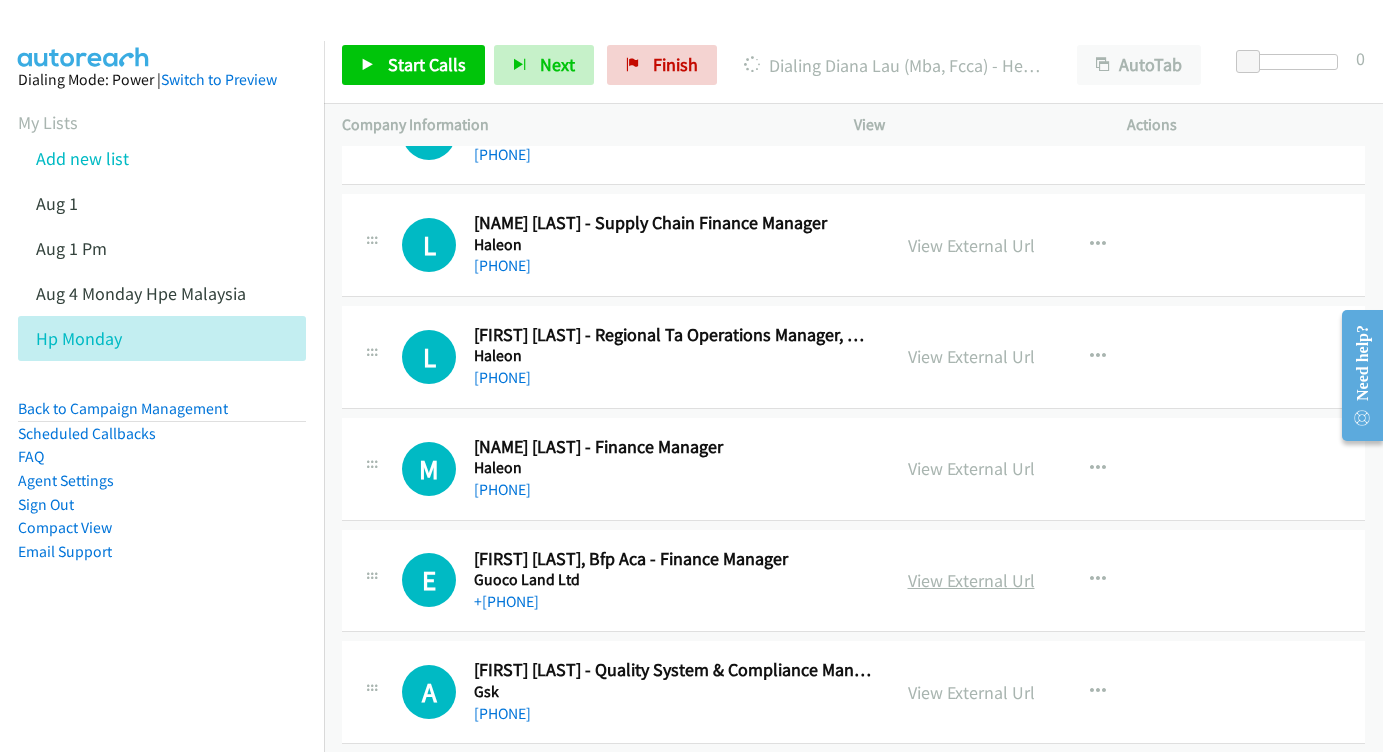 click on "View External Url" at bounding box center (971, 580) 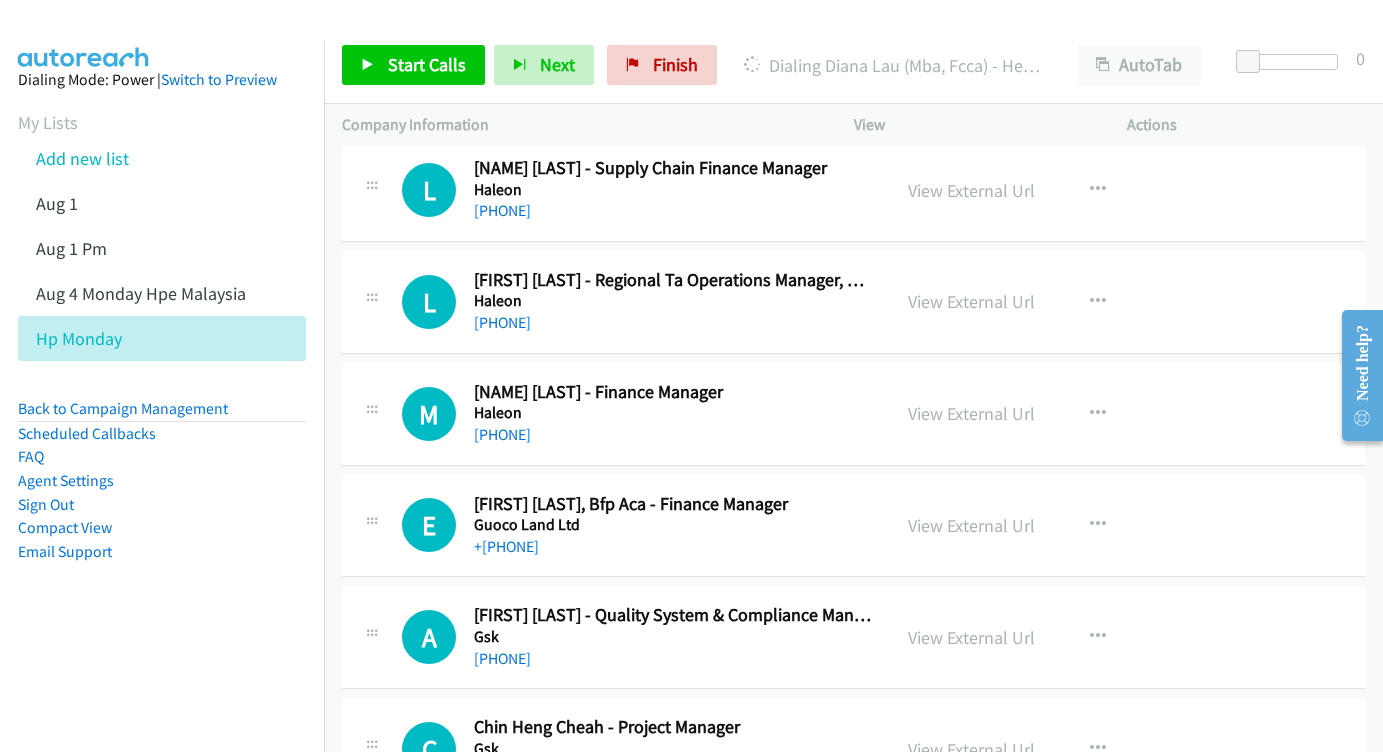 scroll, scrollTop: 23560, scrollLeft: 0, axis: vertical 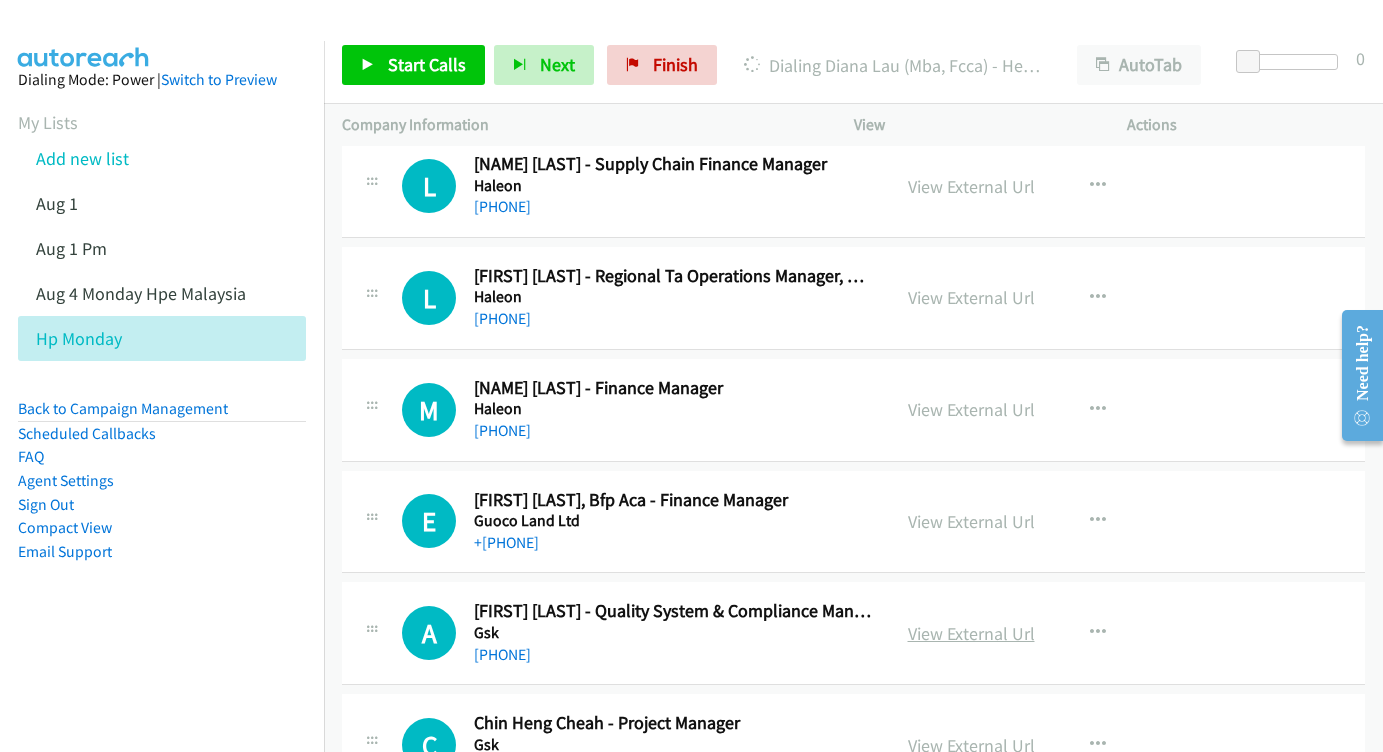 click on "View External Url" at bounding box center (971, 633) 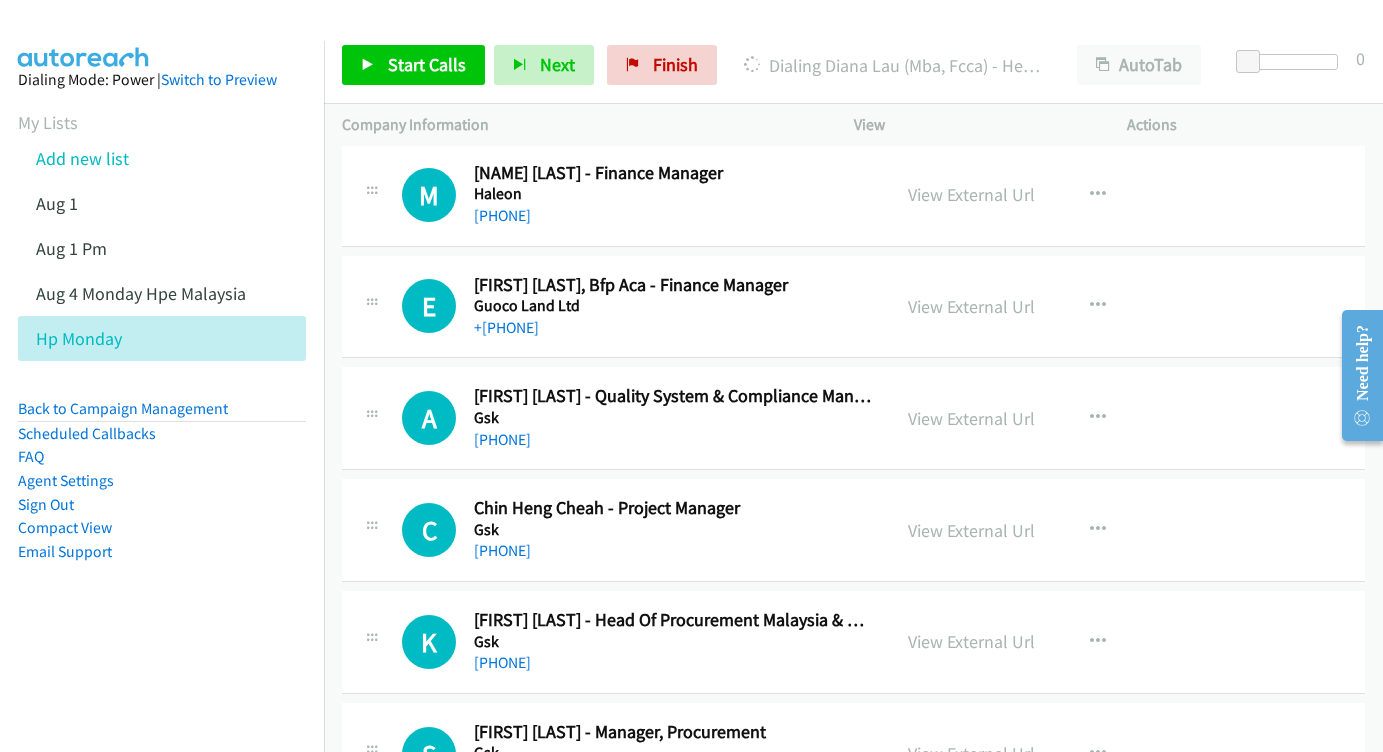scroll, scrollTop: 23779, scrollLeft: 0, axis: vertical 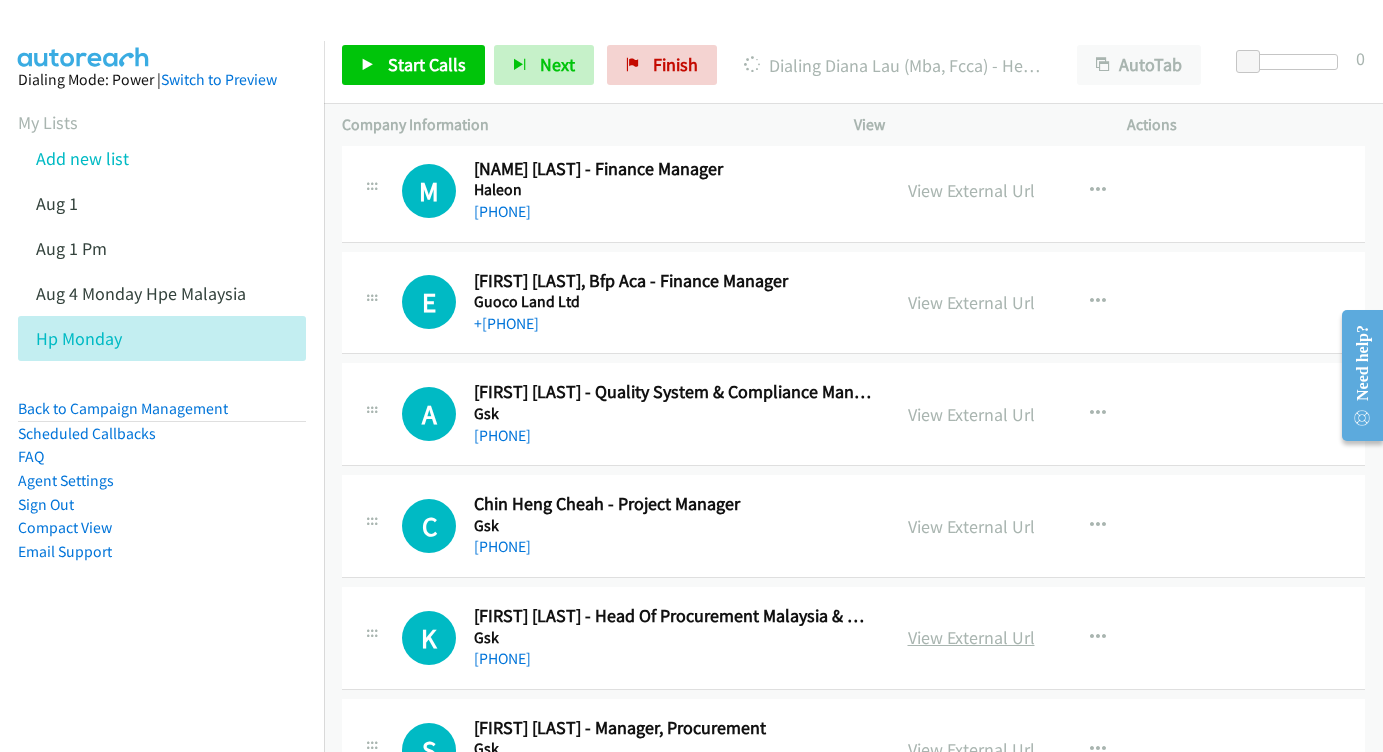 click on "View External Url" at bounding box center [971, 637] 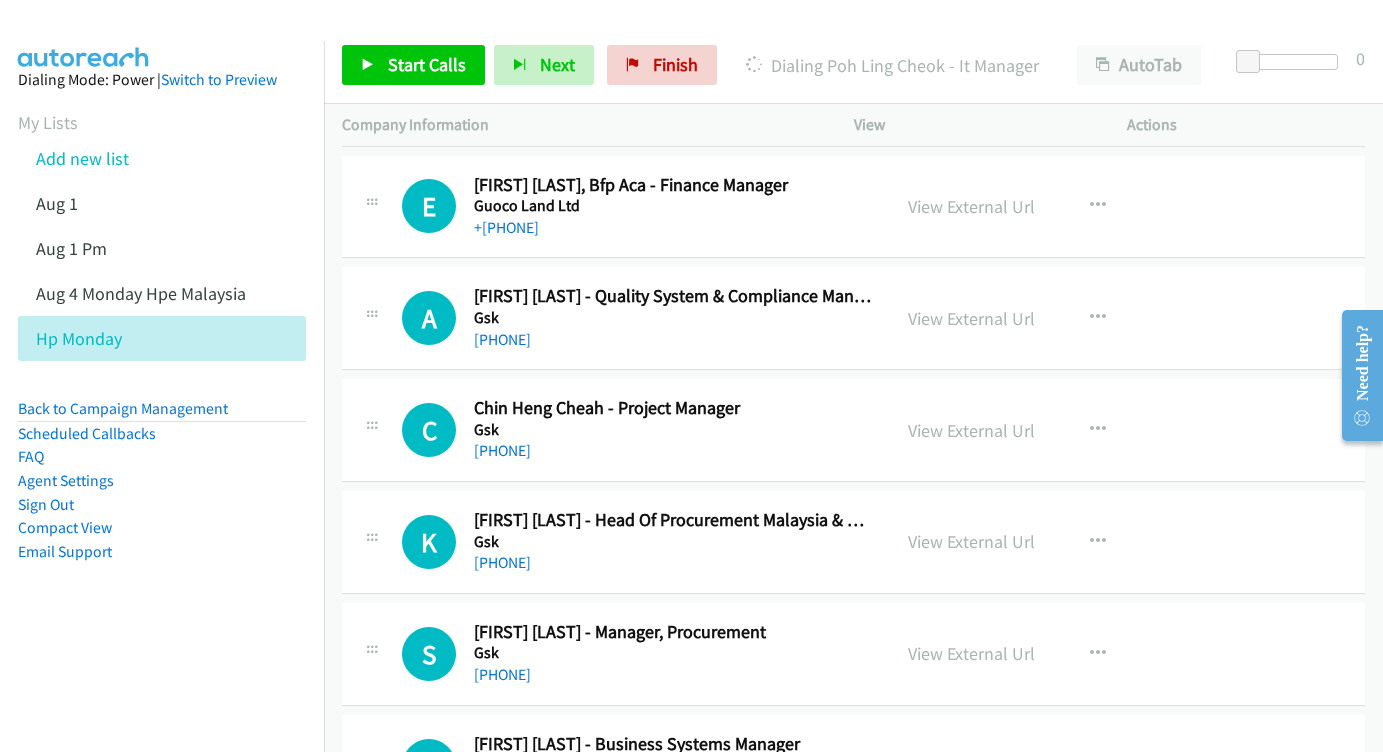 scroll, scrollTop: 23905, scrollLeft: 0, axis: vertical 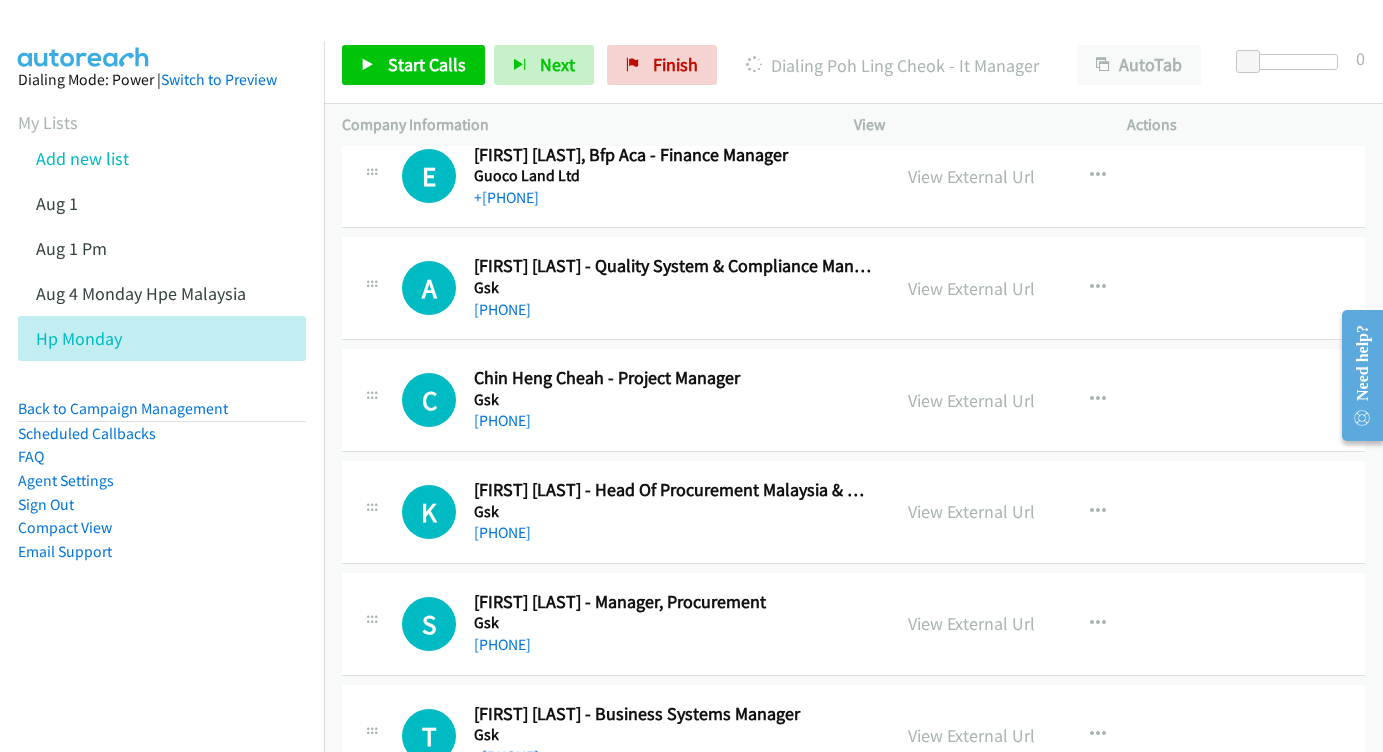 click on "View External Url
View External Url
Schedule/Manage Callback
Start Calls Here
Remove from list
Add to do not call list
Reset Call Status" at bounding box center (1036, 624) 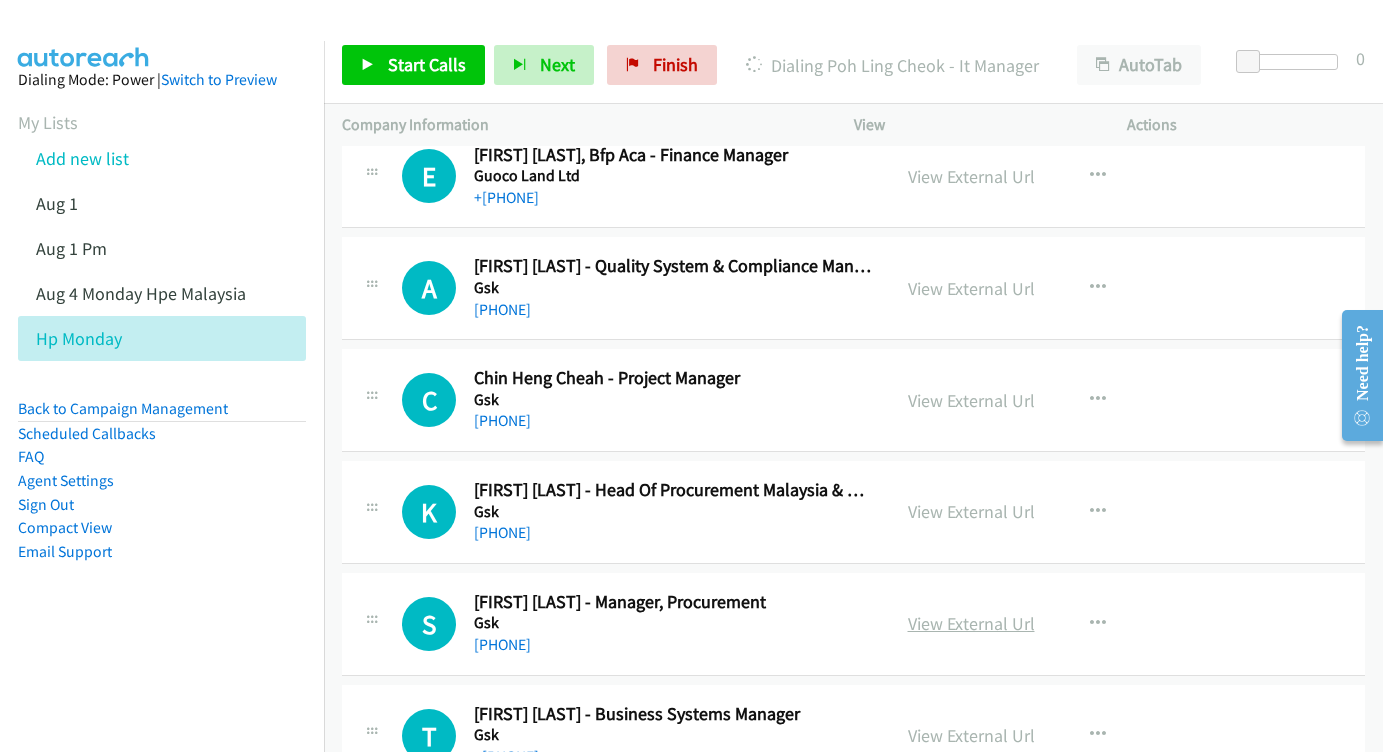 click on "View External Url" at bounding box center (971, 623) 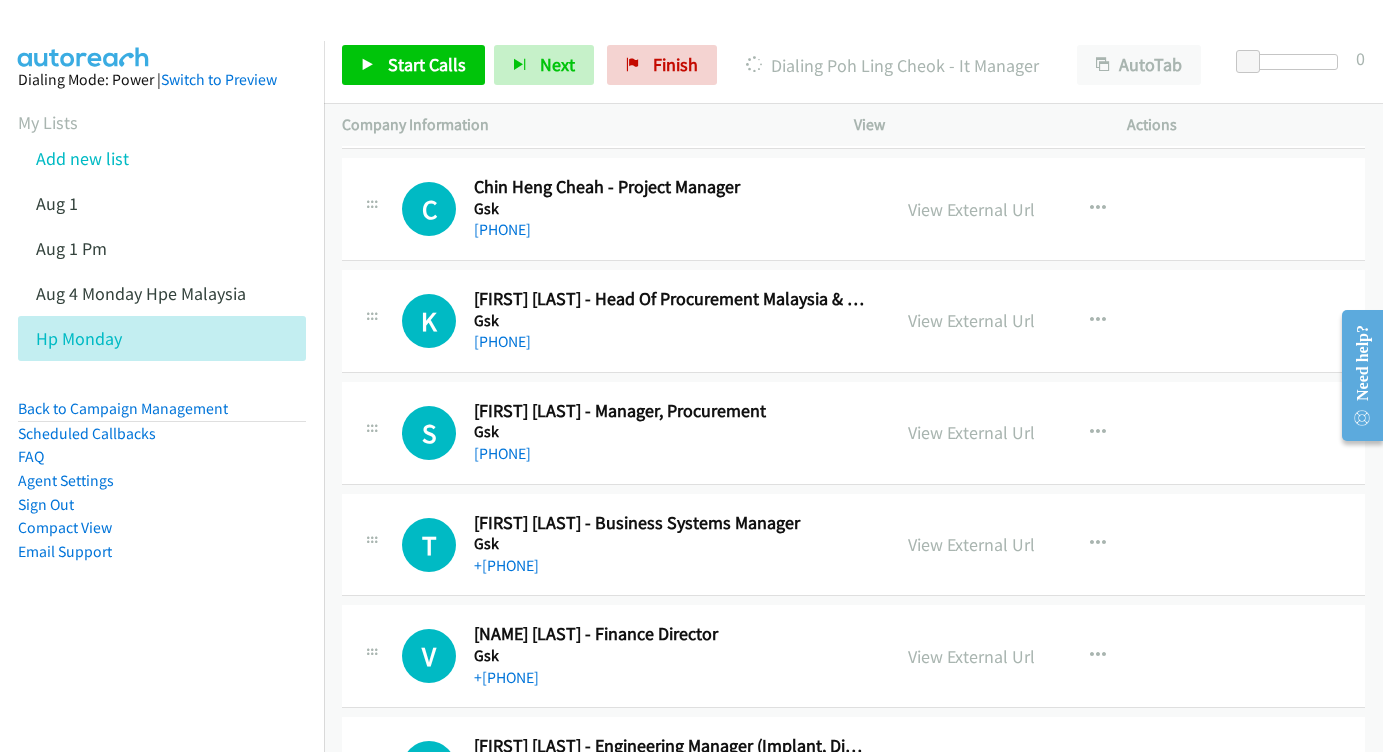 scroll, scrollTop: 24123, scrollLeft: 0, axis: vertical 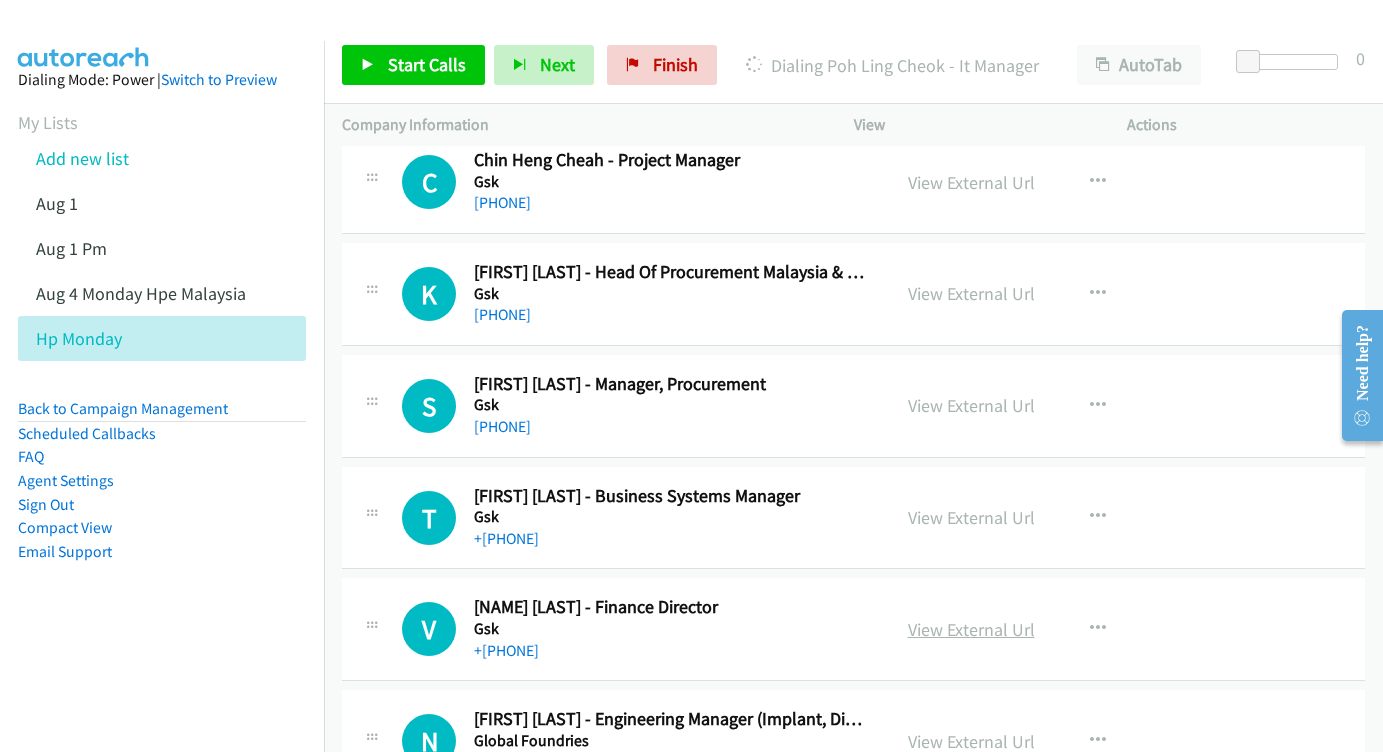 click on "View External Url" at bounding box center [971, 629] 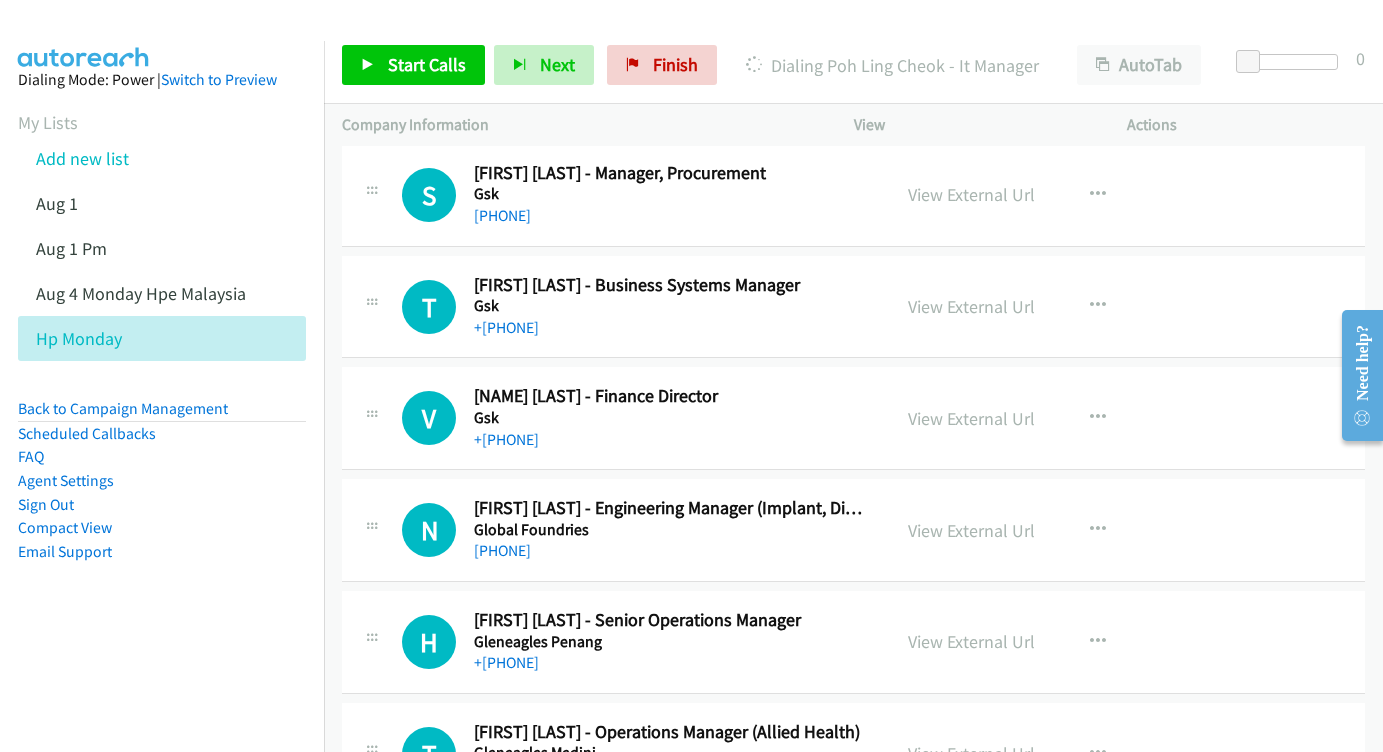 scroll, scrollTop: 24366, scrollLeft: 0, axis: vertical 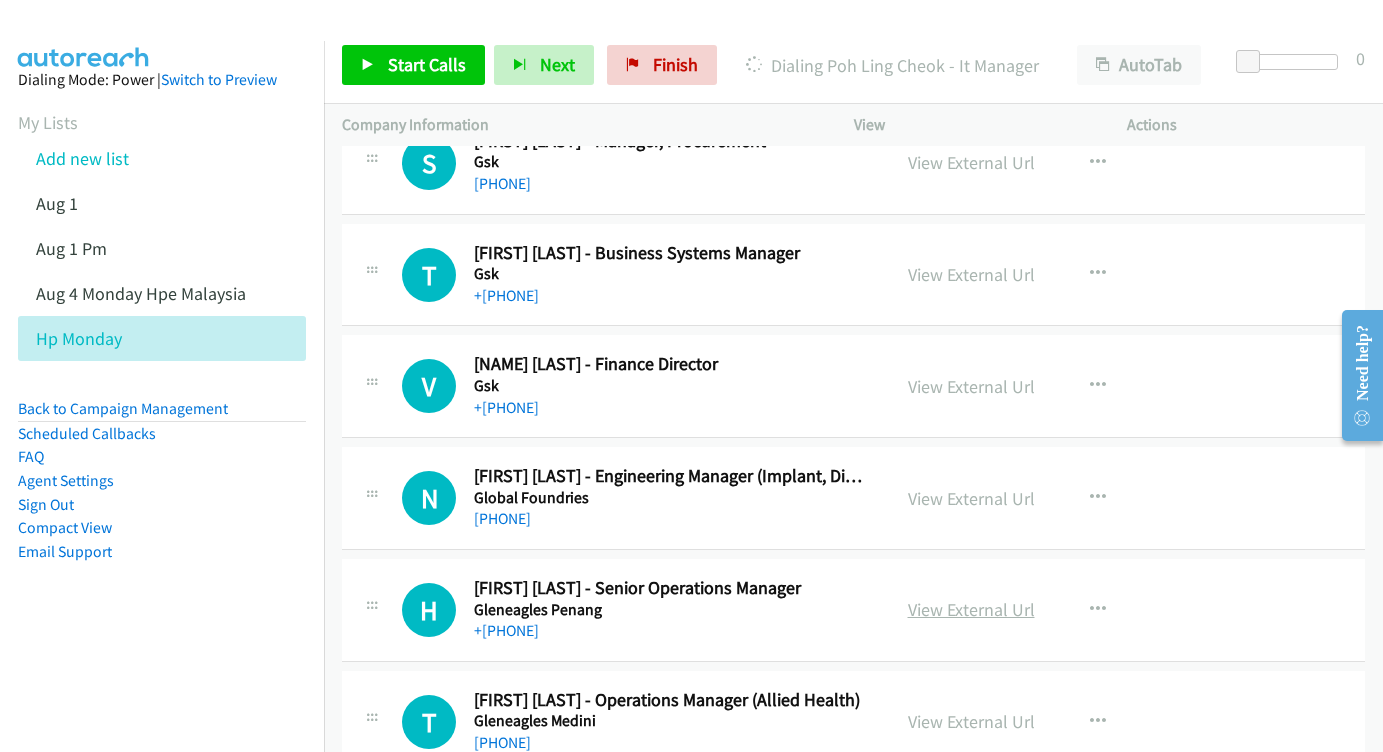 click on "View External Url" at bounding box center (971, 609) 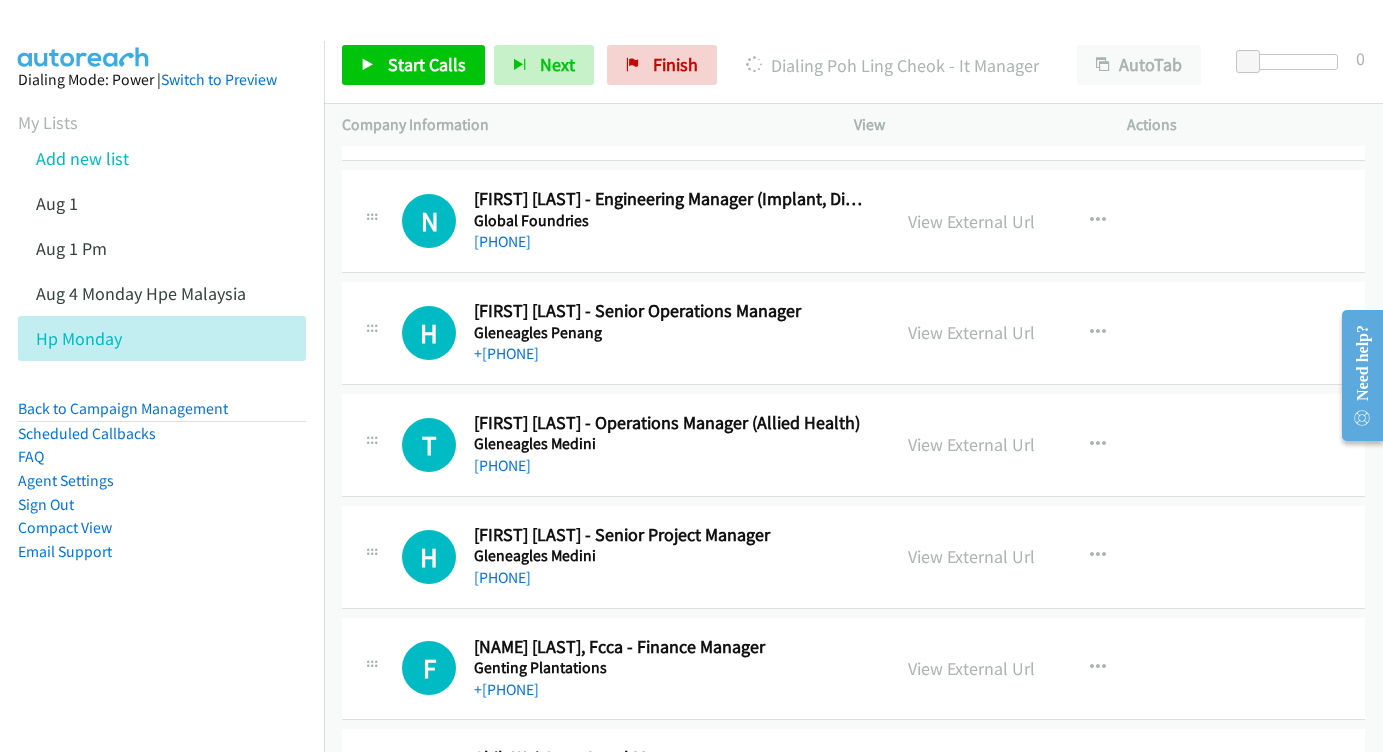 scroll, scrollTop: 24647, scrollLeft: 0, axis: vertical 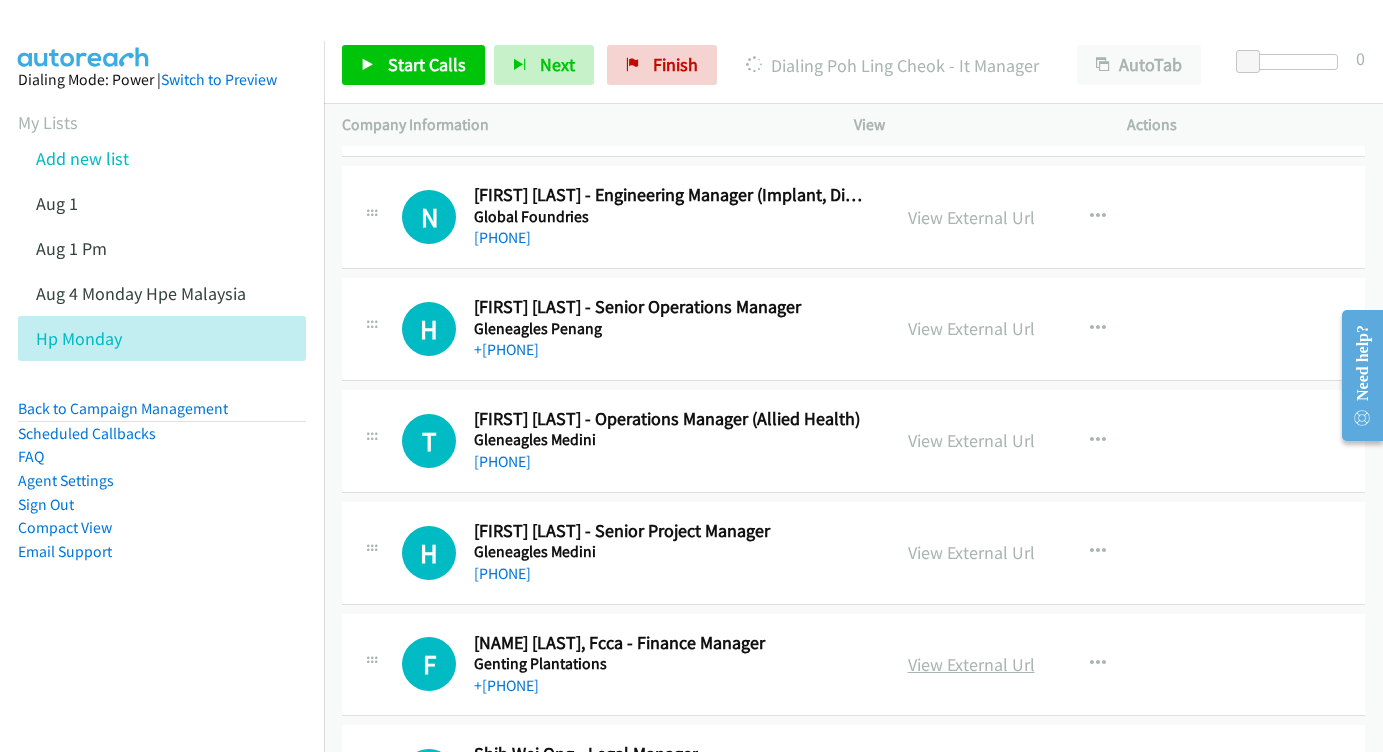 click on "View External Url" at bounding box center [971, 664] 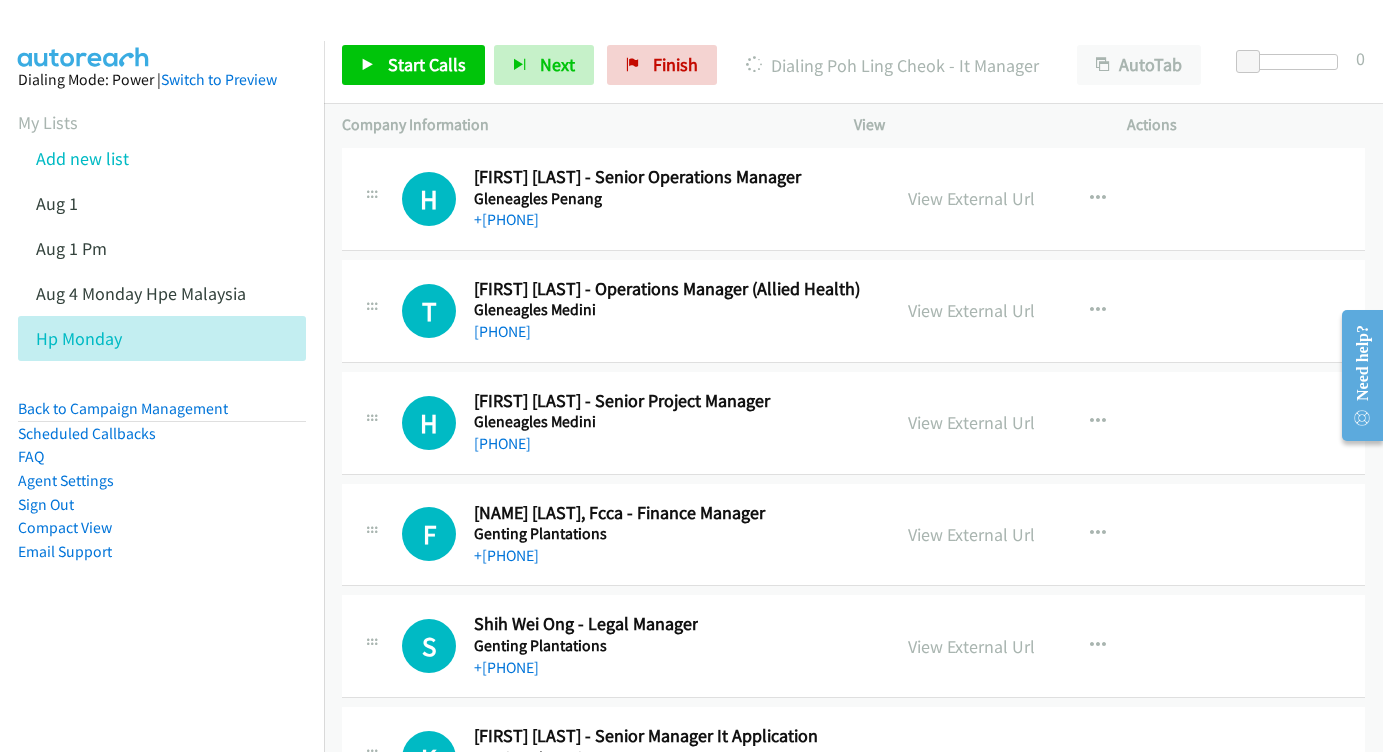 scroll, scrollTop: 24781, scrollLeft: 0, axis: vertical 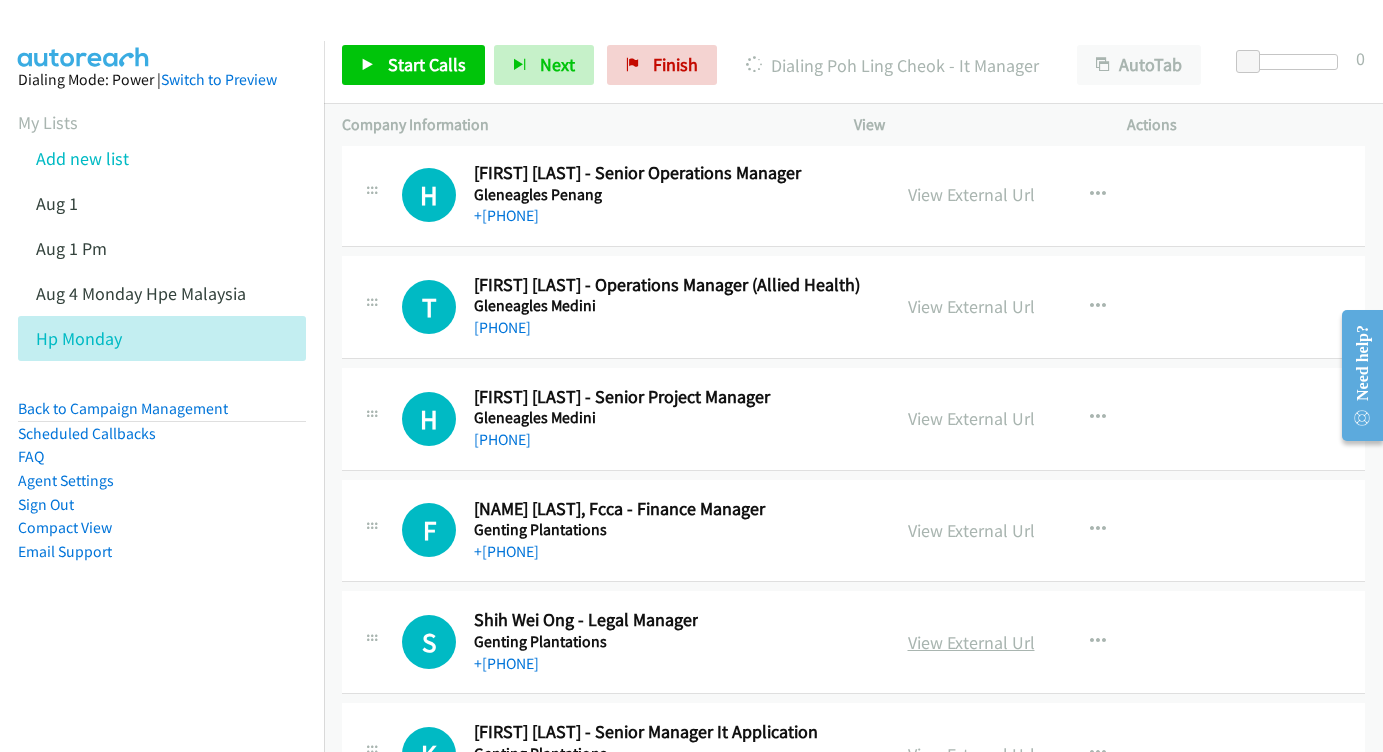 click on "View External Url" at bounding box center [971, 642] 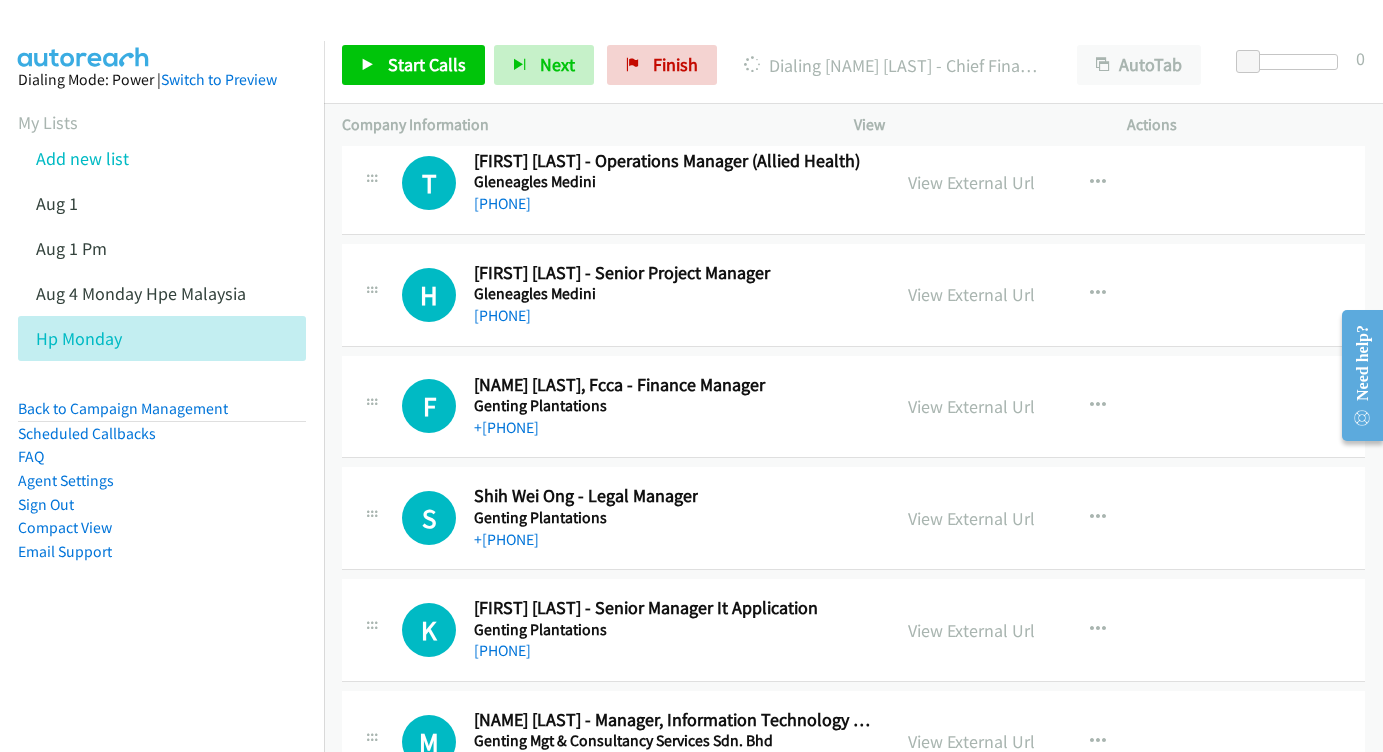 scroll, scrollTop: 24909, scrollLeft: 0, axis: vertical 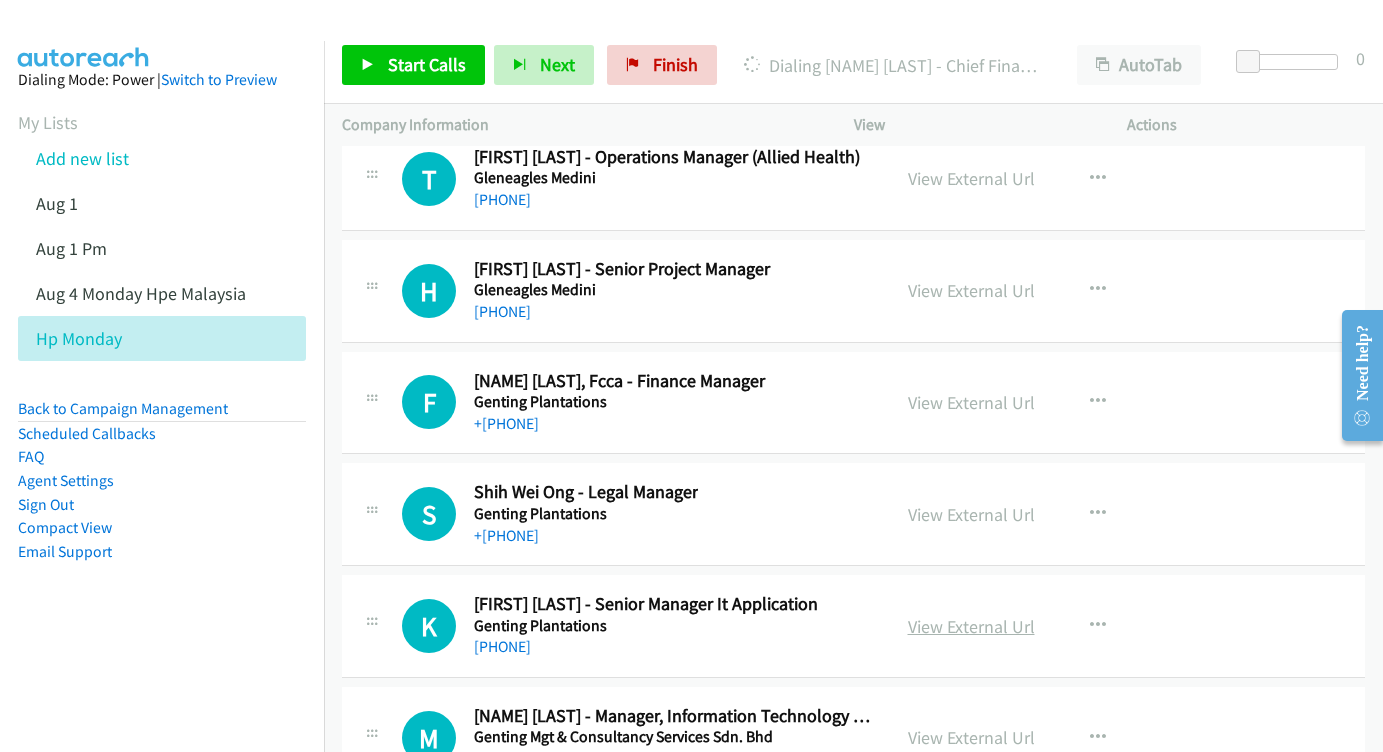 click on "View External Url" at bounding box center [971, 626] 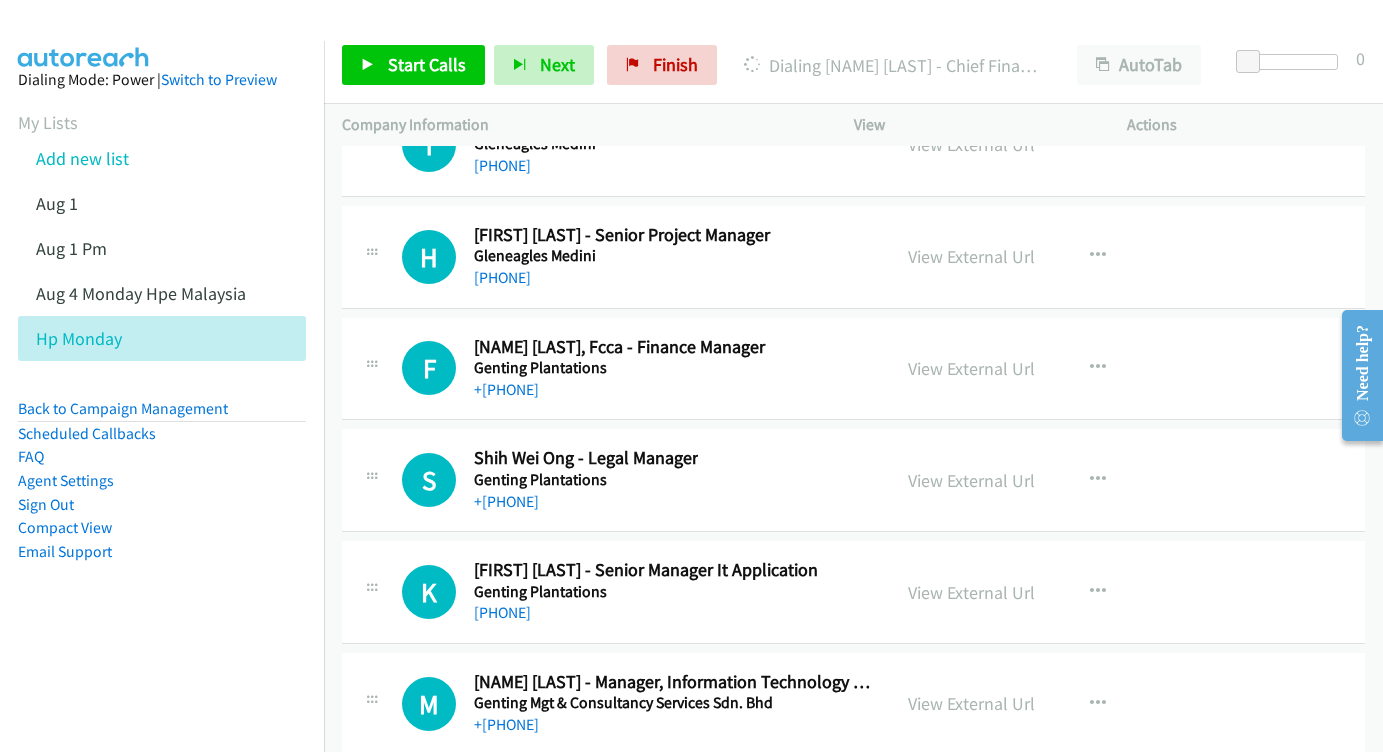 scroll, scrollTop: 25034, scrollLeft: 0, axis: vertical 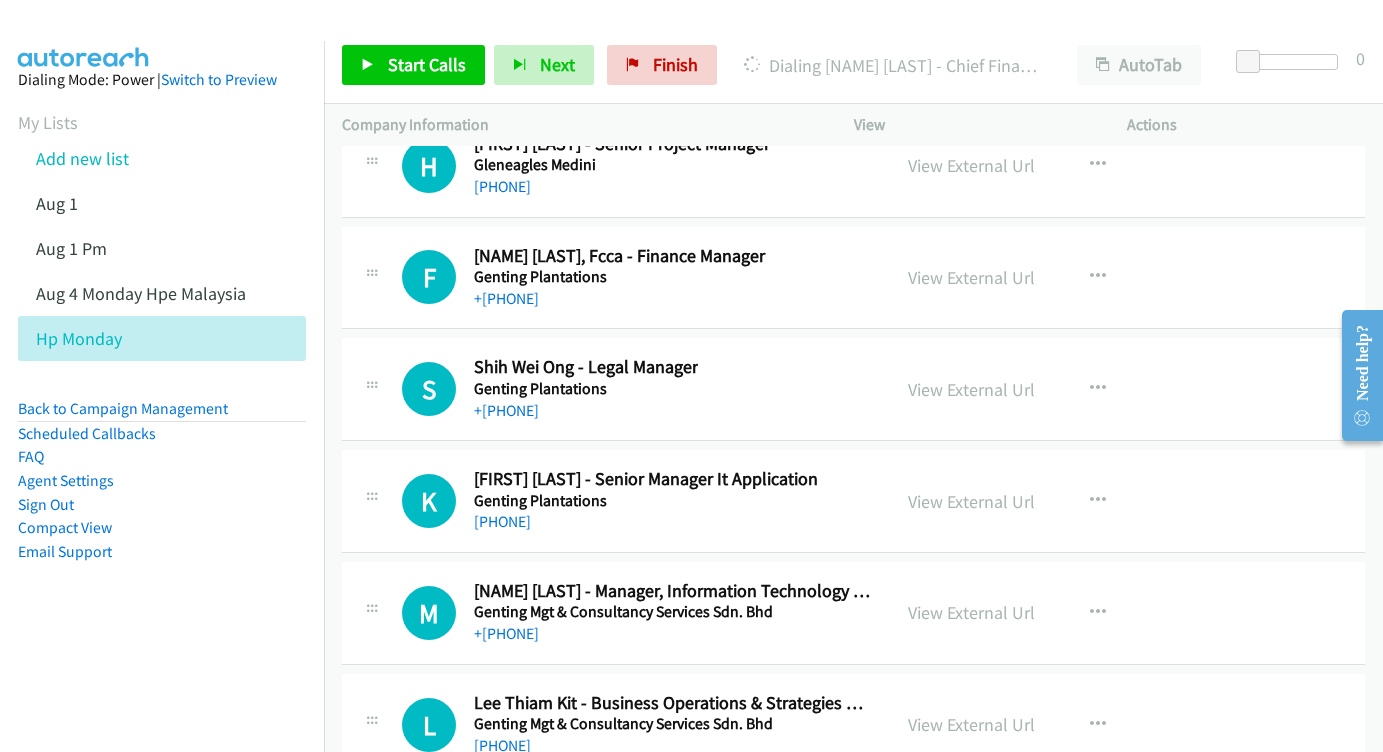 click on "View External Url" at bounding box center (971, 612) 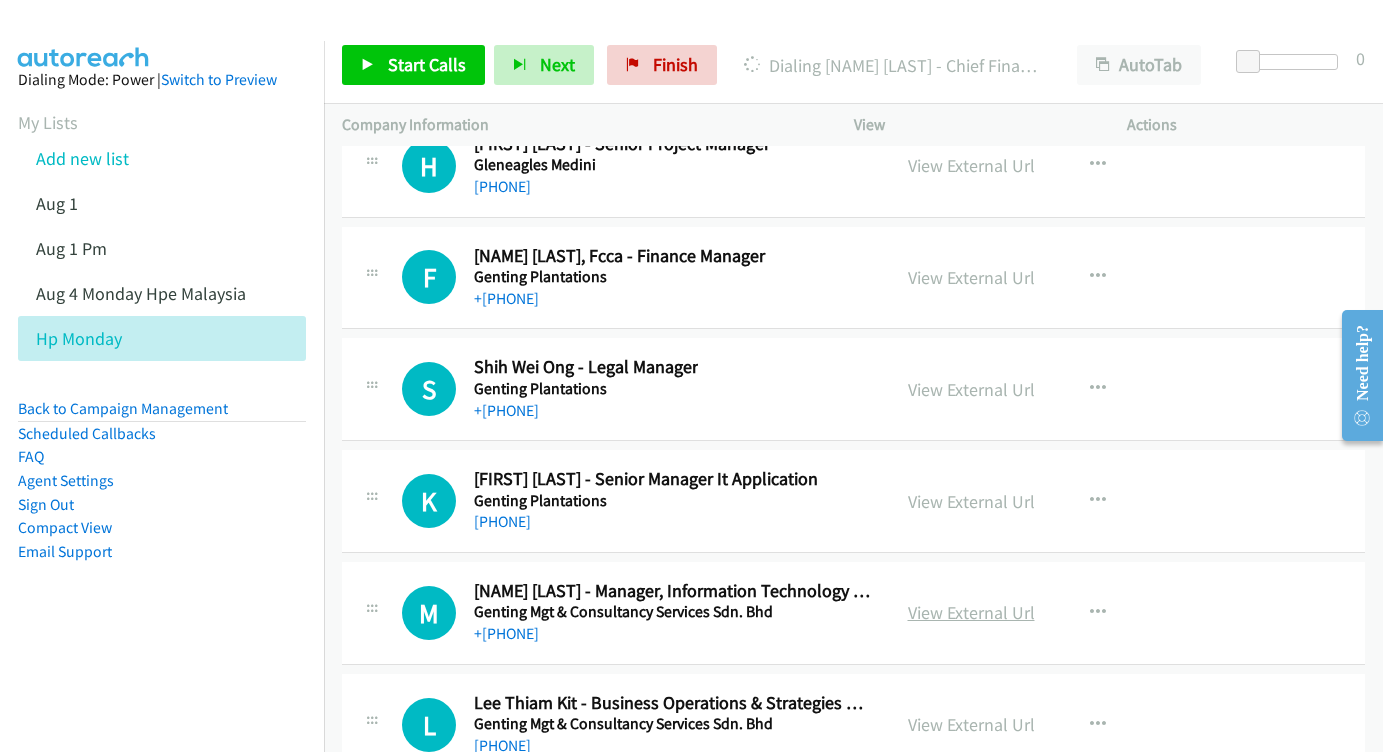 click on "View External Url" at bounding box center [971, 612] 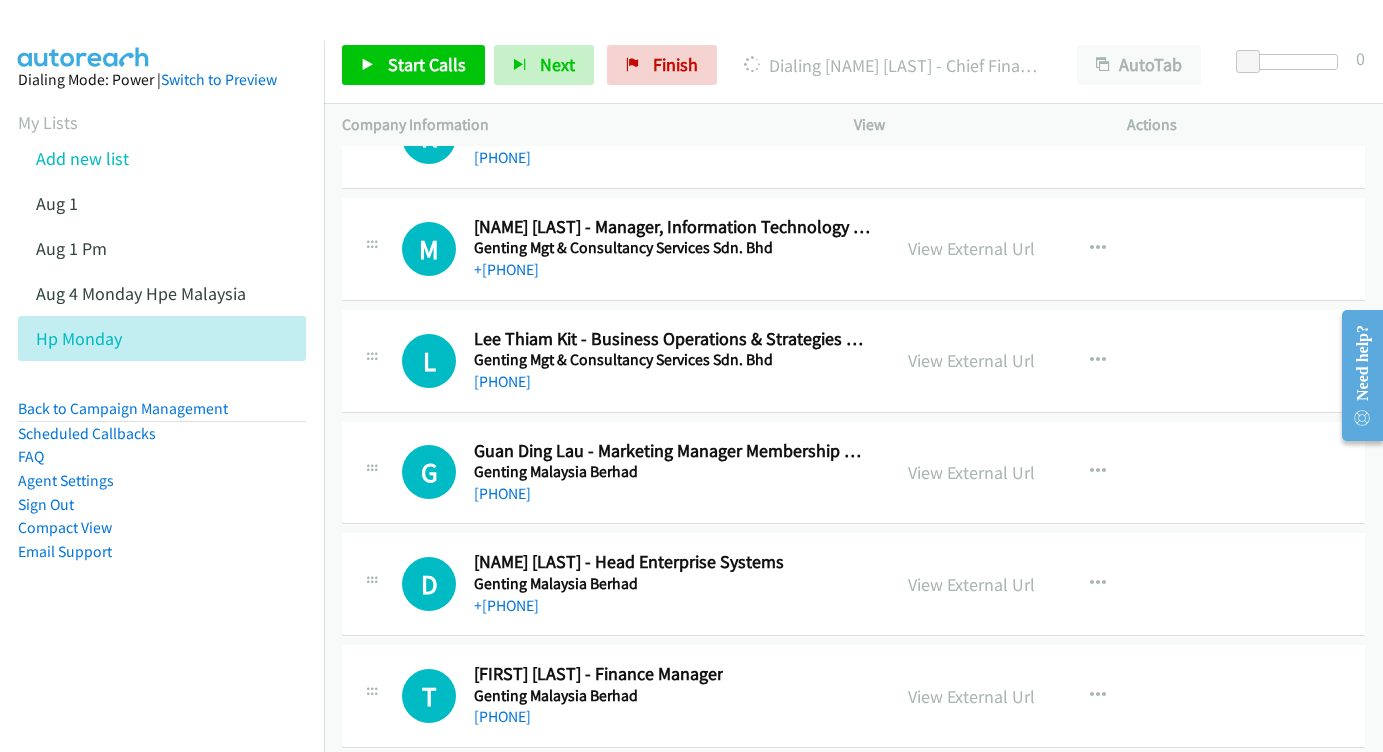 scroll, scrollTop: 25434, scrollLeft: 0, axis: vertical 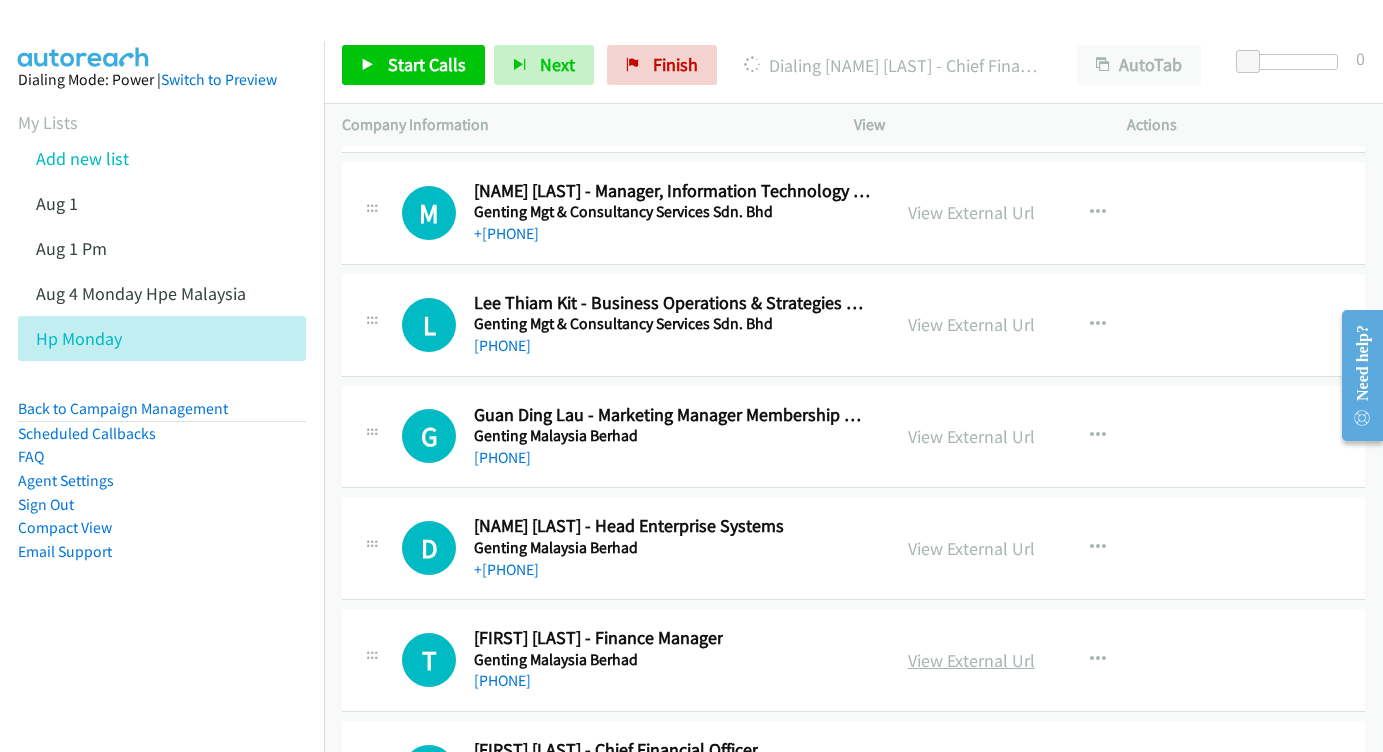 click on "View External Url" at bounding box center [971, 660] 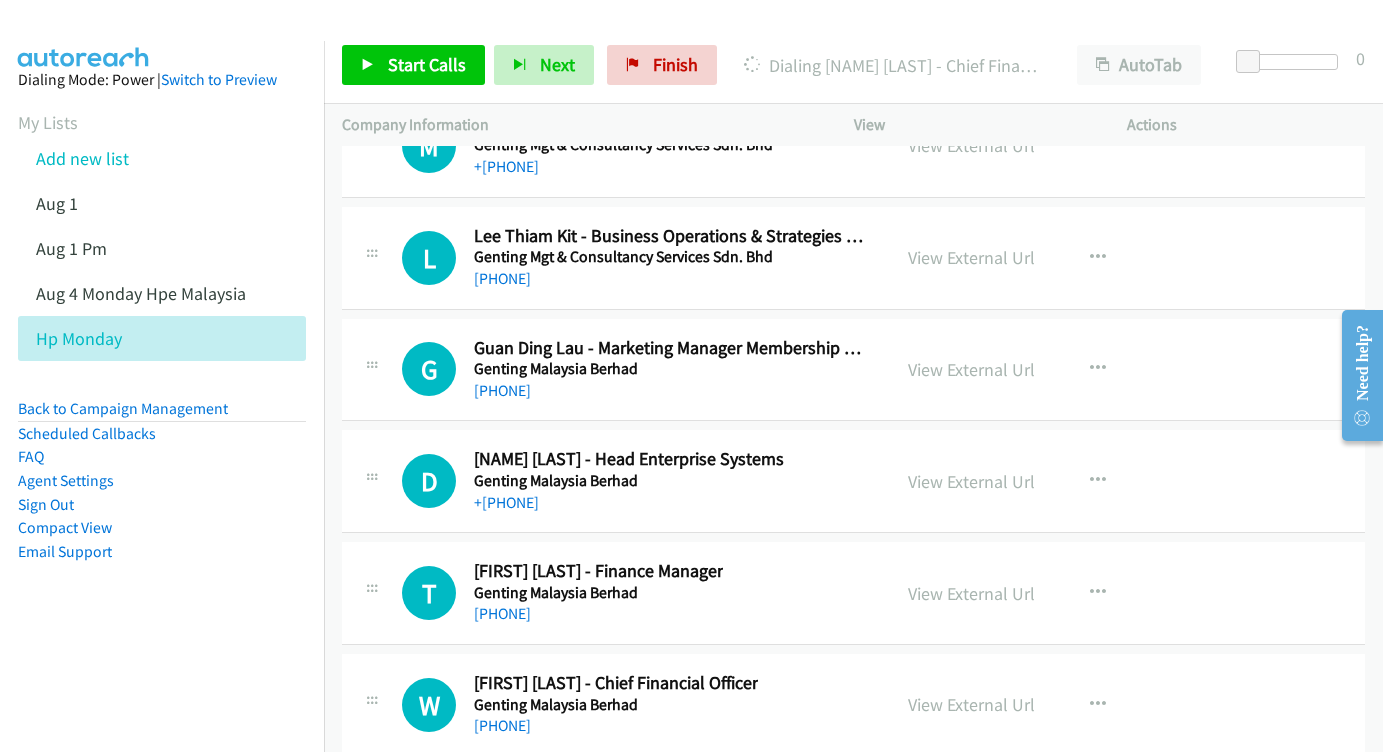 scroll, scrollTop: 25530, scrollLeft: 0, axis: vertical 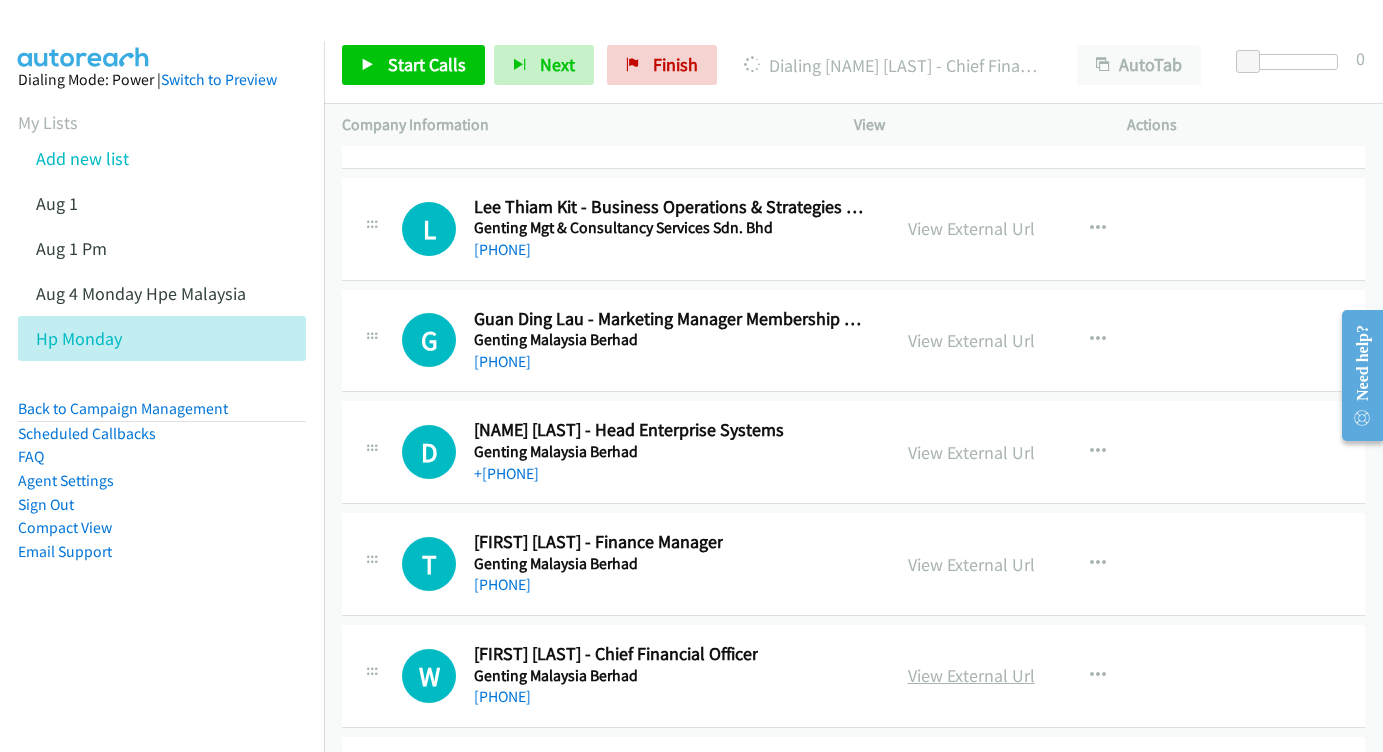 click on "View External Url" at bounding box center [971, 675] 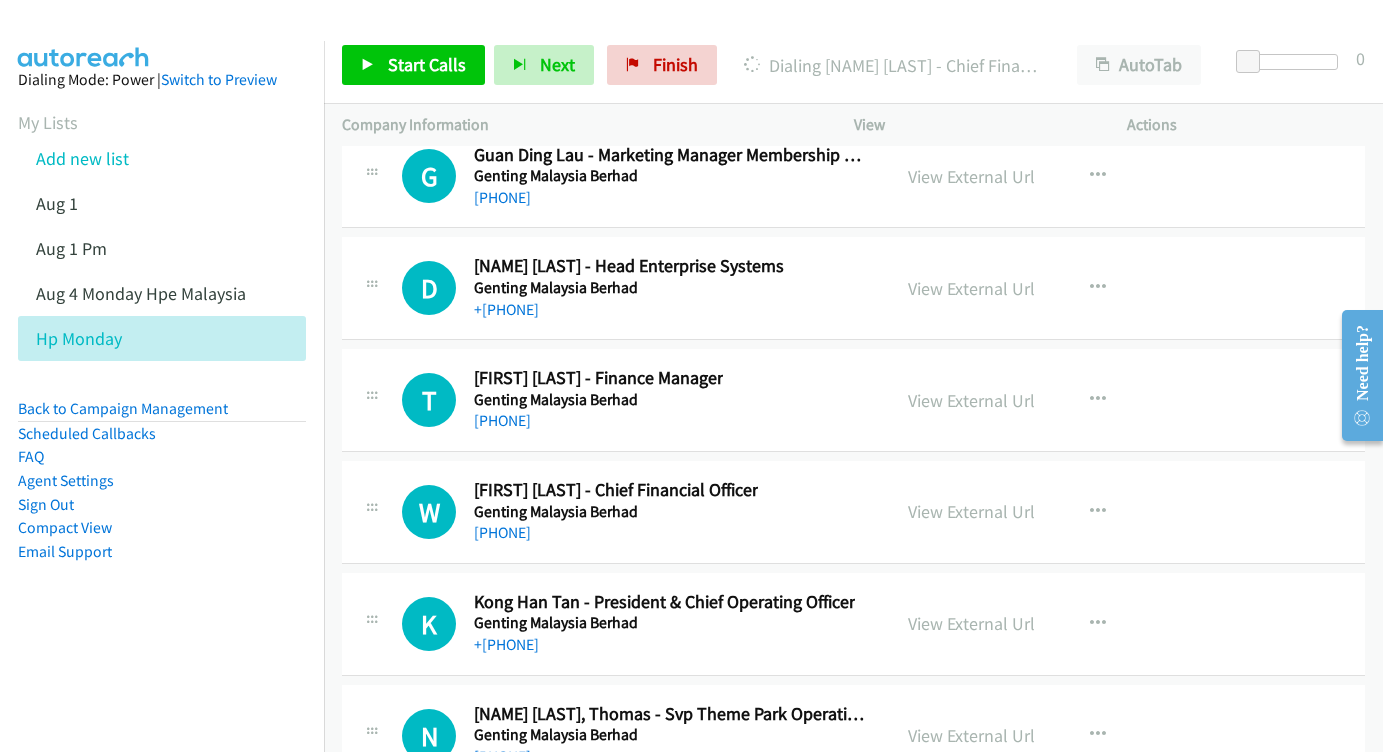 scroll, scrollTop: 25698, scrollLeft: 0, axis: vertical 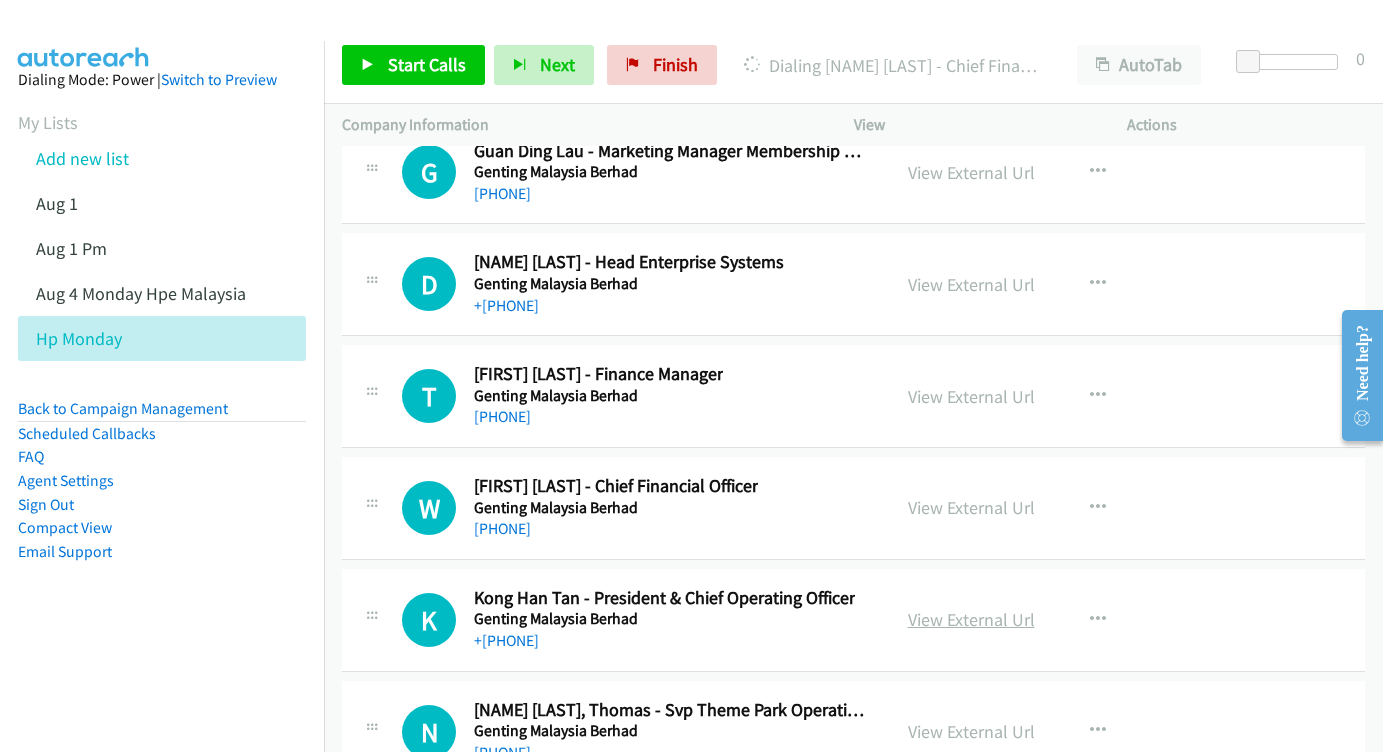 click on "View External Url" at bounding box center [971, 619] 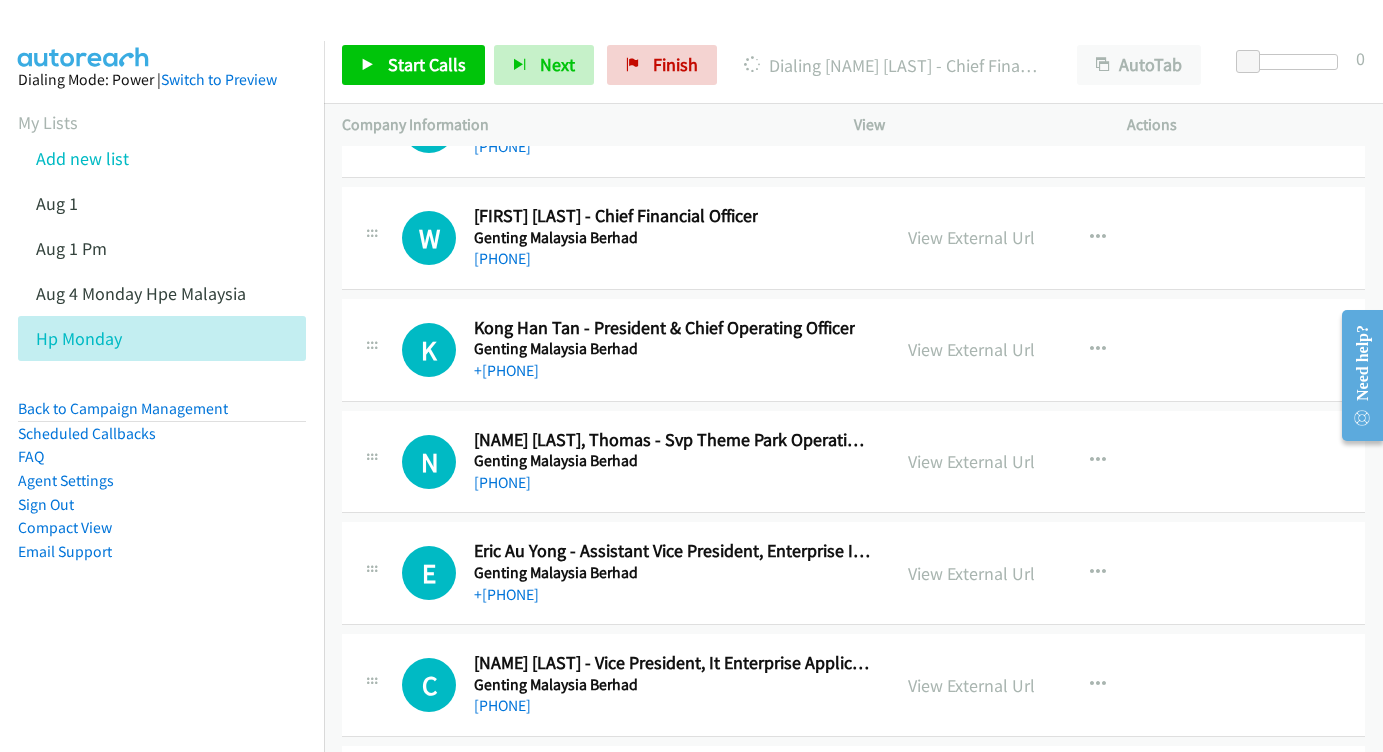 scroll, scrollTop: 25999, scrollLeft: 0, axis: vertical 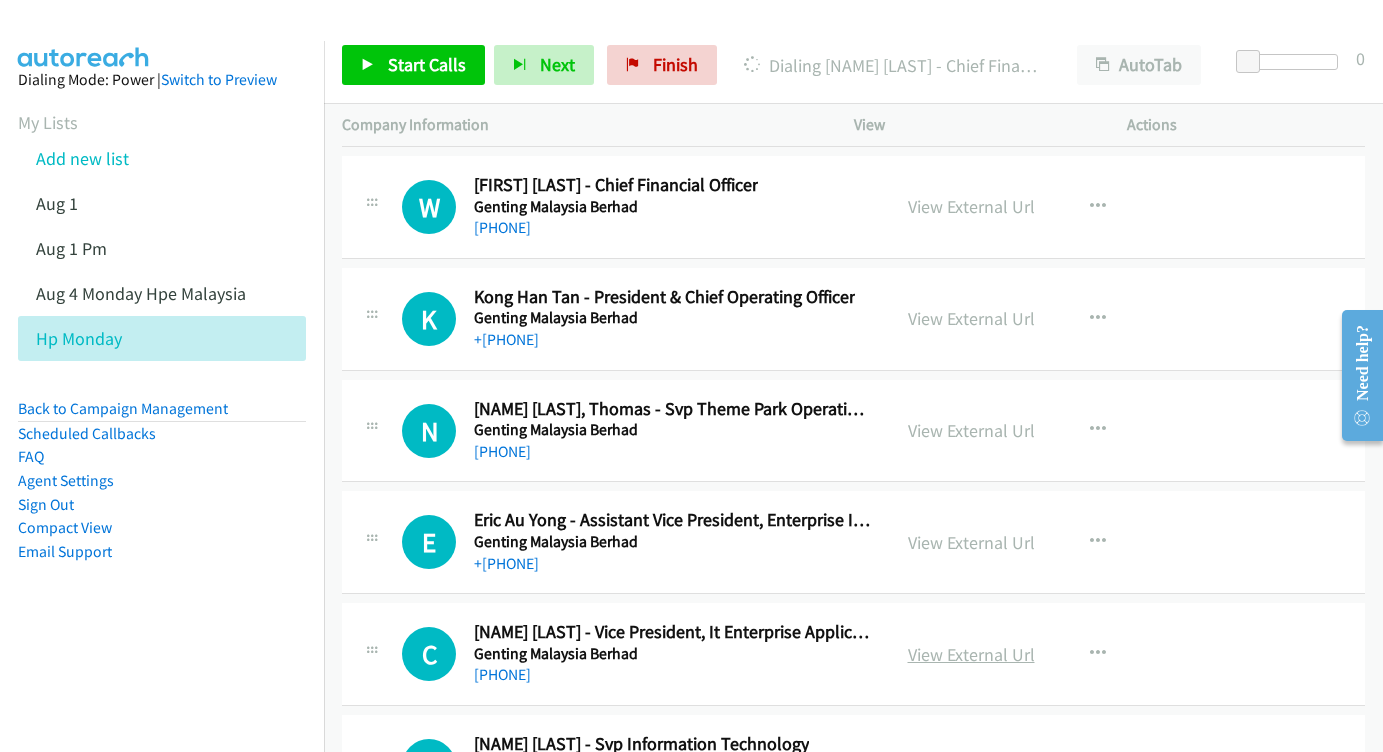 click on "View External Url" at bounding box center [971, 654] 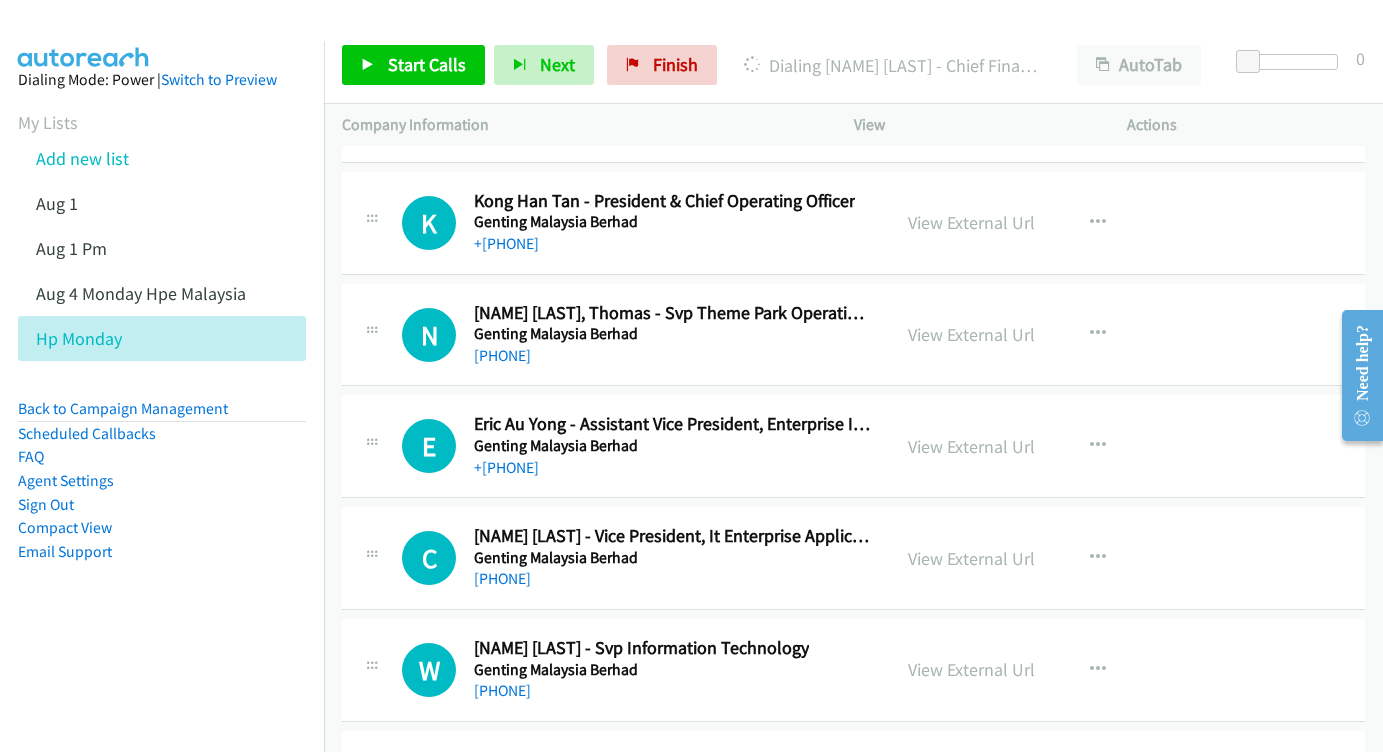 scroll, scrollTop: 26120, scrollLeft: 0, axis: vertical 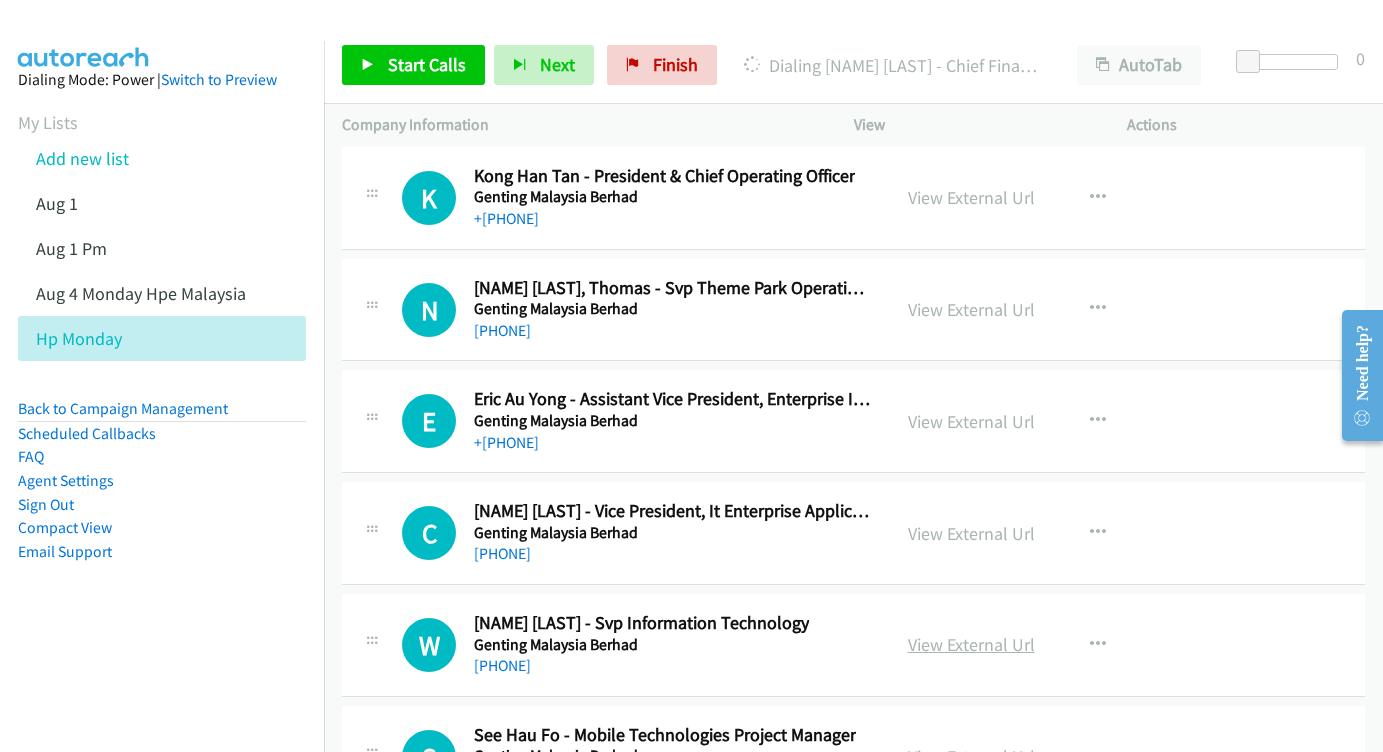 click on "View External Url" at bounding box center (971, 644) 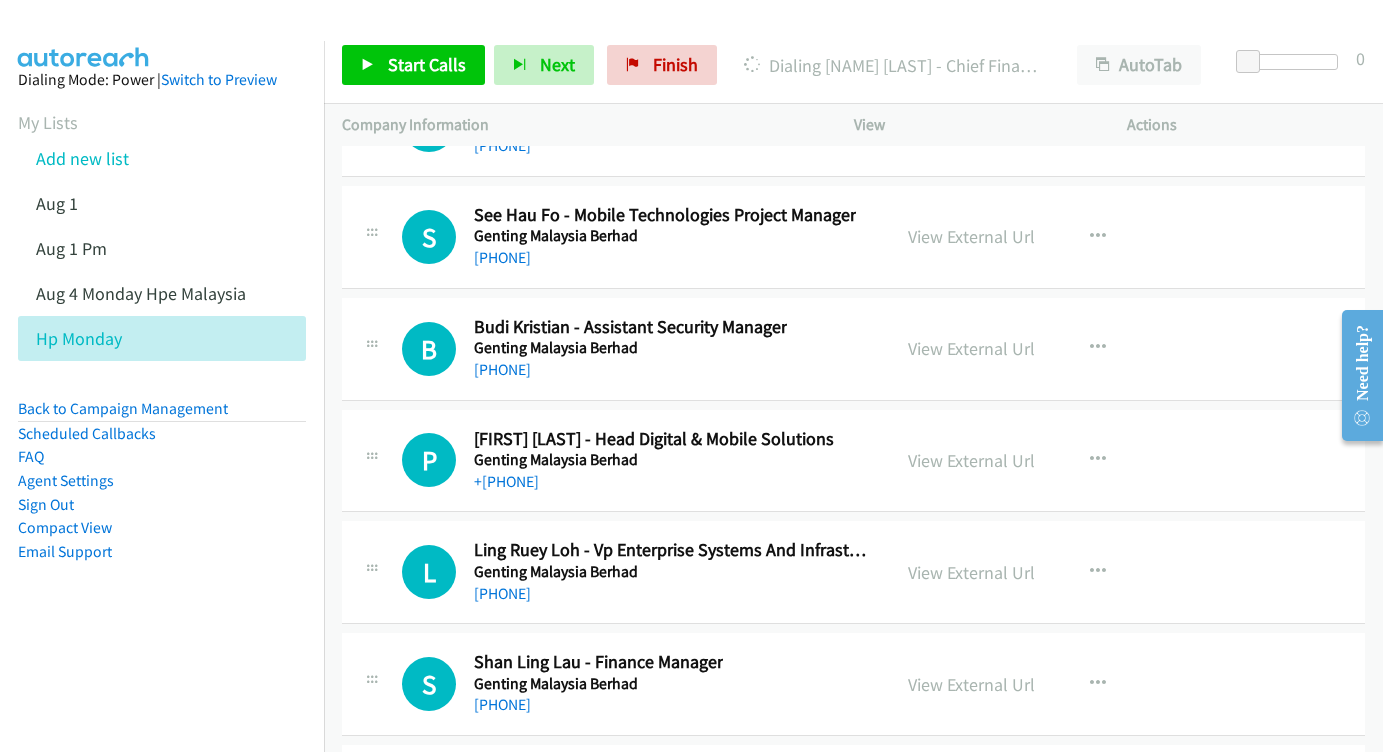 scroll, scrollTop: 26667, scrollLeft: 0, axis: vertical 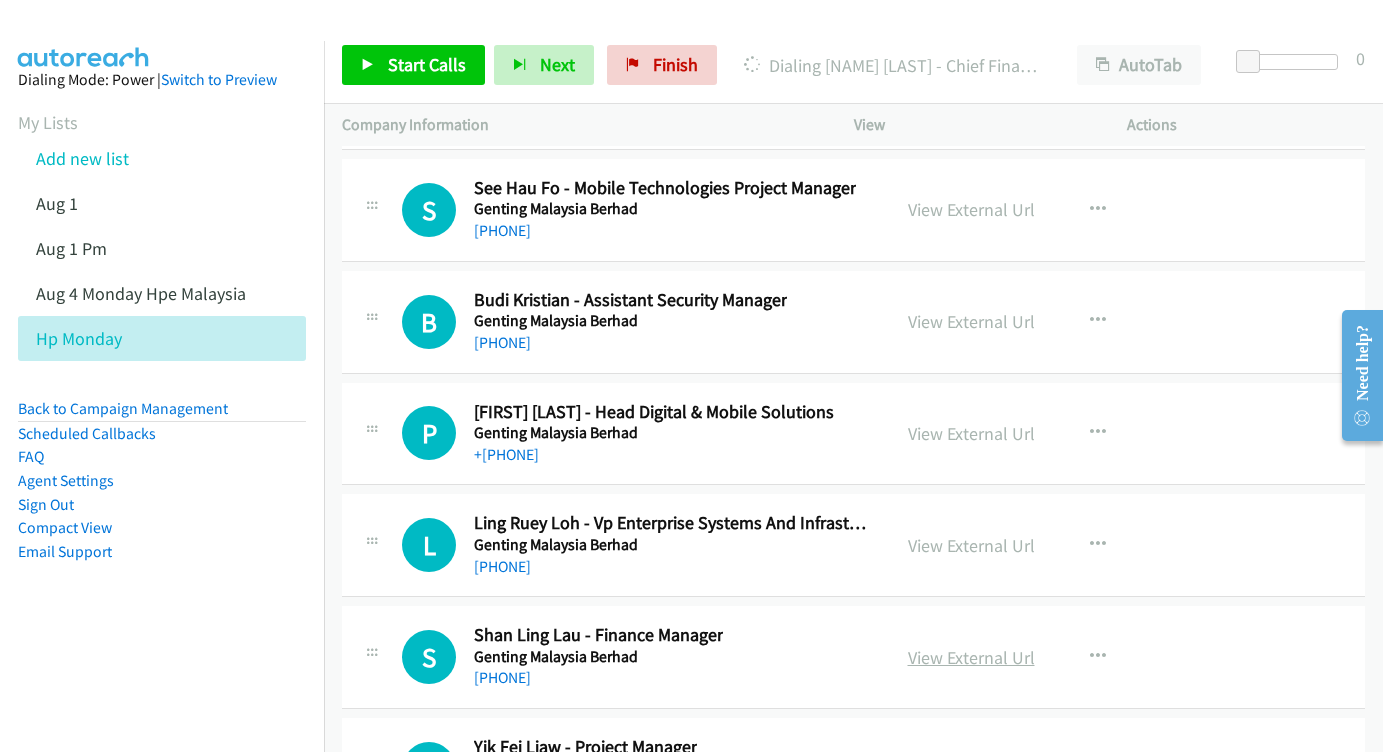 click on "View External Url" at bounding box center (971, 657) 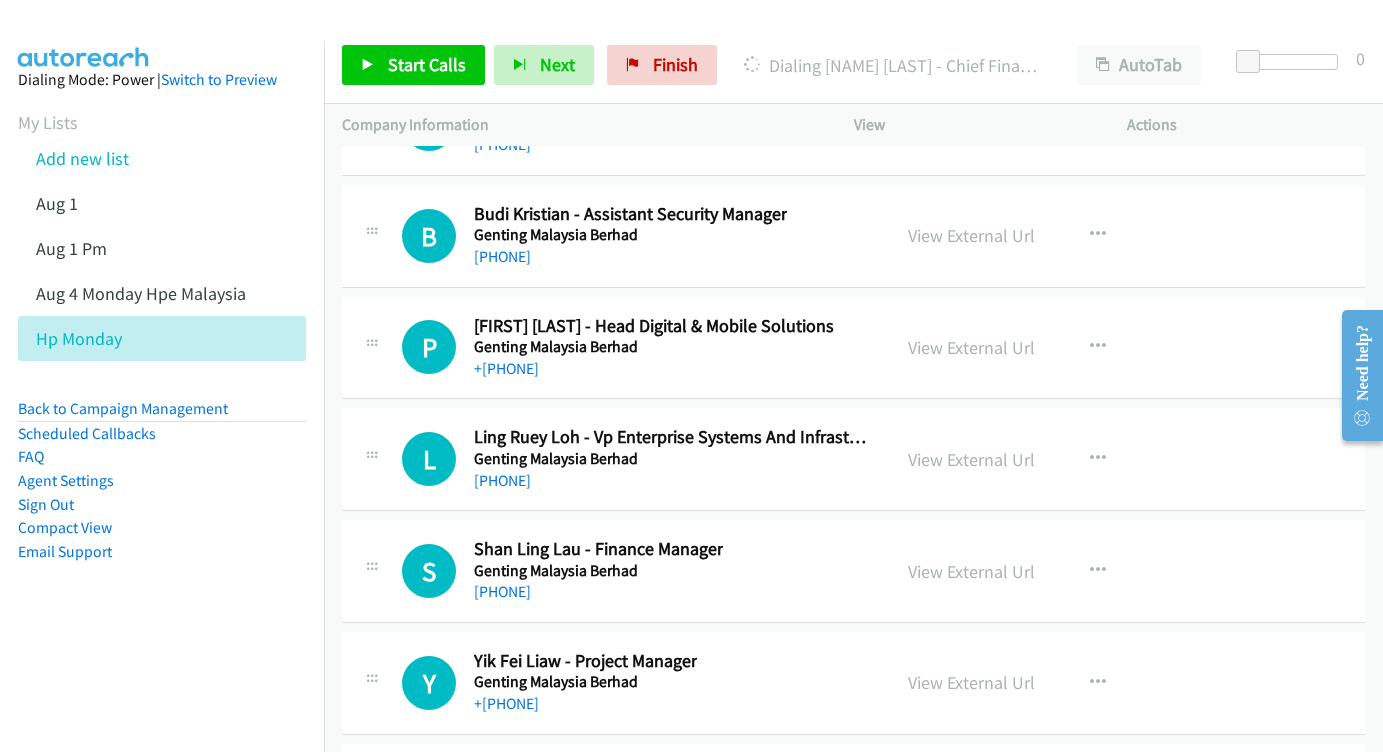 scroll, scrollTop: 26784, scrollLeft: 0, axis: vertical 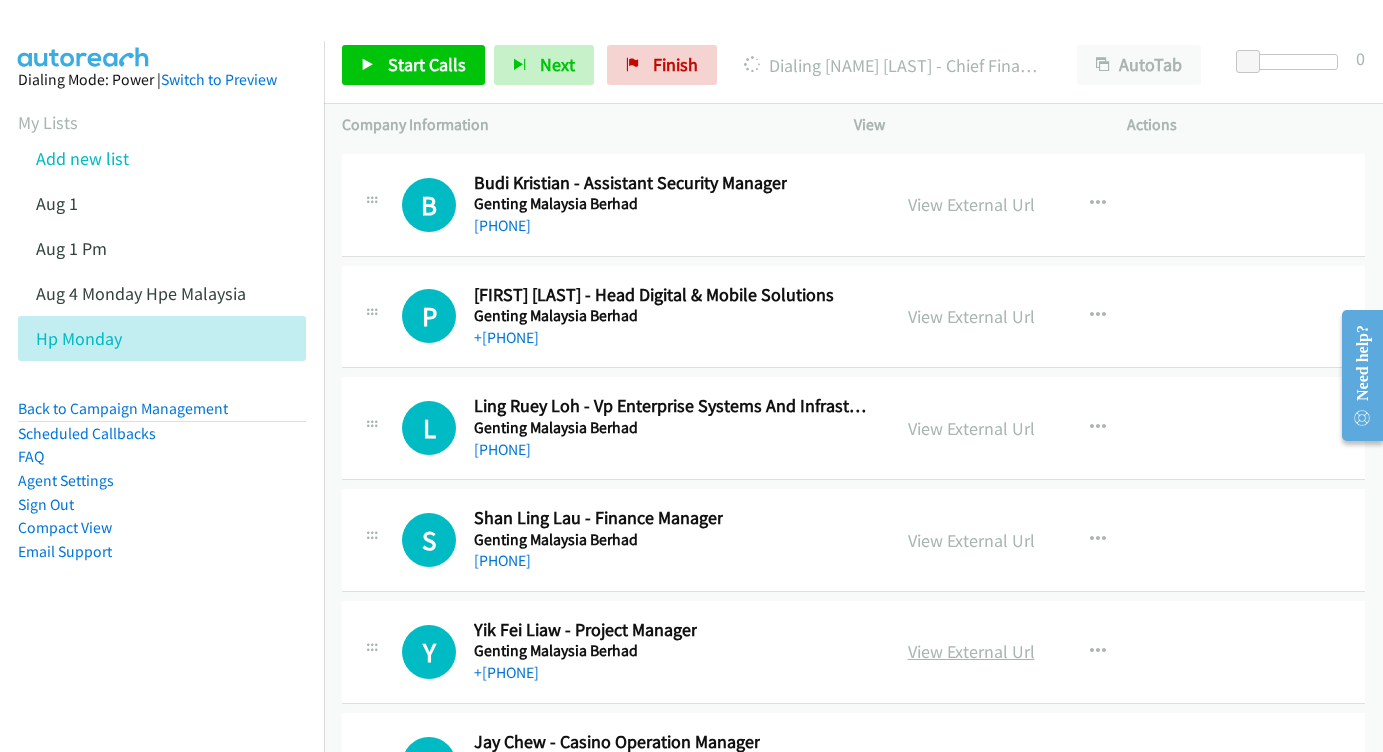 click on "View External Url" at bounding box center [971, 651] 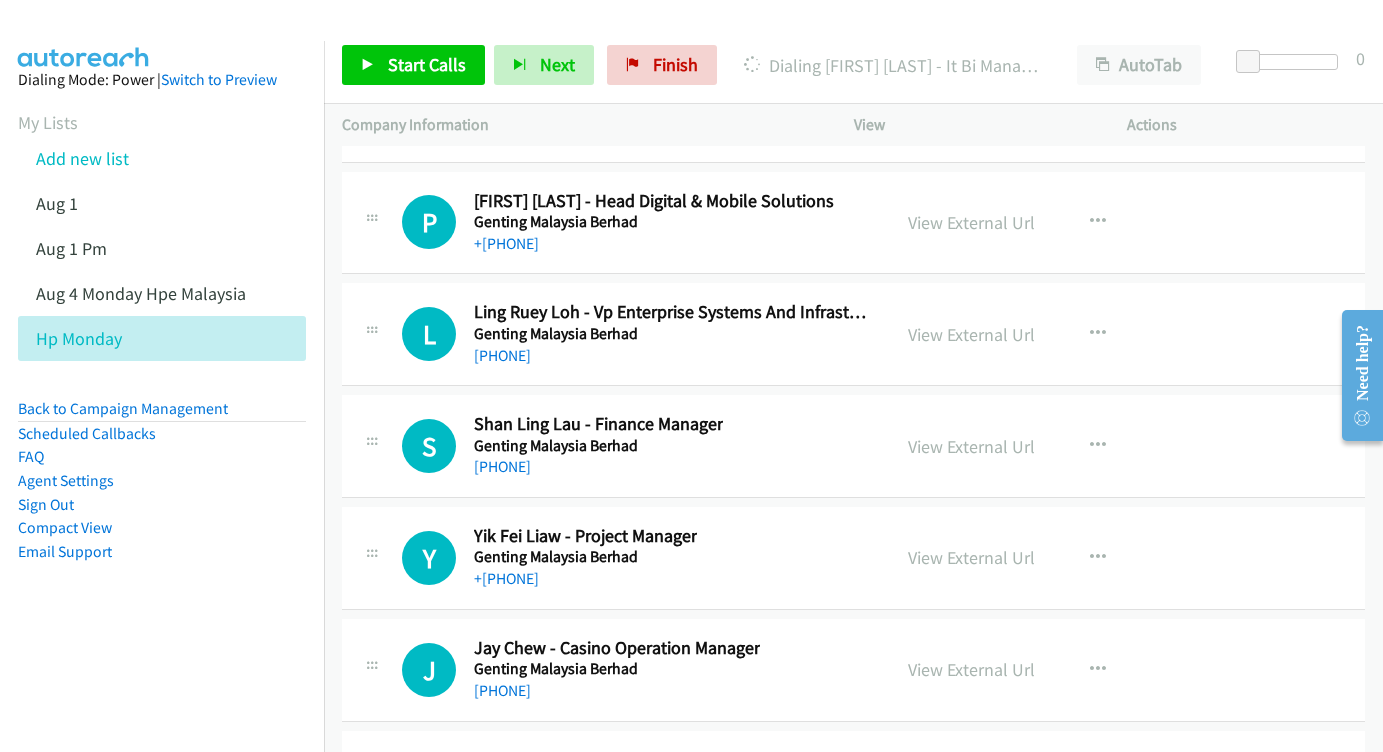scroll, scrollTop: 26882, scrollLeft: 0, axis: vertical 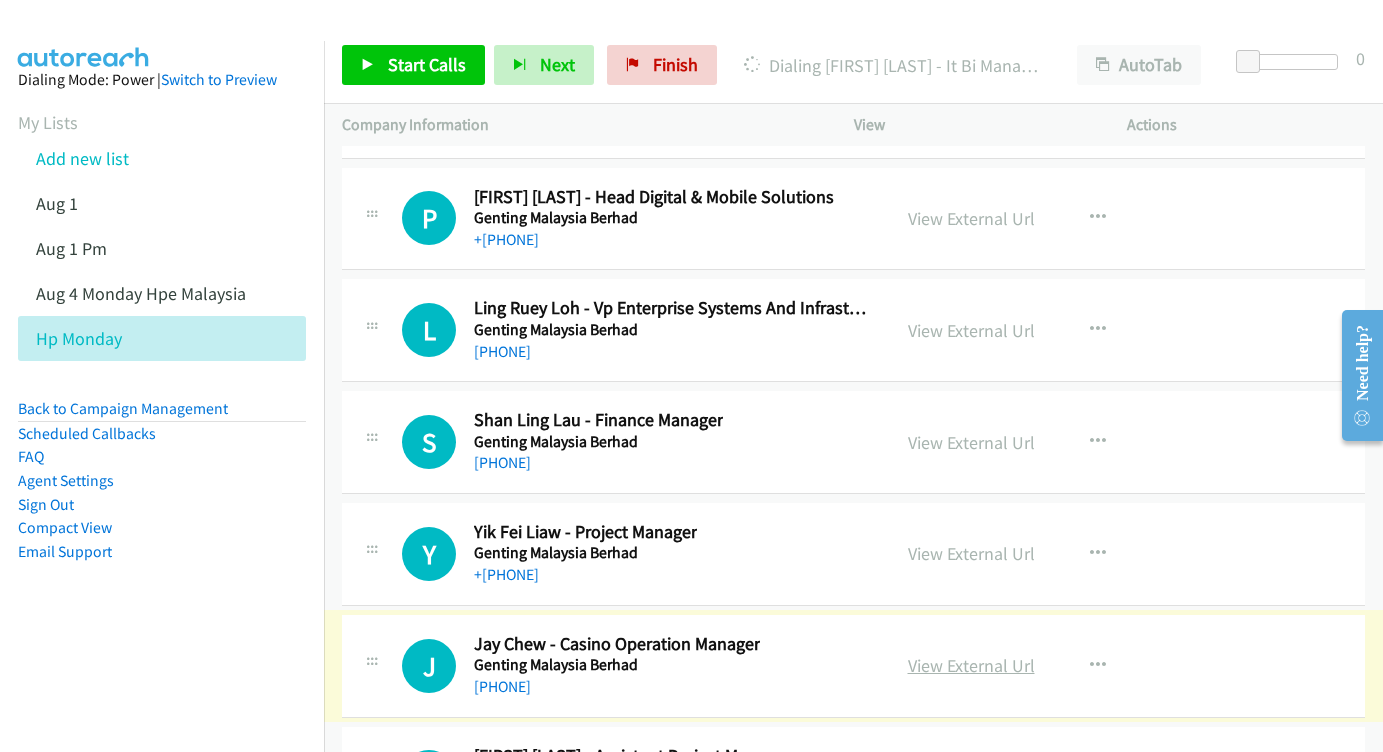 click on "View External Url" at bounding box center (971, 665) 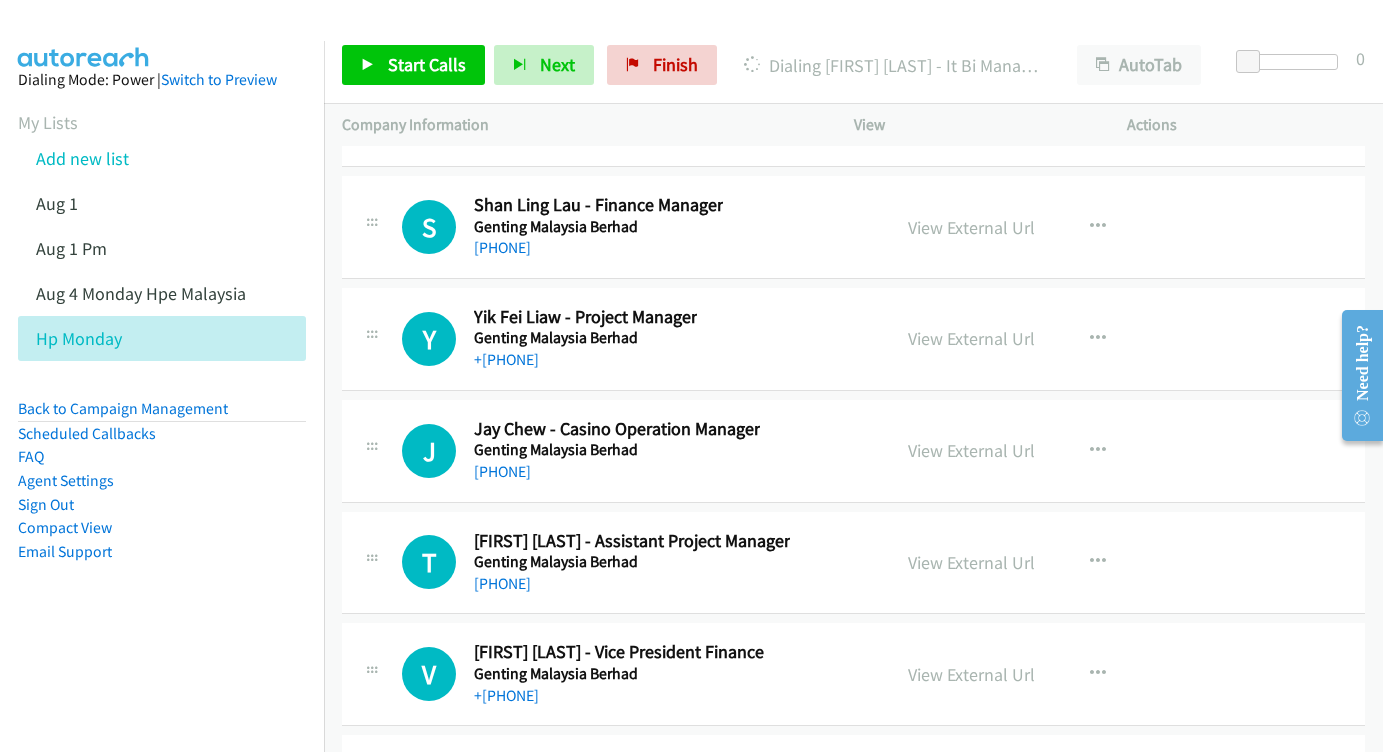 scroll, scrollTop: 27101, scrollLeft: 0, axis: vertical 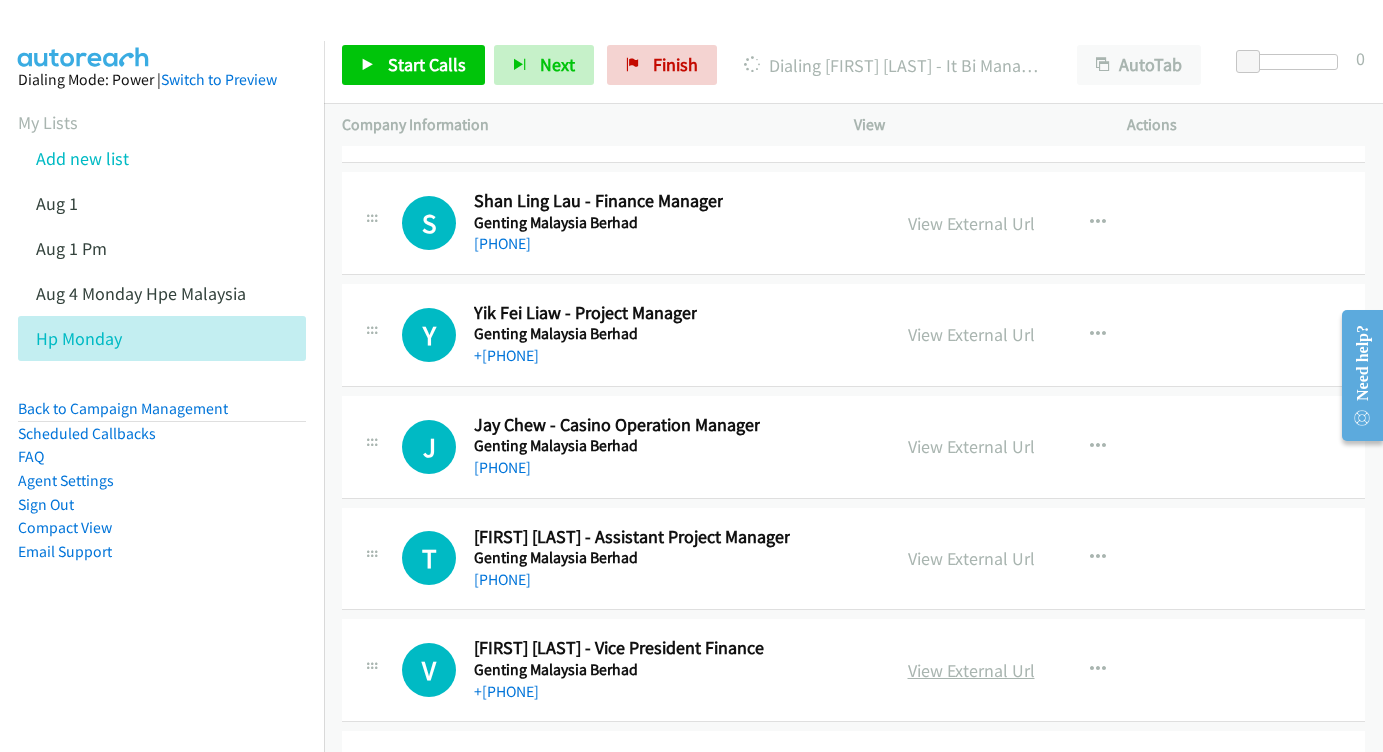 click on "View External Url" at bounding box center [971, 670] 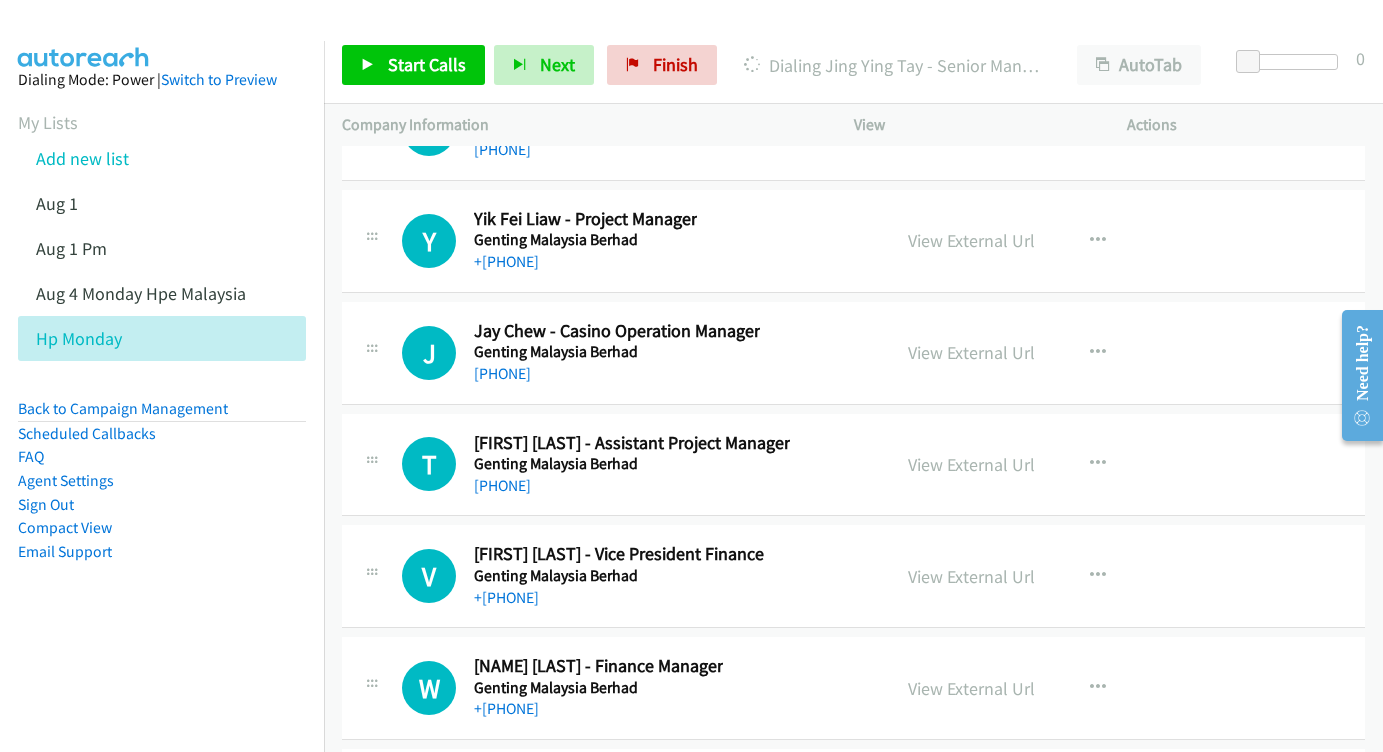 scroll, scrollTop: 27195, scrollLeft: 5, axis: both 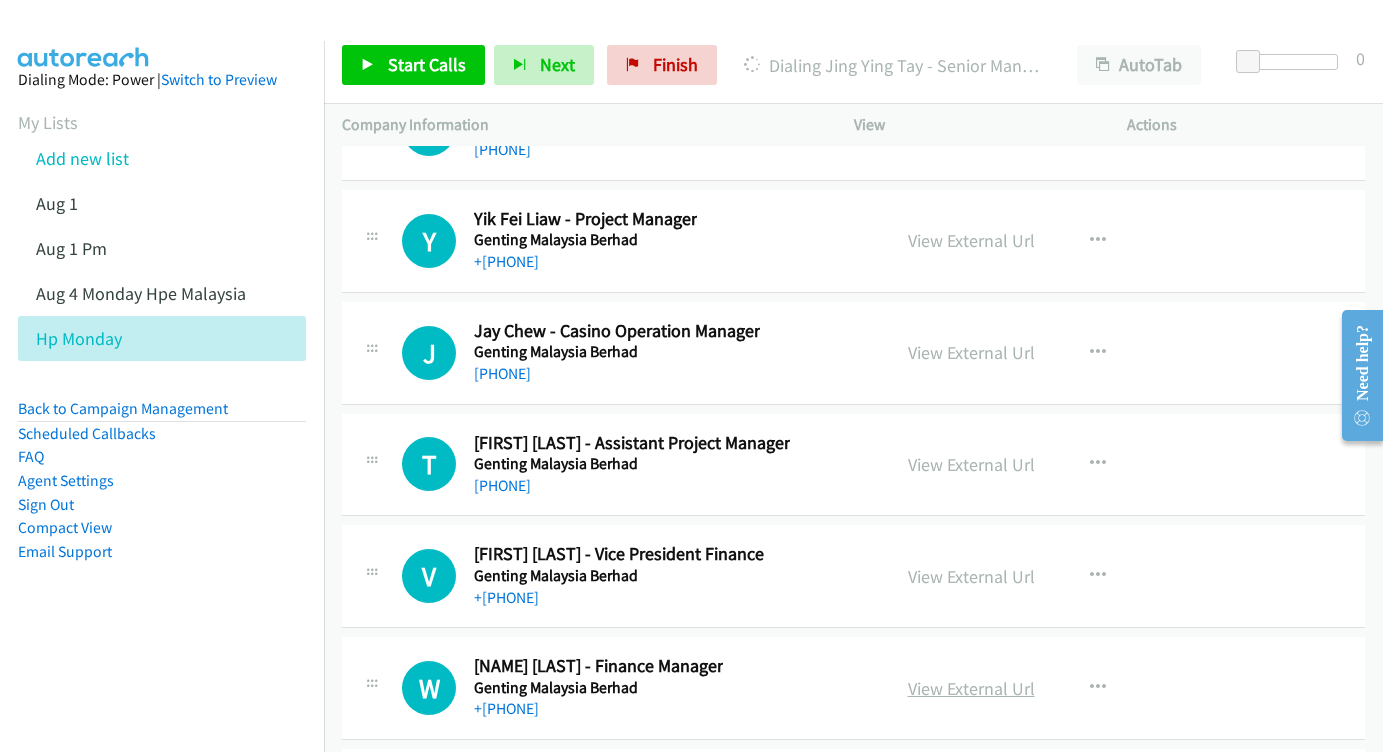 click on "View External Url" at bounding box center (971, 688) 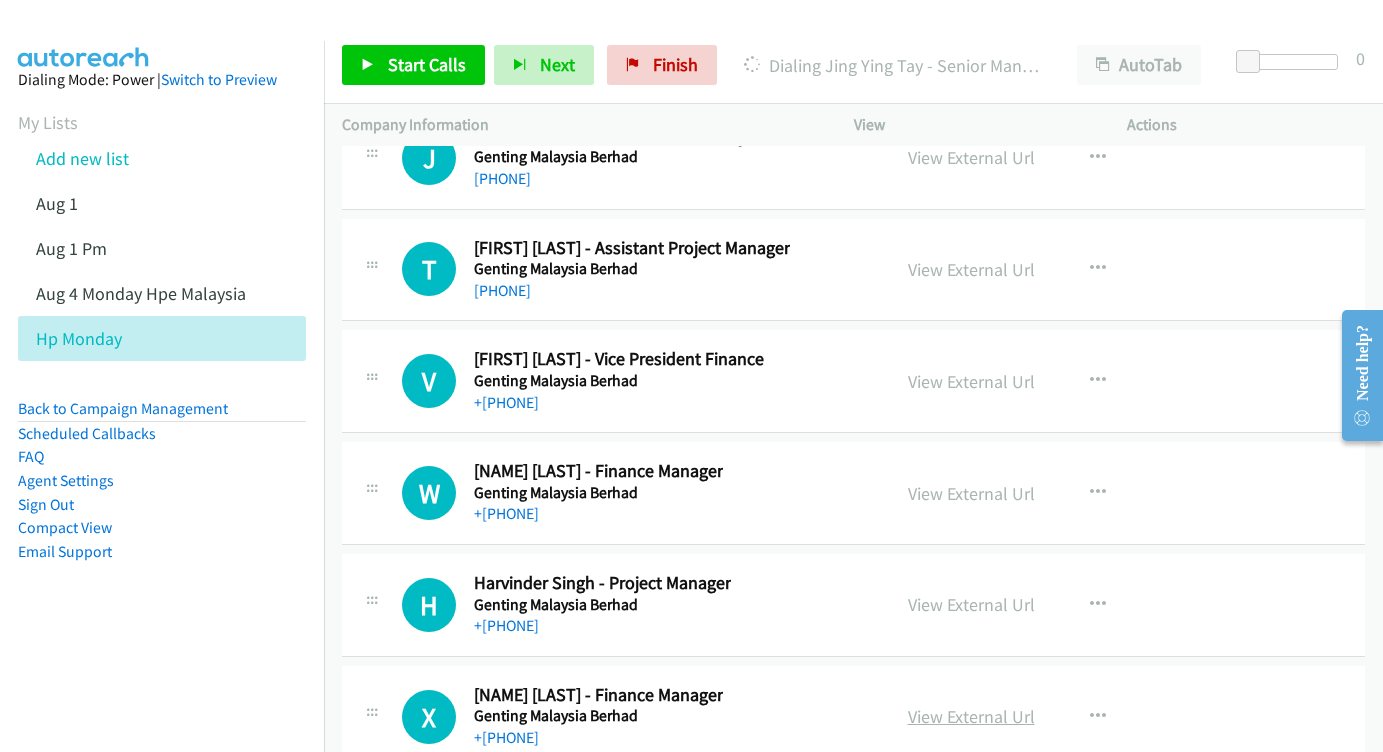 scroll, scrollTop: 27399, scrollLeft: 5, axis: both 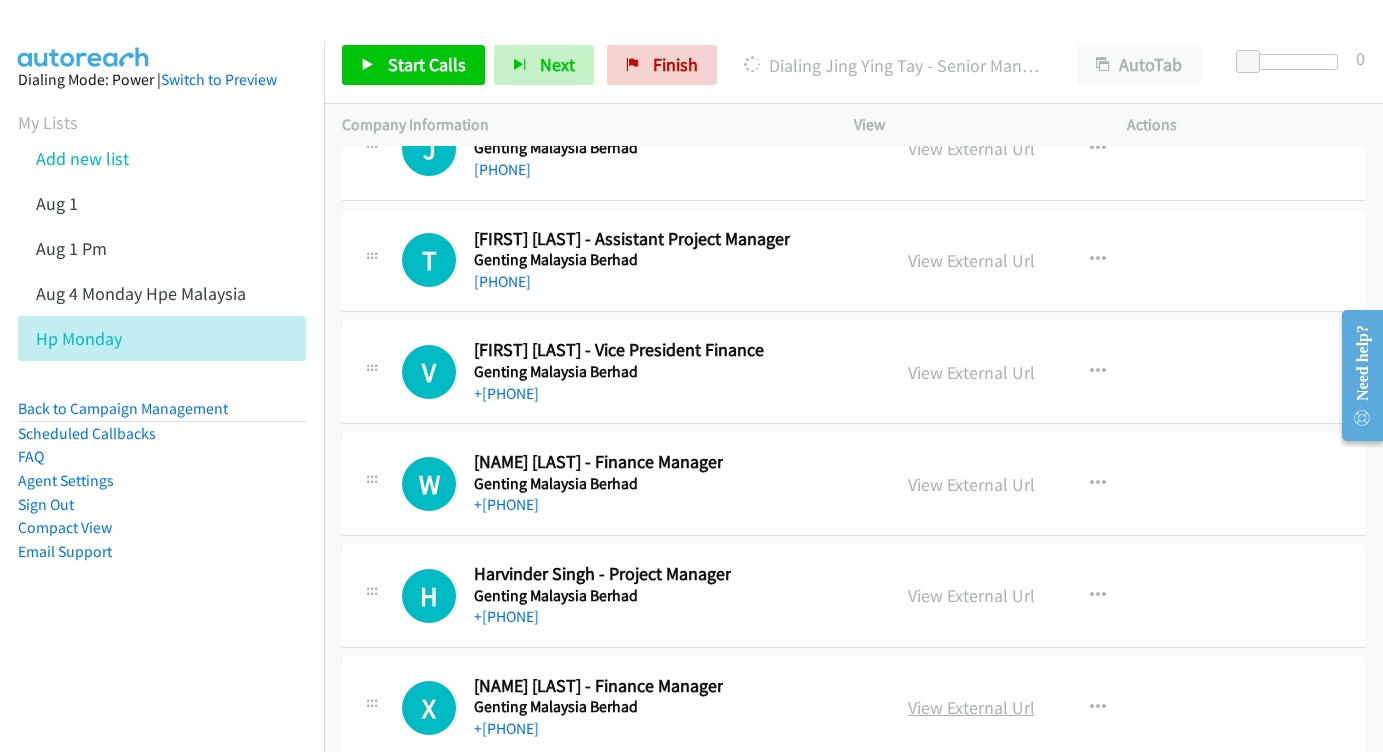 click on "View External Url" at bounding box center (971, 707) 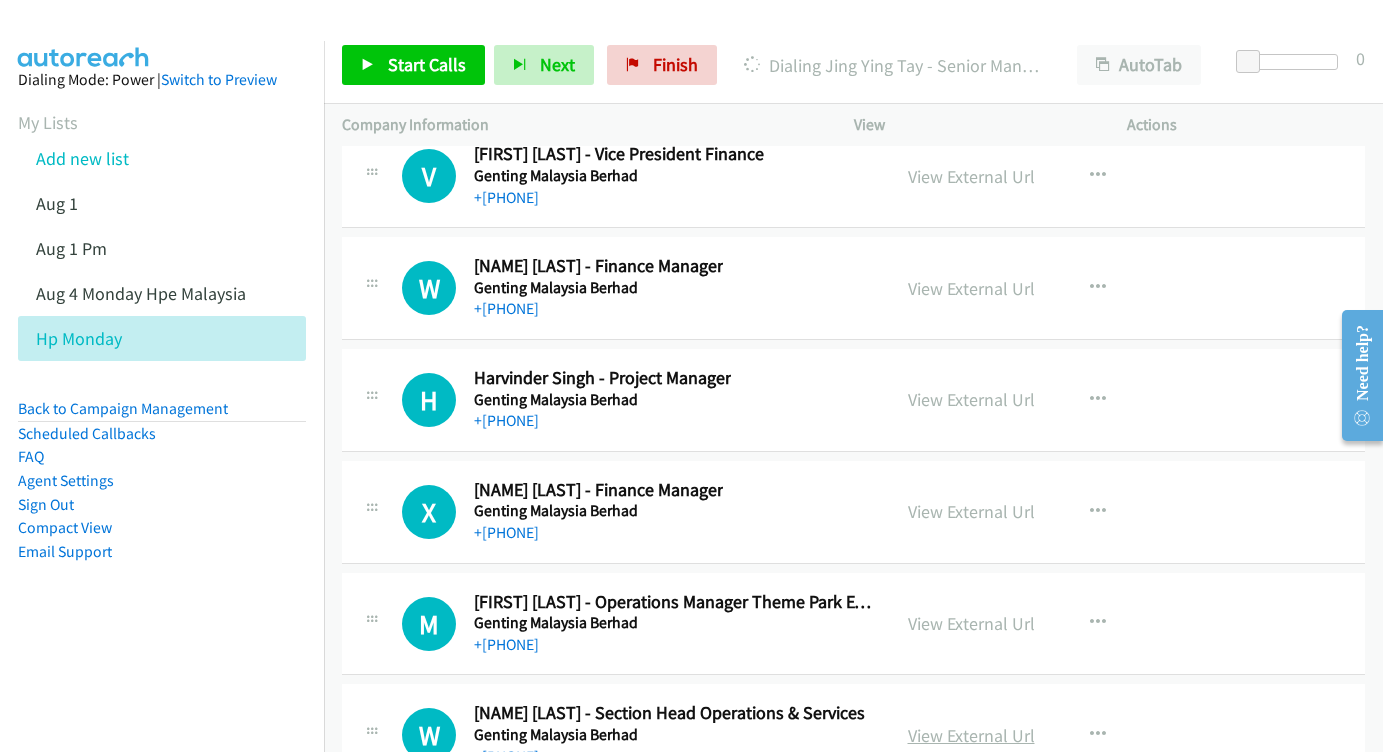 scroll, scrollTop: 27621, scrollLeft: 5, axis: both 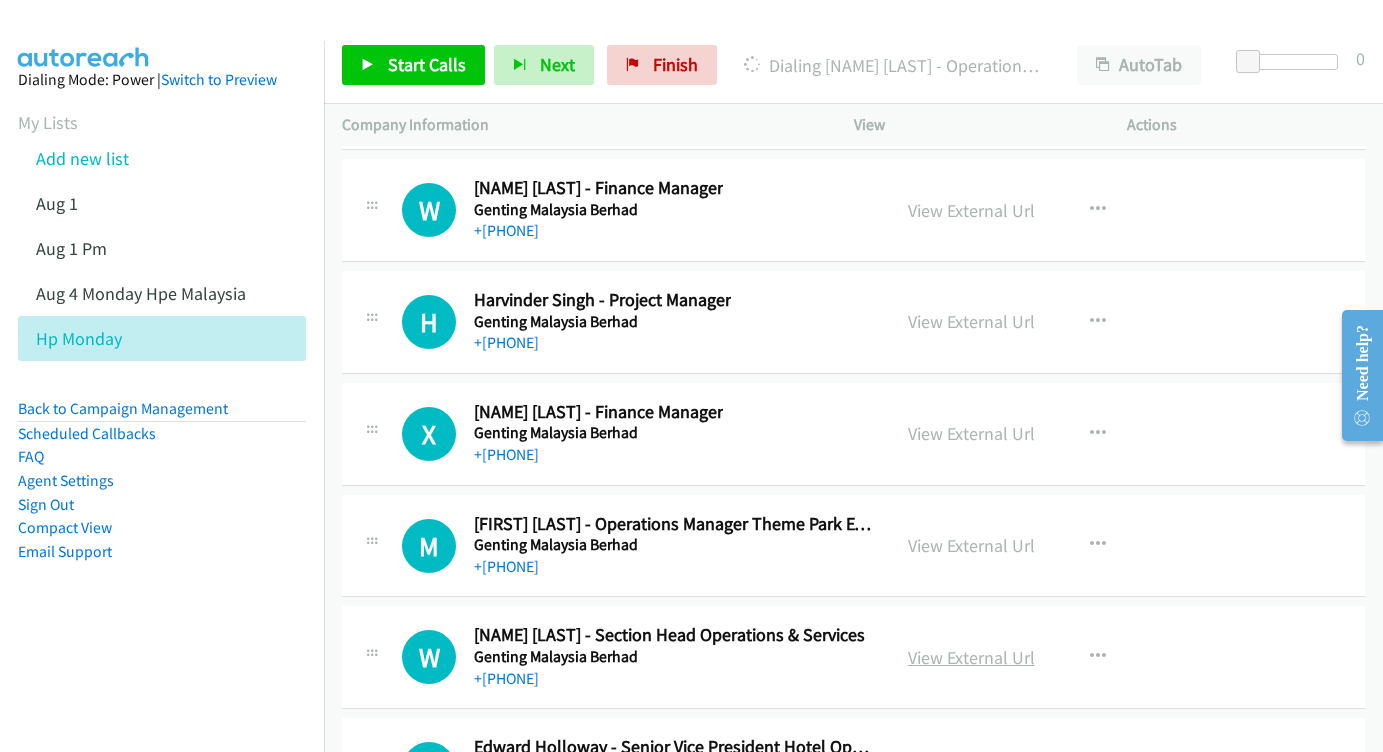 click on "View External Url" at bounding box center (971, 657) 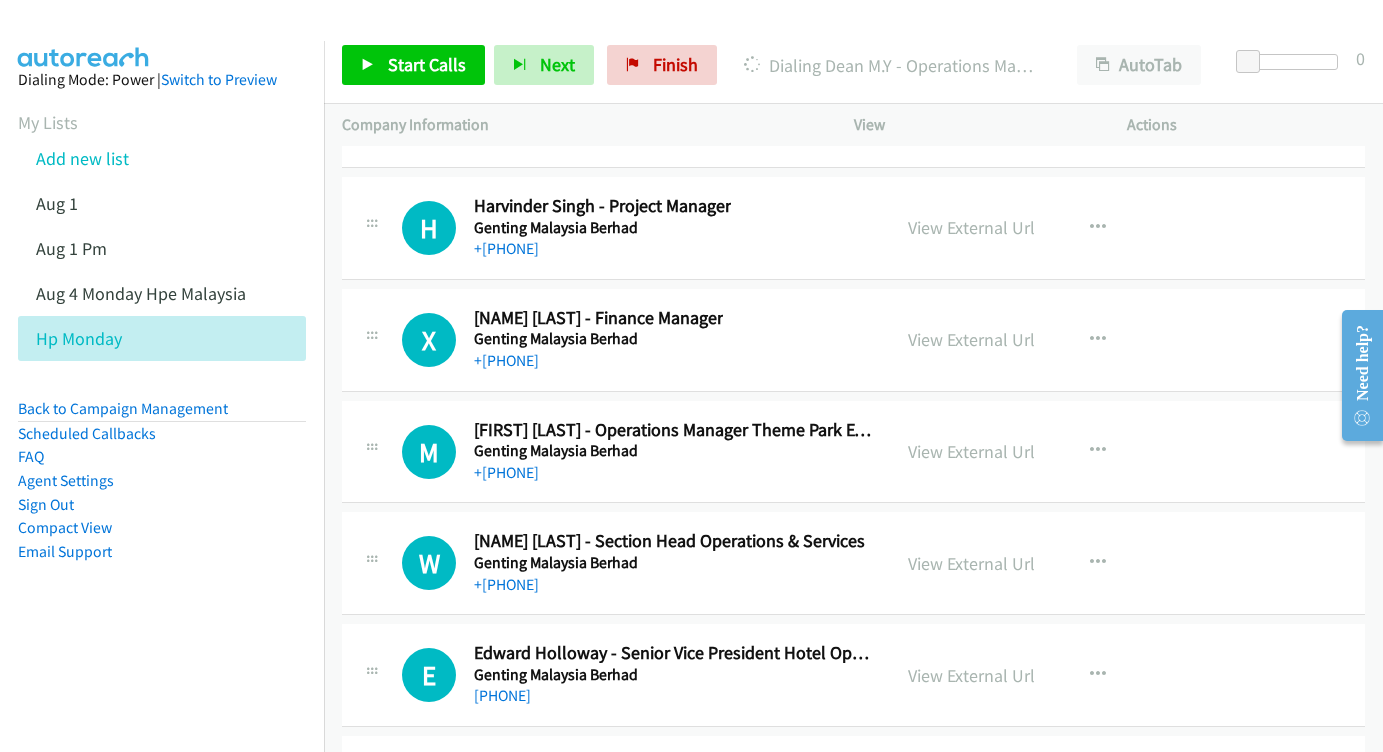 scroll, scrollTop: 27775, scrollLeft: 4, axis: both 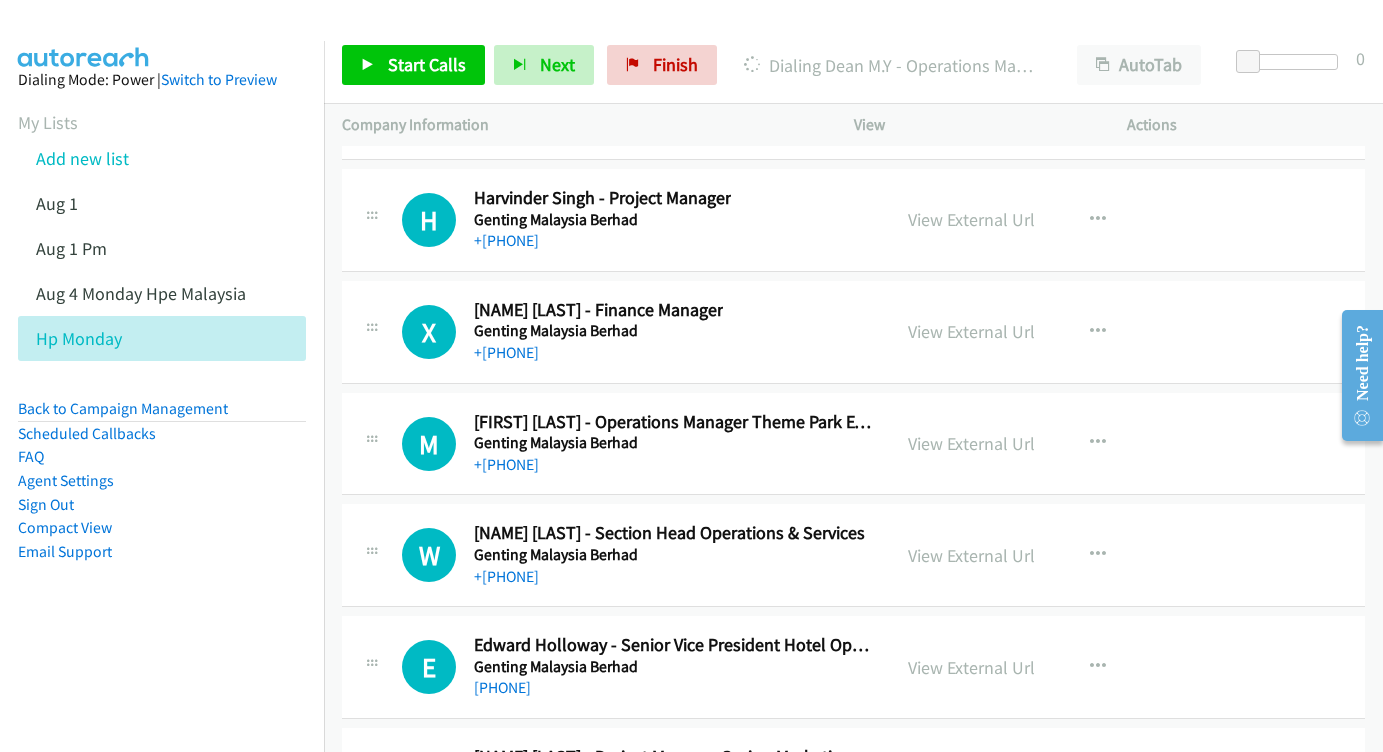 click on "View External Url
View External Url
Schedule/Manage Callback
Start Calls Here
Remove from list
Add to do not call list
Reset Call Status" at bounding box center (1036, 667) 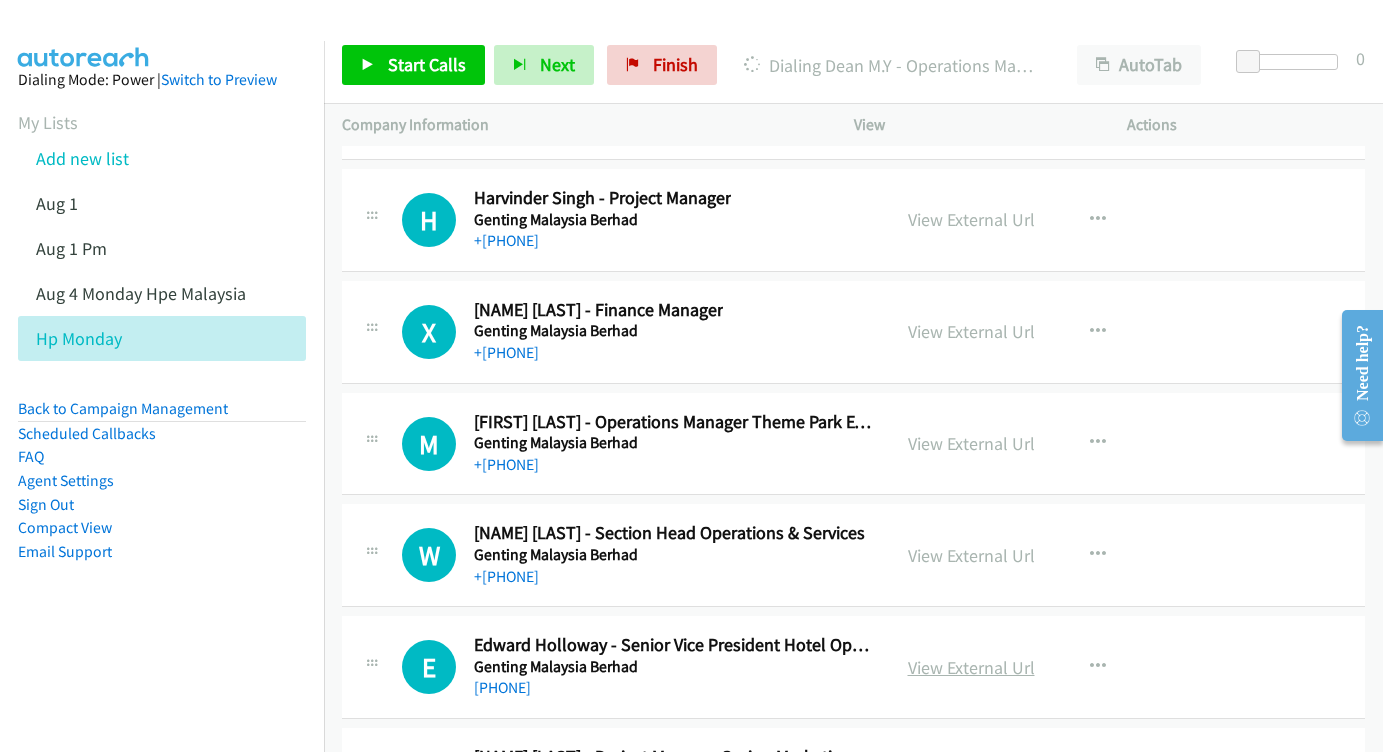 click on "View External Url" at bounding box center (971, 667) 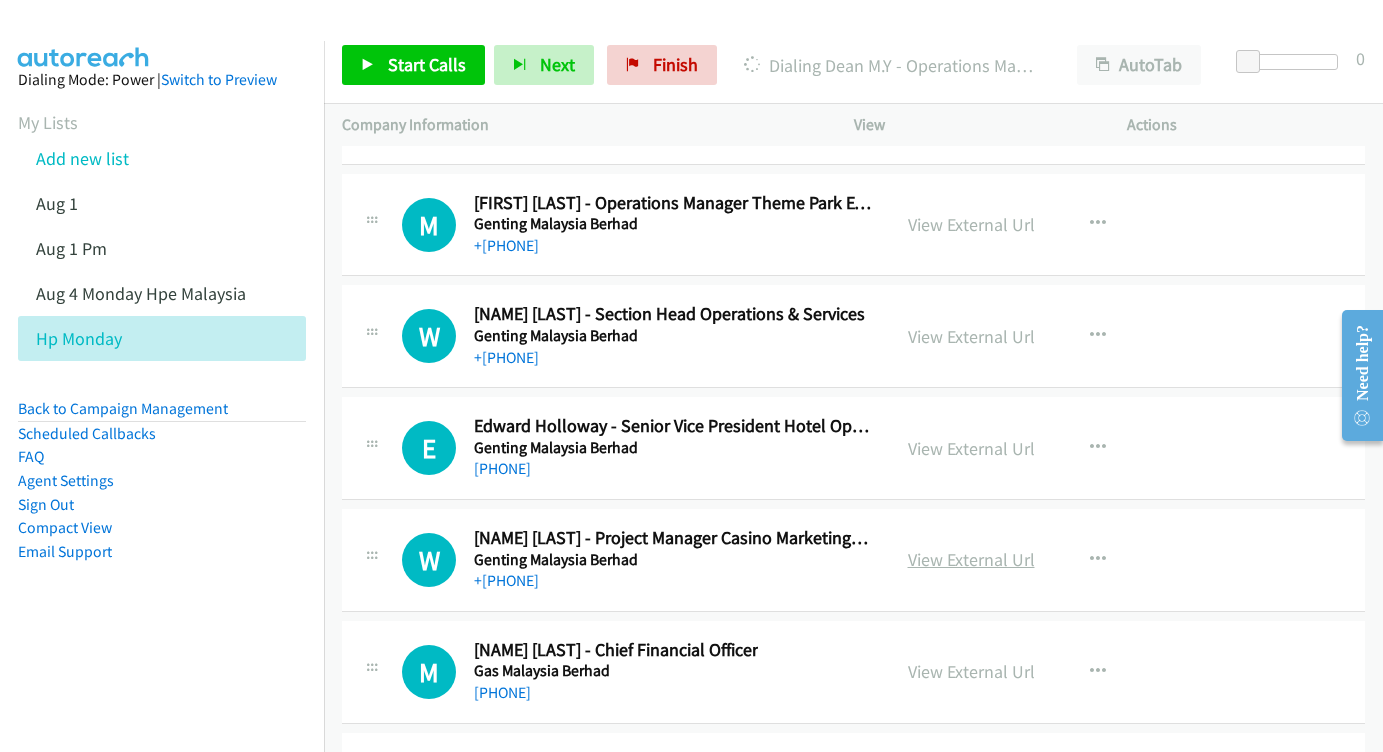 scroll, scrollTop: 27995, scrollLeft: 4, axis: both 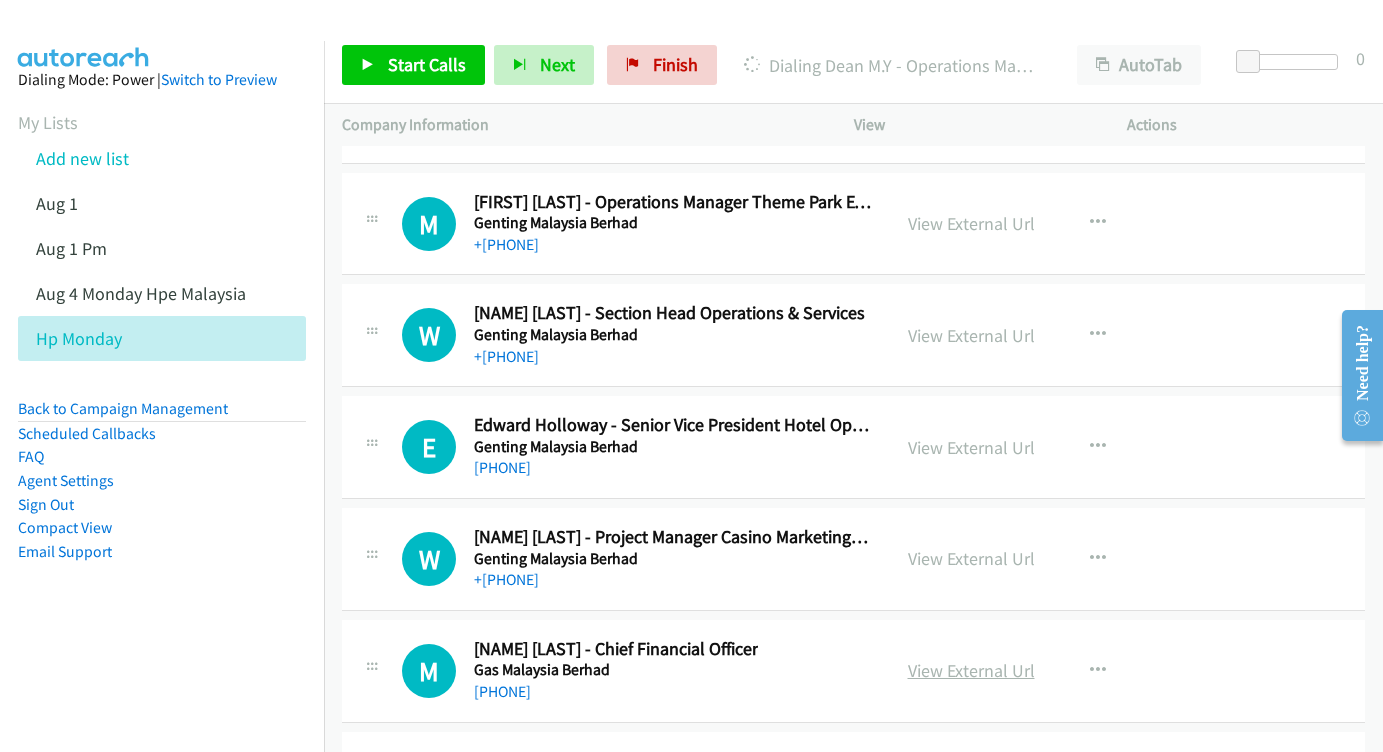 click on "View External Url" at bounding box center [971, 670] 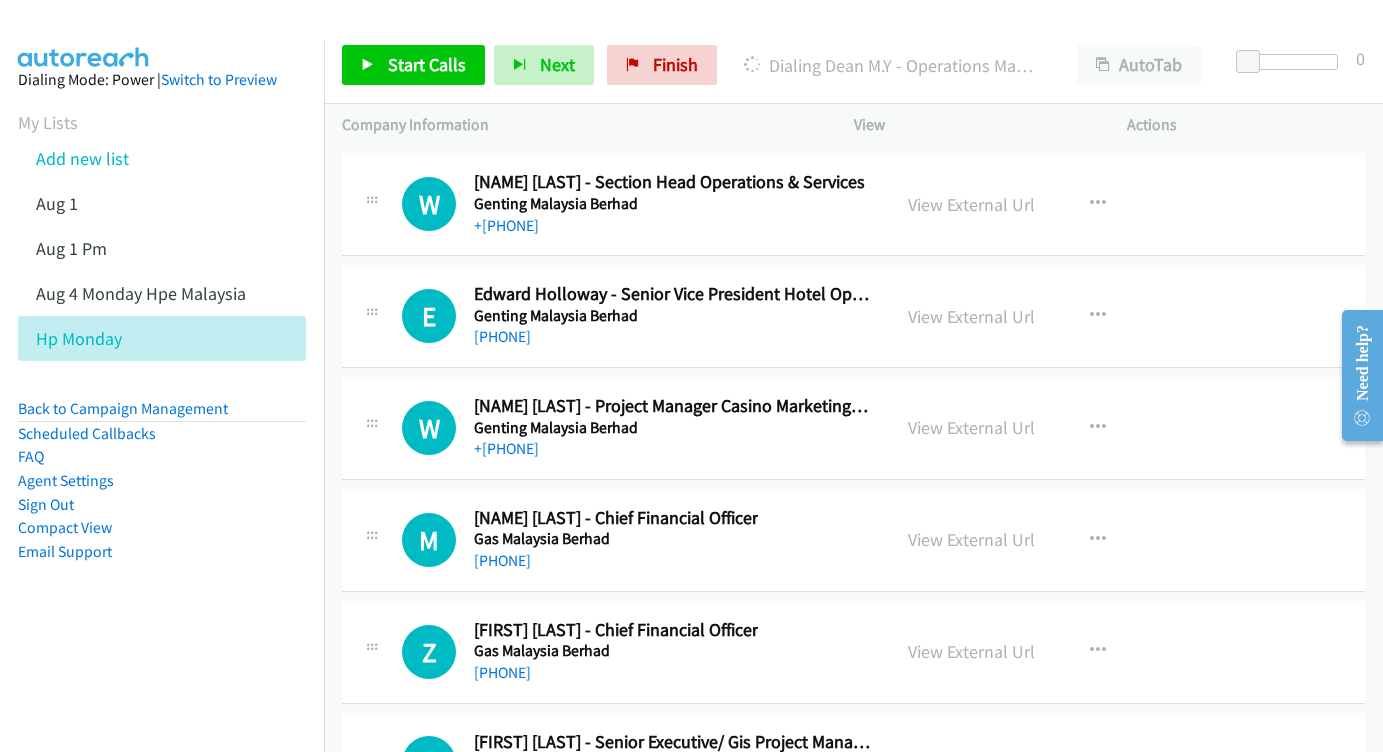 scroll, scrollTop: 28127, scrollLeft: 4, axis: both 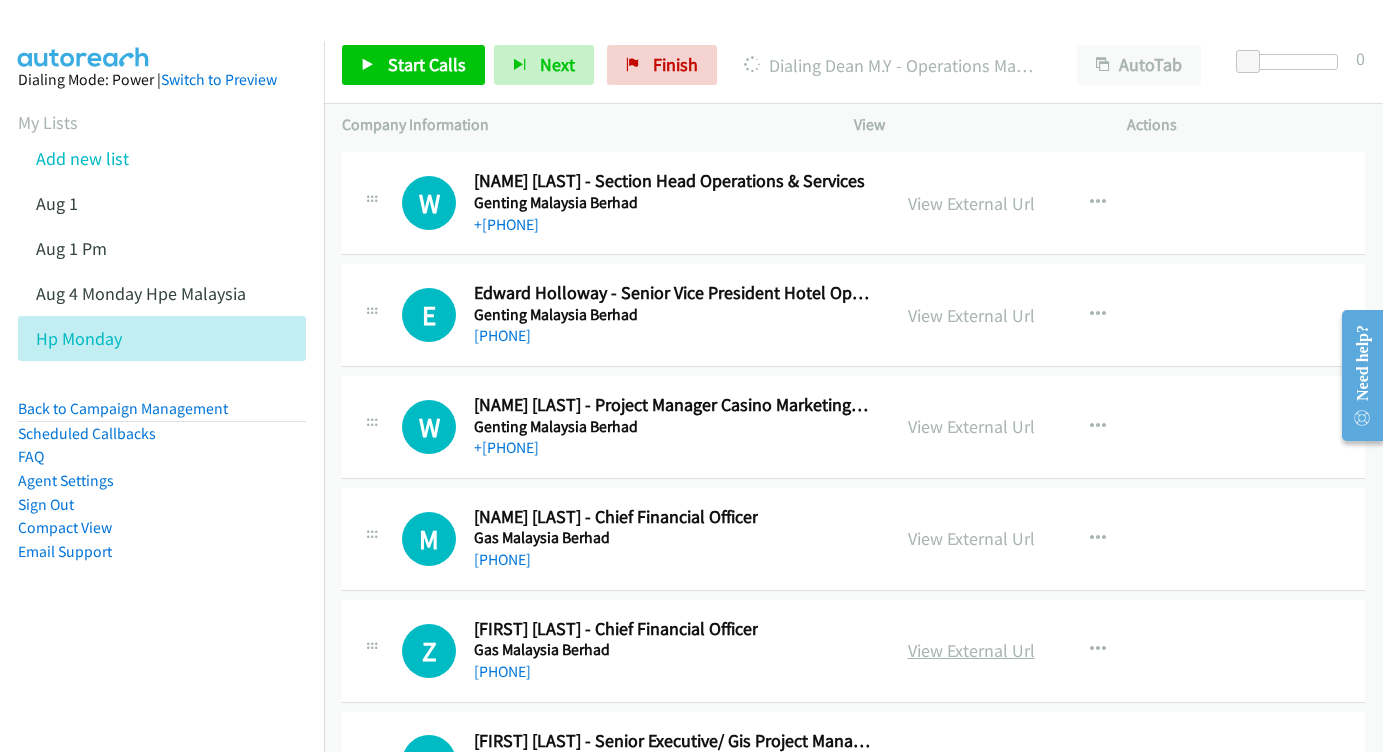 click on "View External Url" at bounding box center [971, 650] 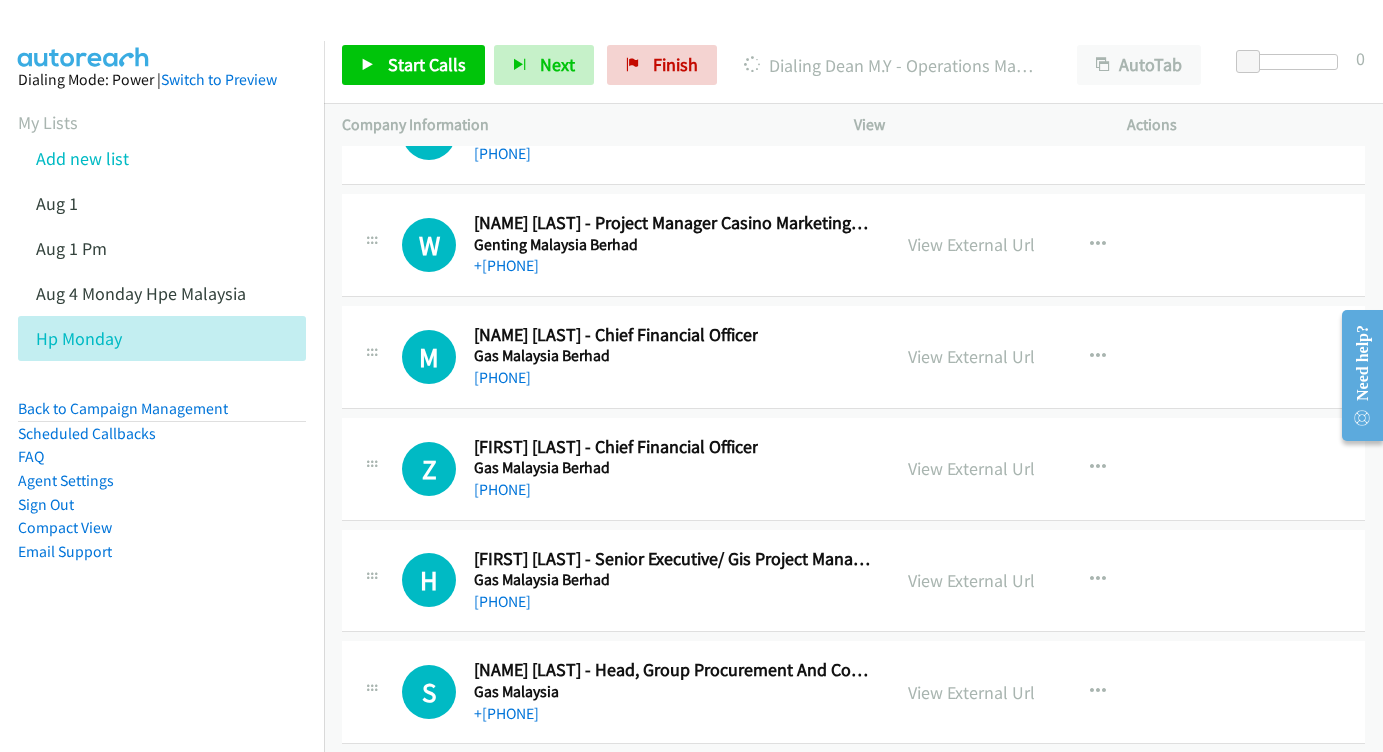 scroll, scrollTop: 28329, scrollLeft: 4, axis: both 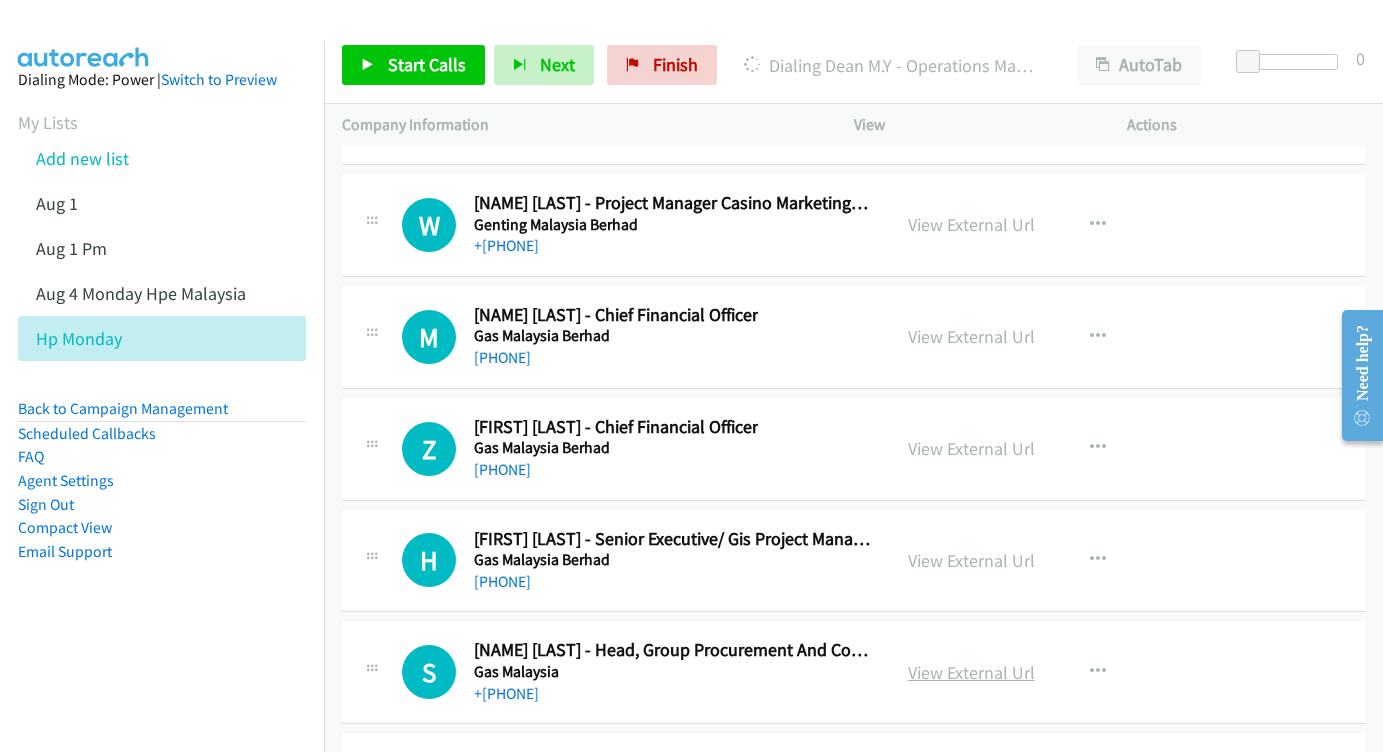 click on "View External Url" at bounding box center [971, 672] 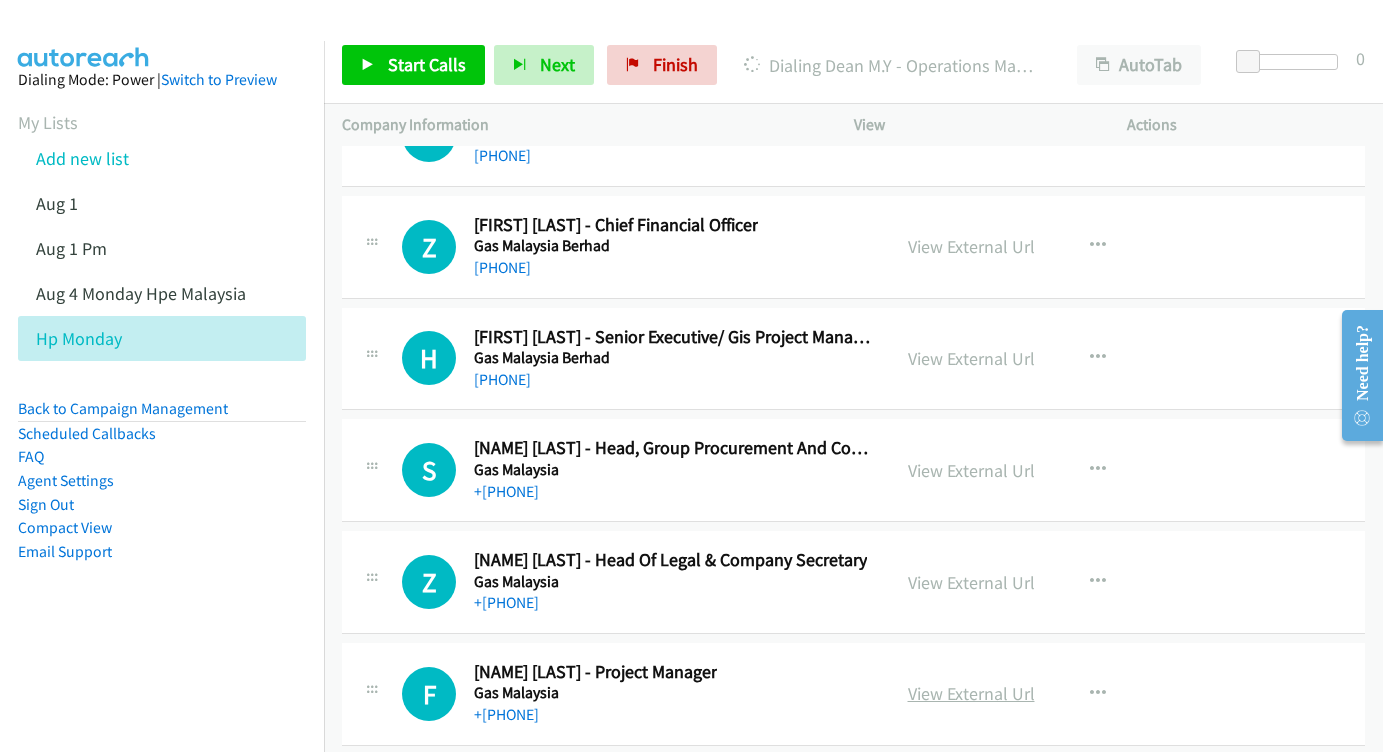 scroll, scrollTop: 28644, scrollLeft: 4, axis: both 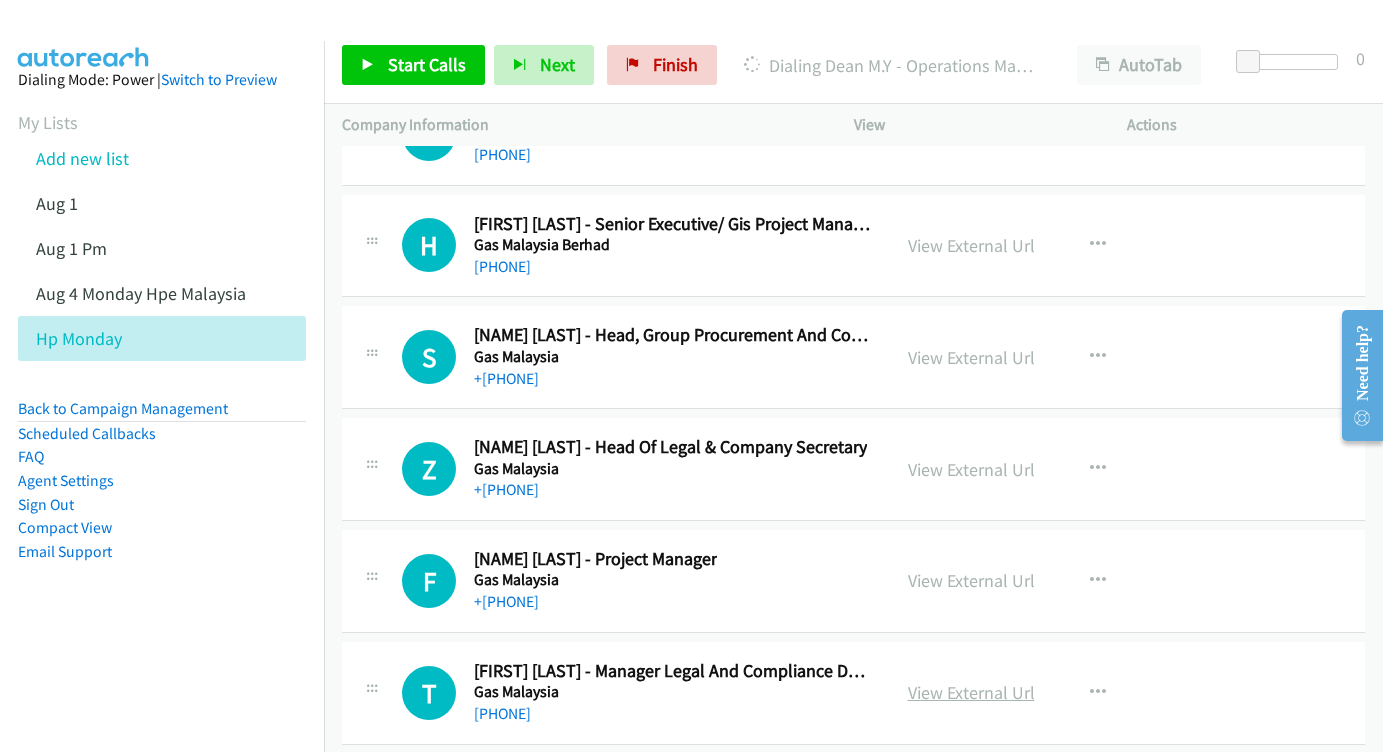 click on "View External Url" at bounding box center [971, 692] 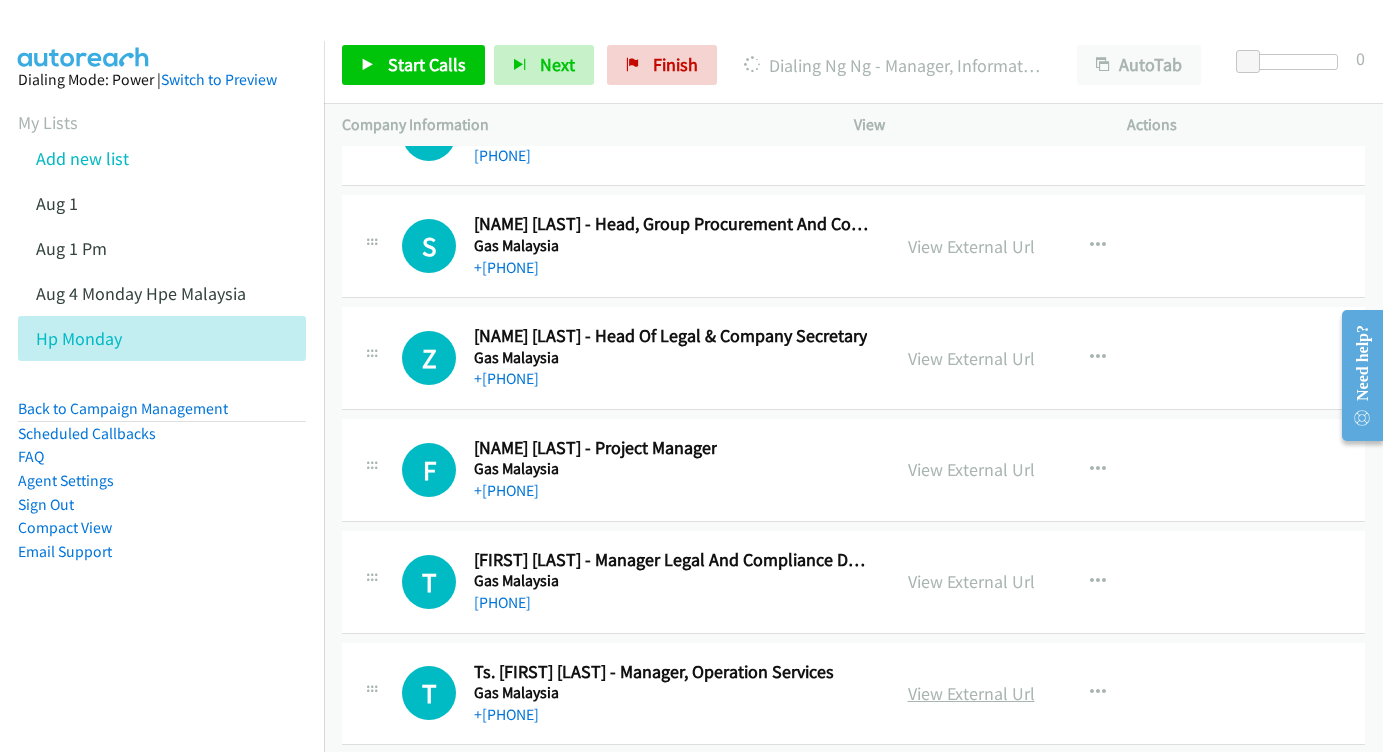 scroll, scrollTop: 28761, scrollLeft: 4, axis: both 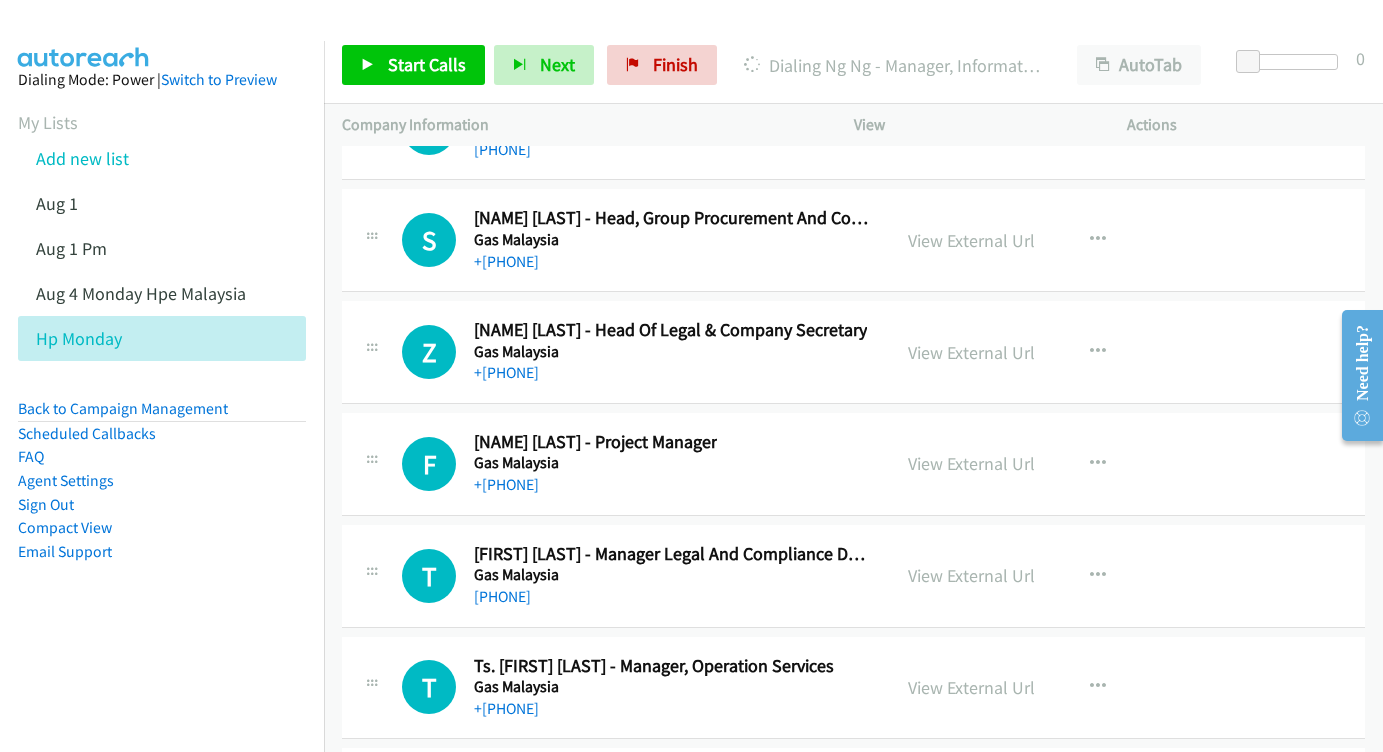 click on "View External Url
View External Url
Schedule/Manage Callback
Start Calls Here
Remove from list
Add to do not call list
Reset Call Status" at bounding box center (1036, 688) 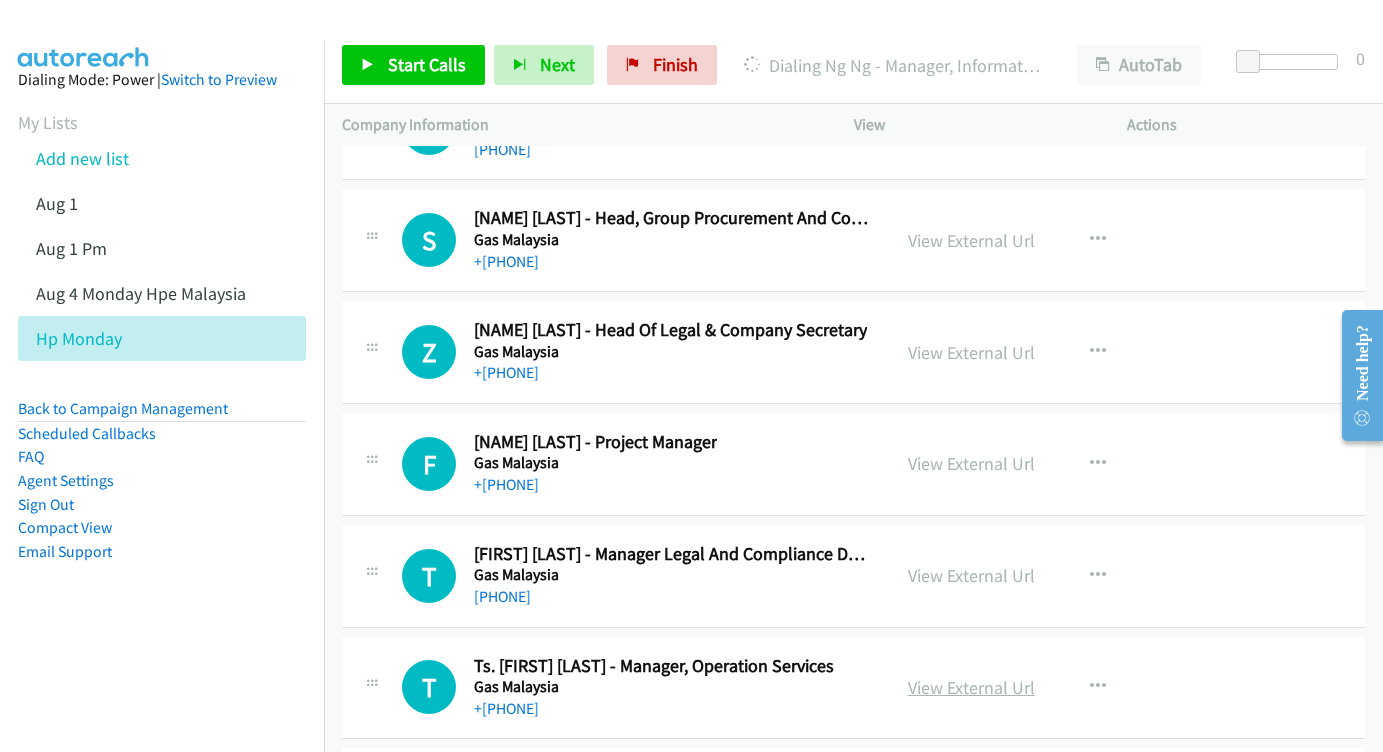 click on "View External Url" at bounding box center [971, 687] 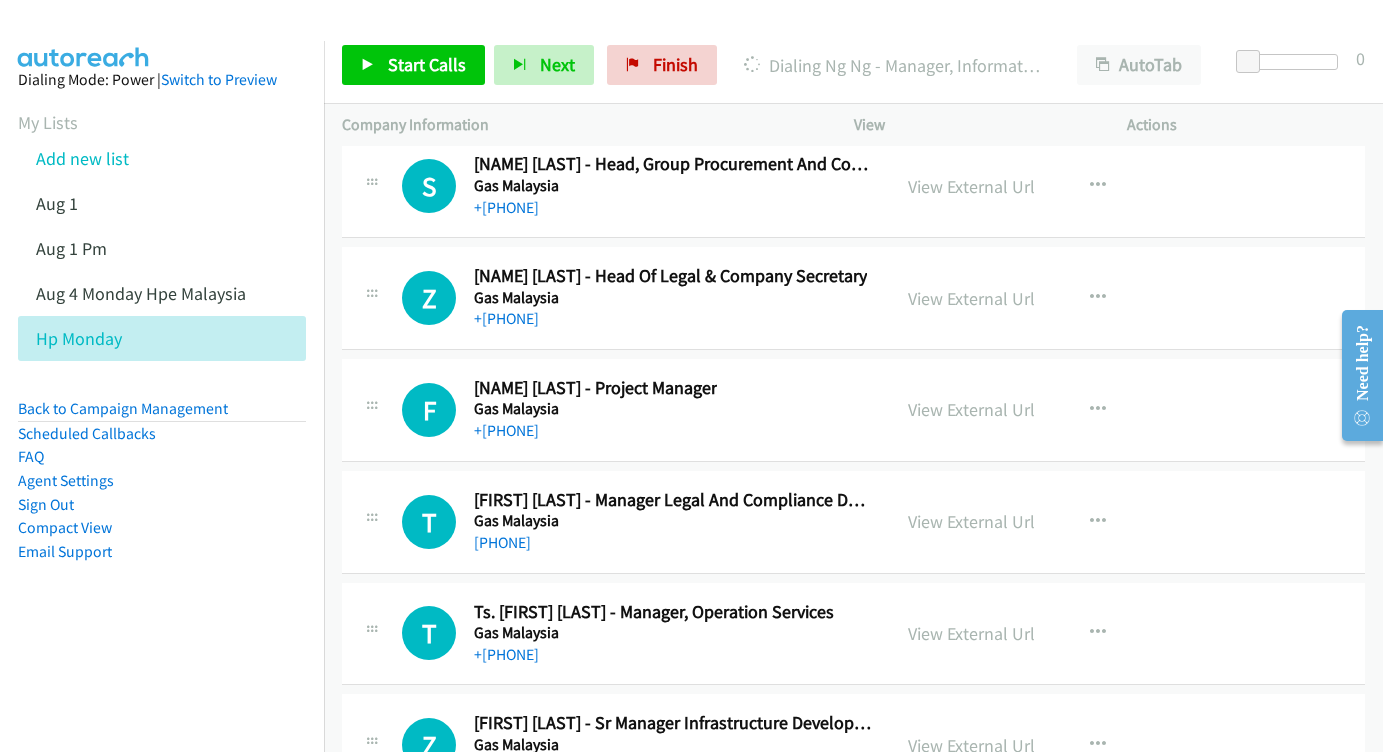 scroll, scrollTop: 28860, scrollLeft: 4, axis: both 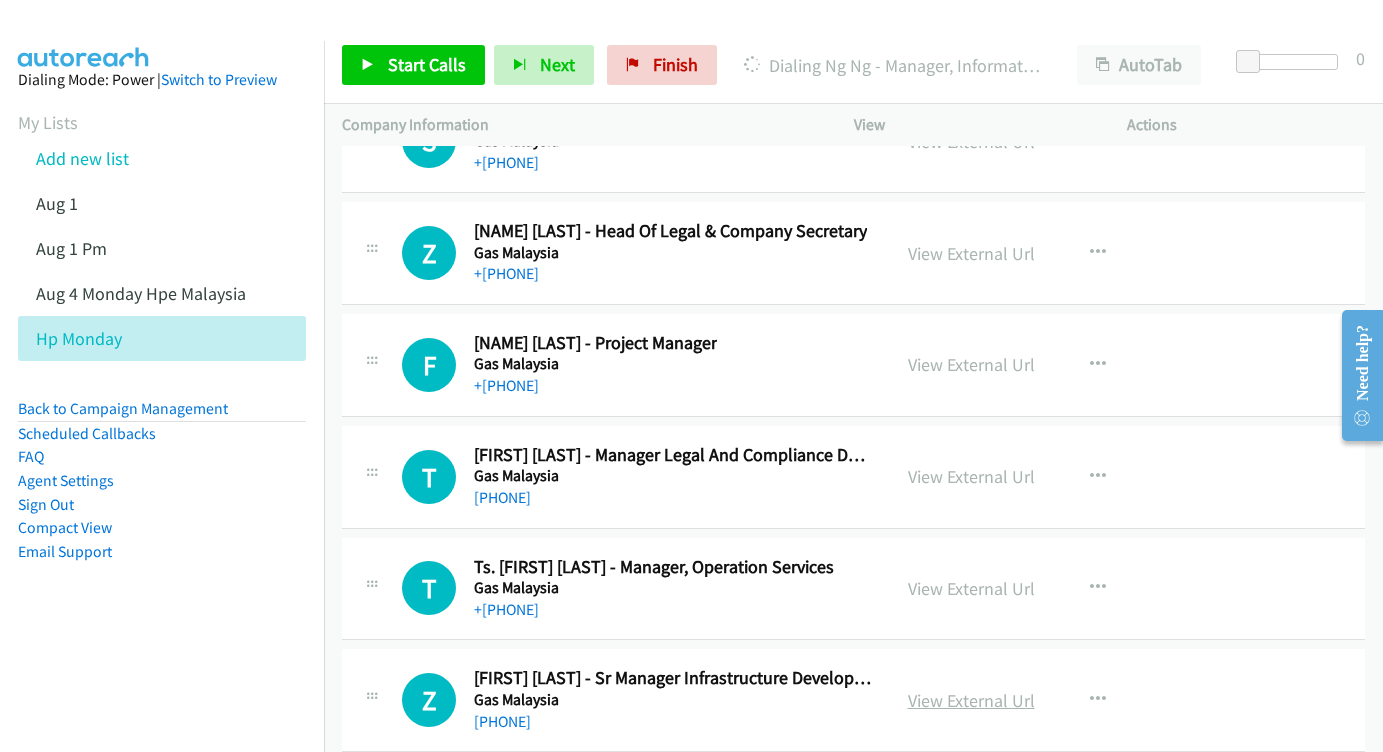 click on "View External Url" at bounding box center [971, 700] 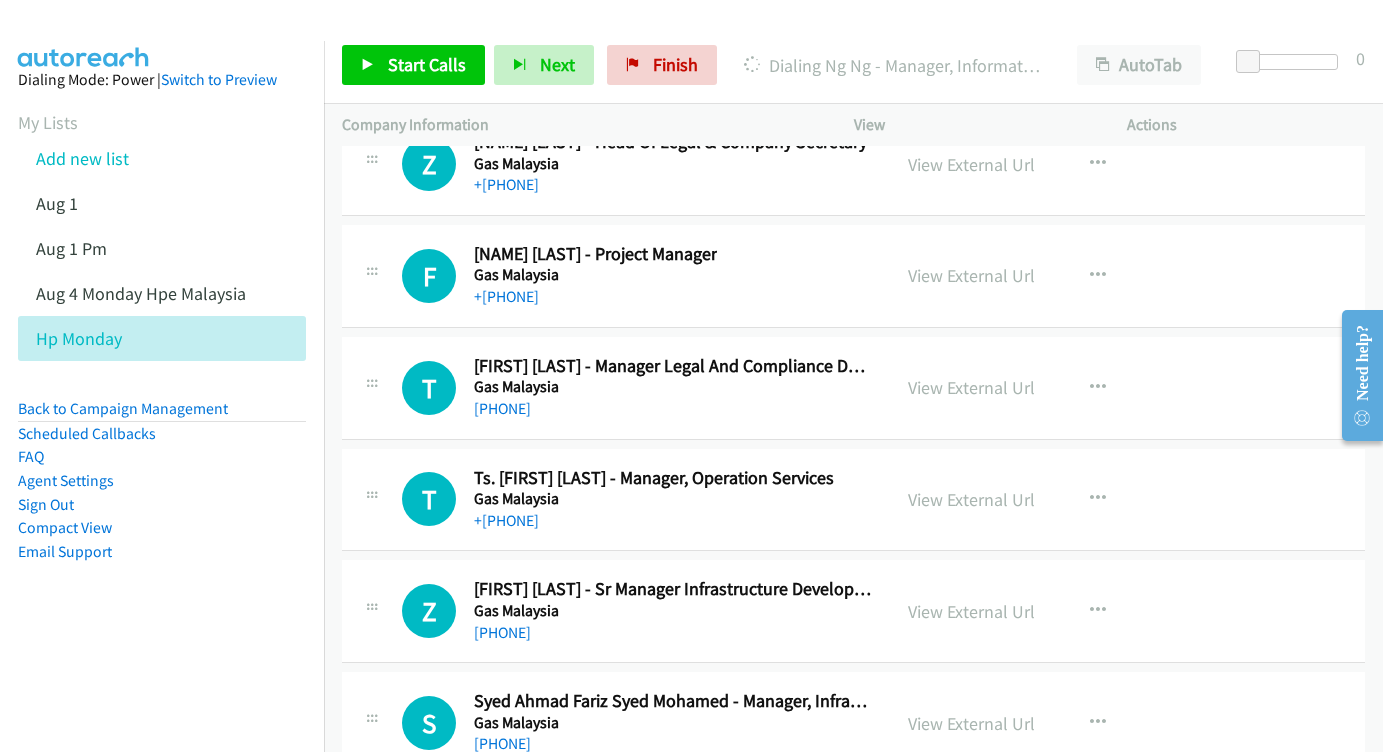 scroll, scrollTop: 28949, scrollLeft: 3, axis: both 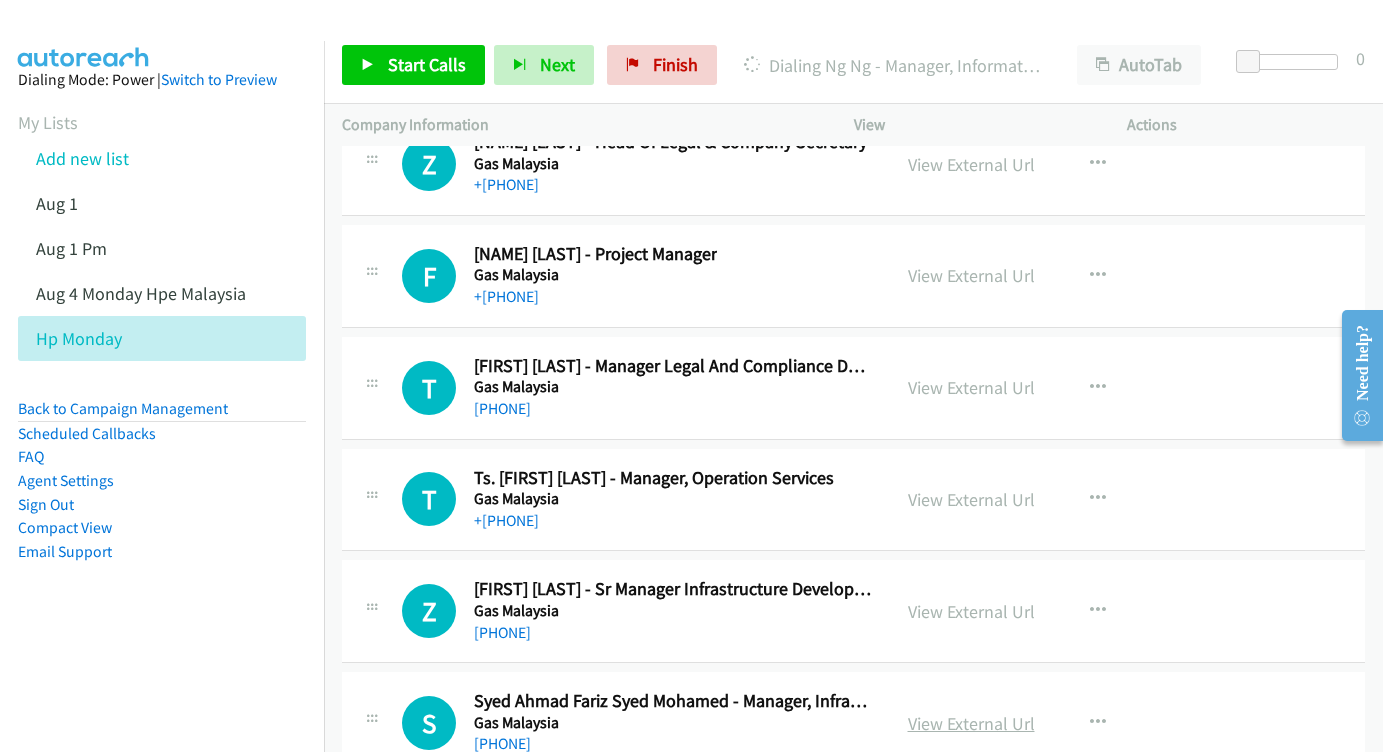 click on "View External Url" at bounding box center [971, 723] 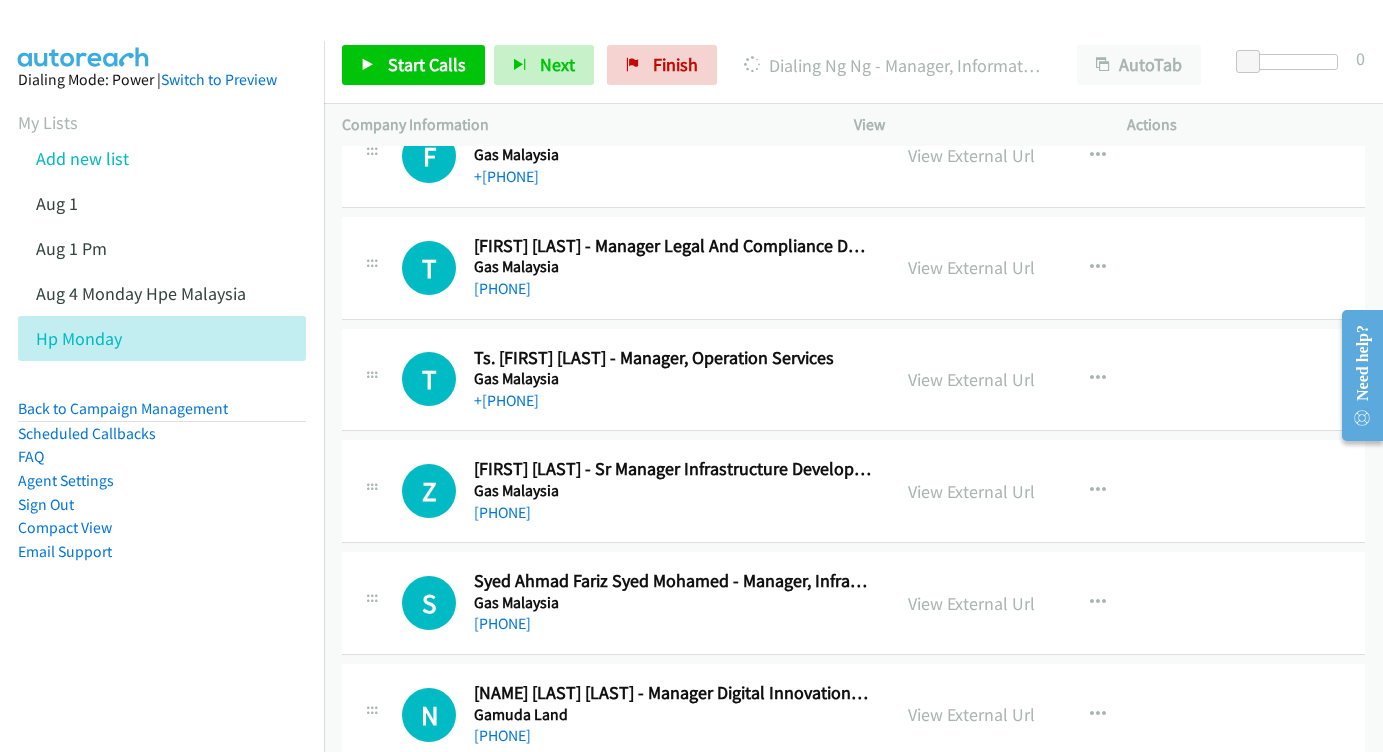 scroll, scrollTop: 29183, scrollLeft: 3, axis: both 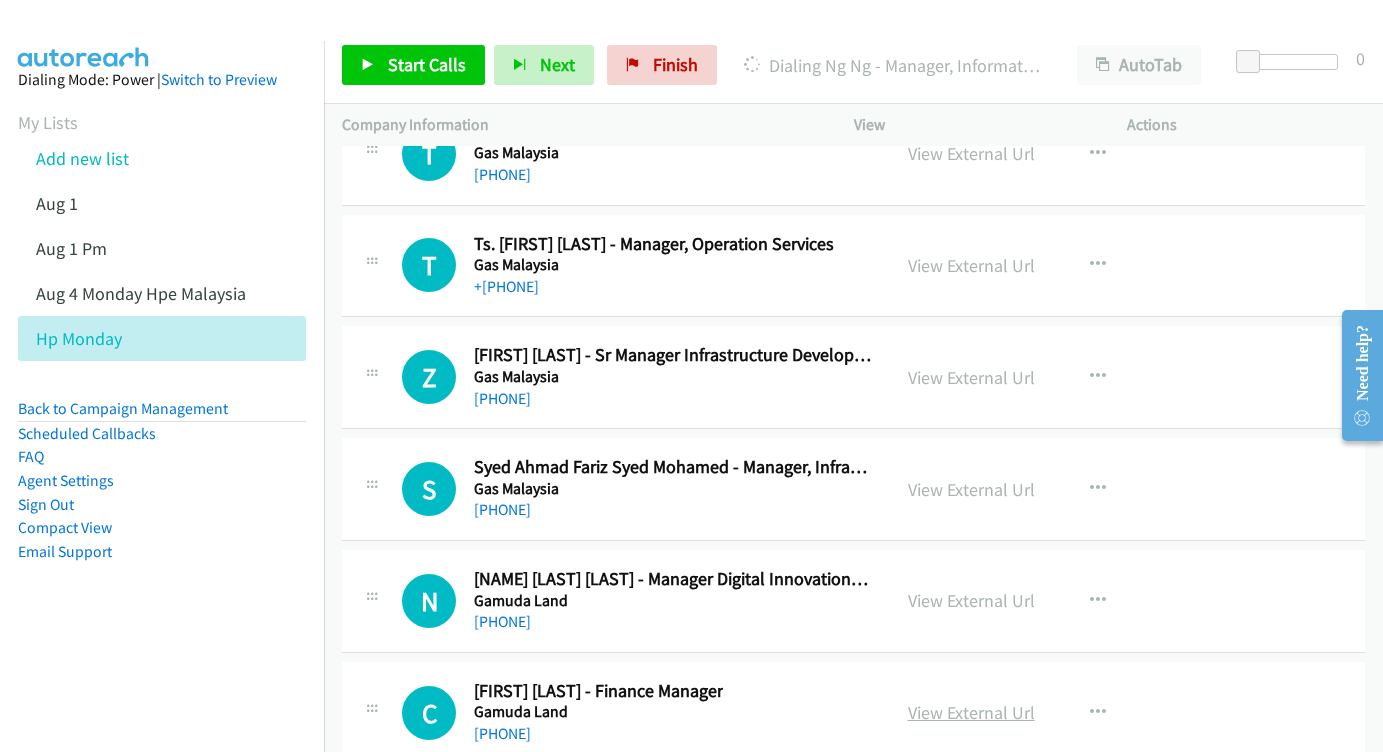 click on "View External Url" at bounding box center (971, 712) 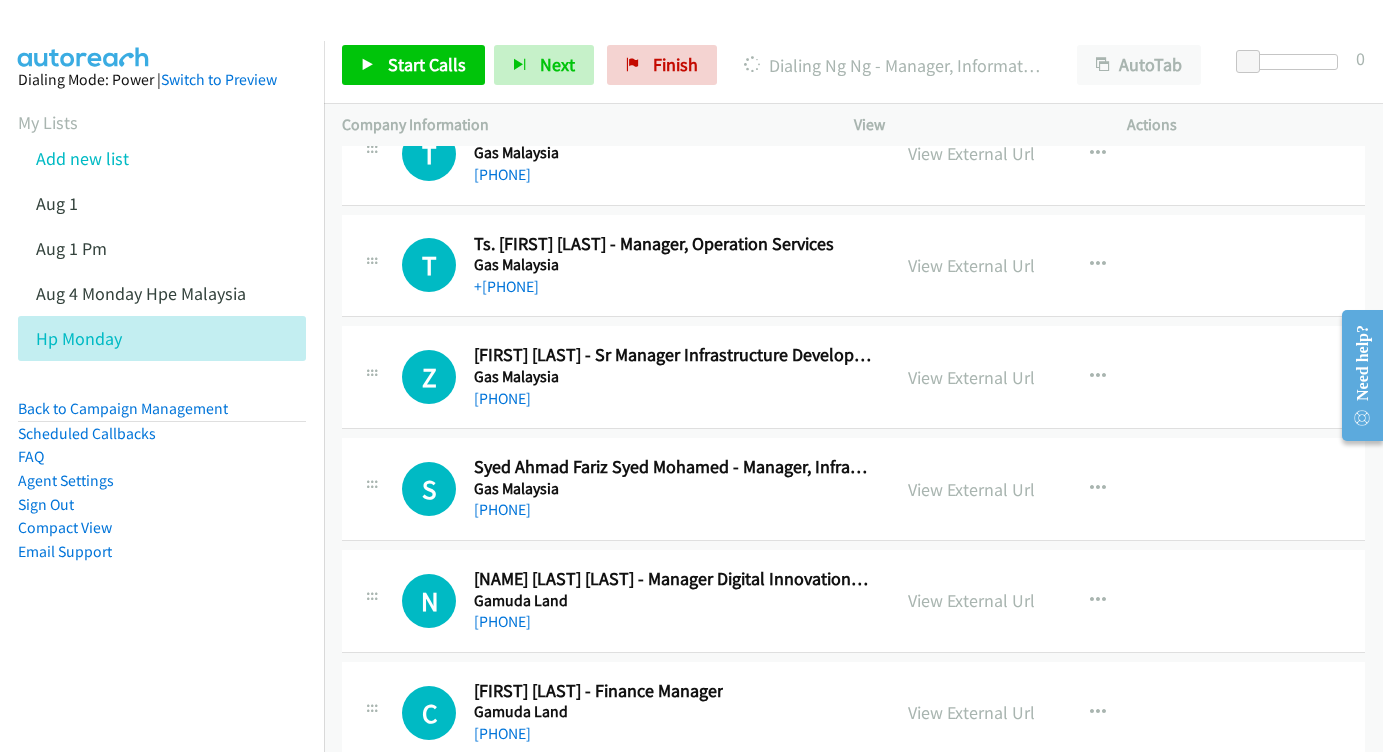 scroll, scrollTop: 29282, scrollLeft: 1, axis: both 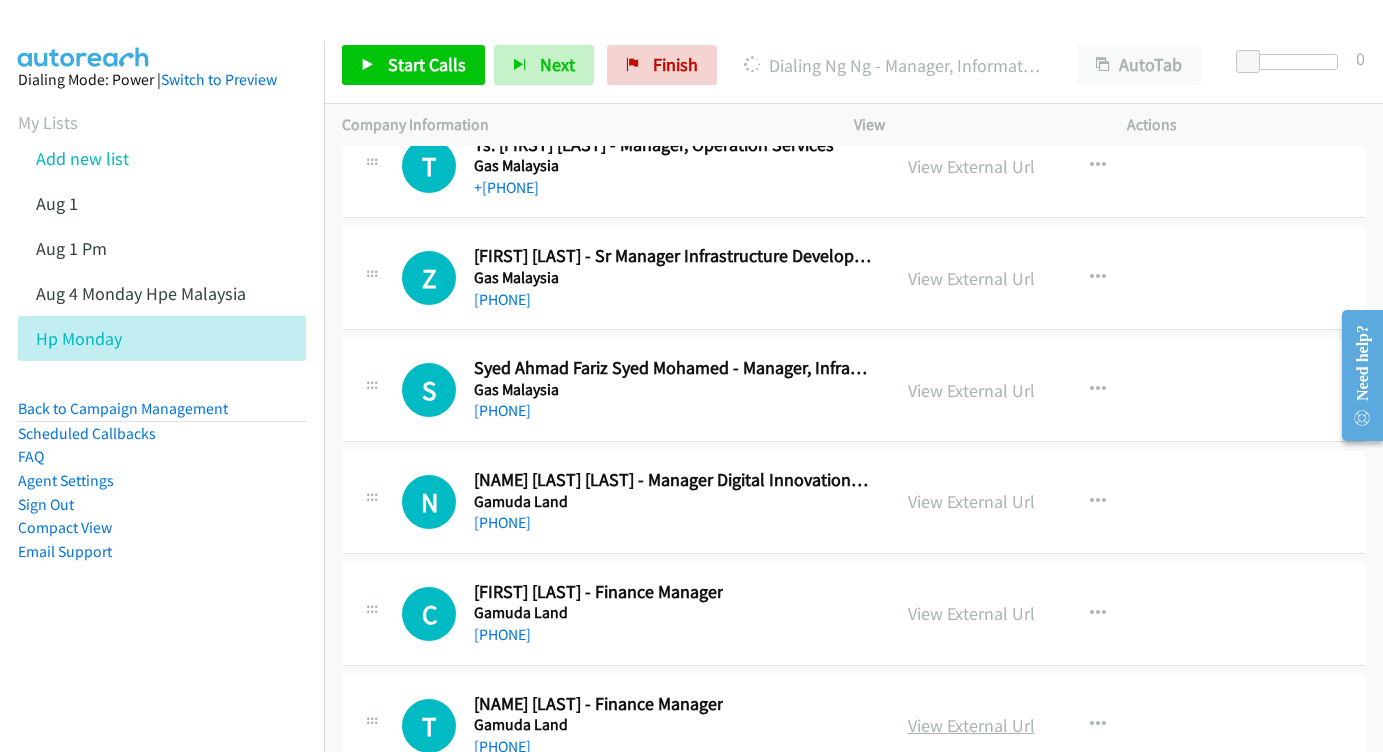 click on "View External Url" at bounding box center (971, 725) 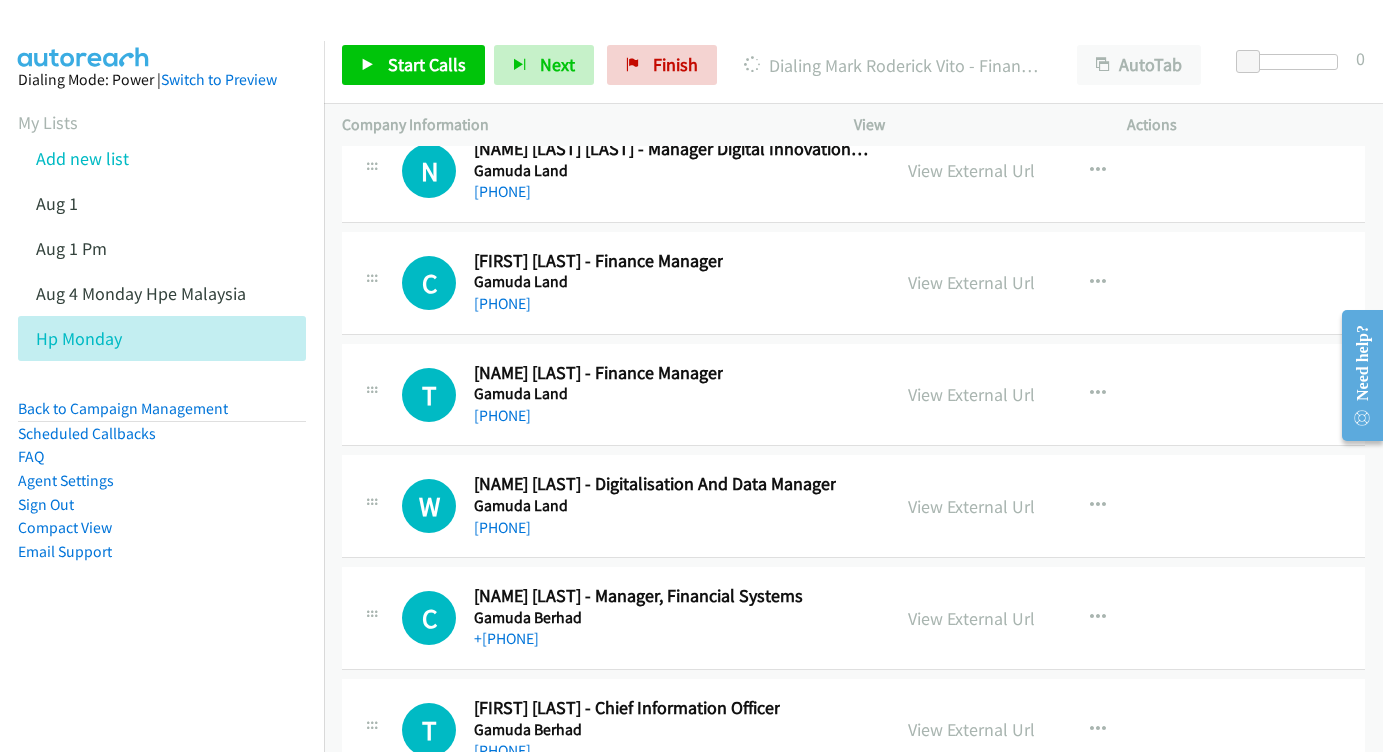 scroll, scrollTop: 29649, scrollLeft: 0, axis: vertical 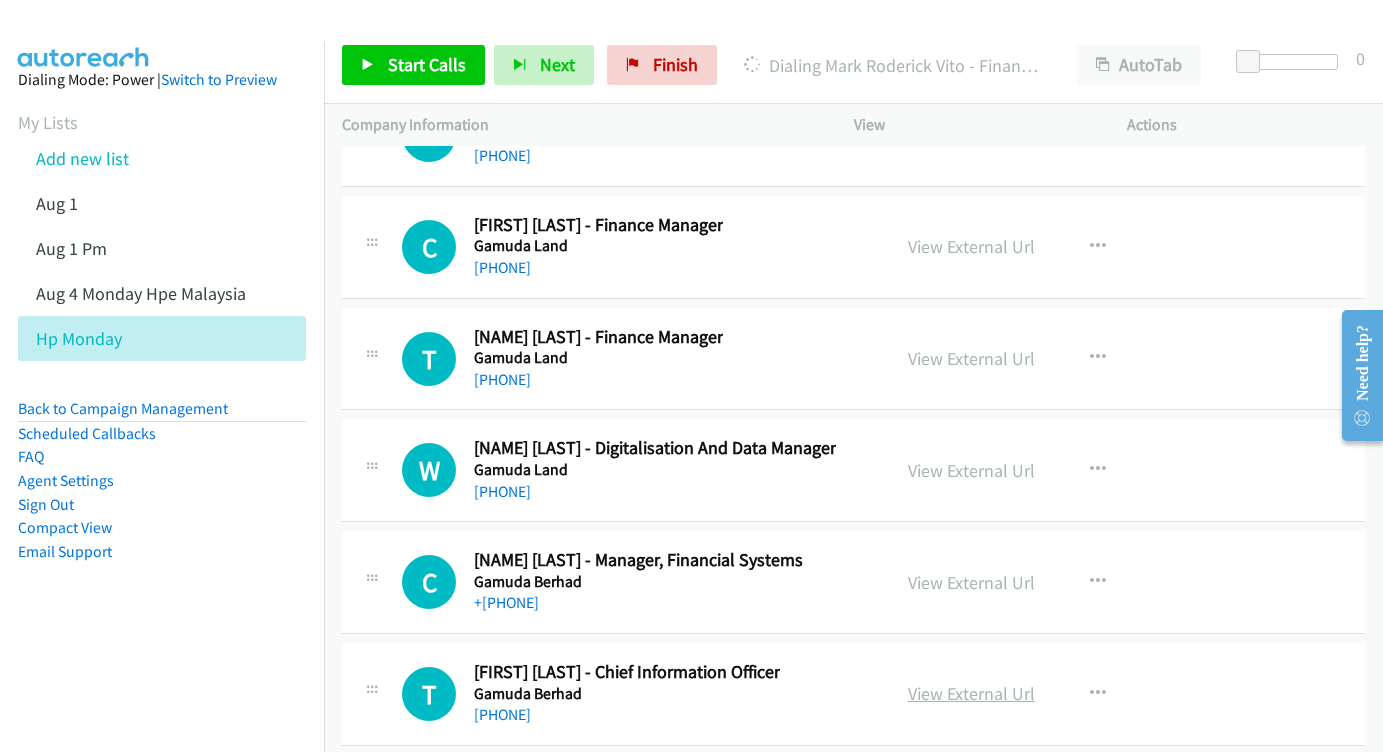 click on "View External Url" at bounding box center [971, 693] 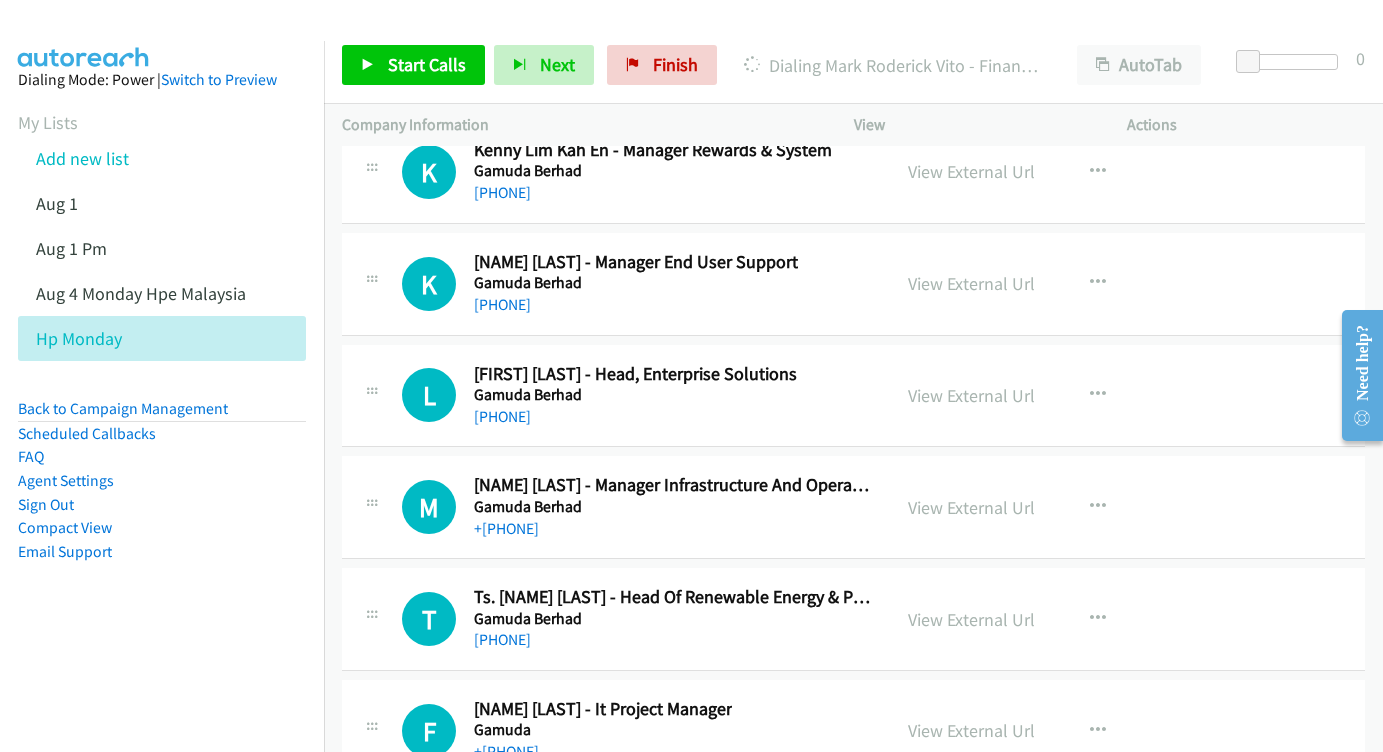 scroll, scrollTop: 30313, scrollLeft: 0, axis: vertical 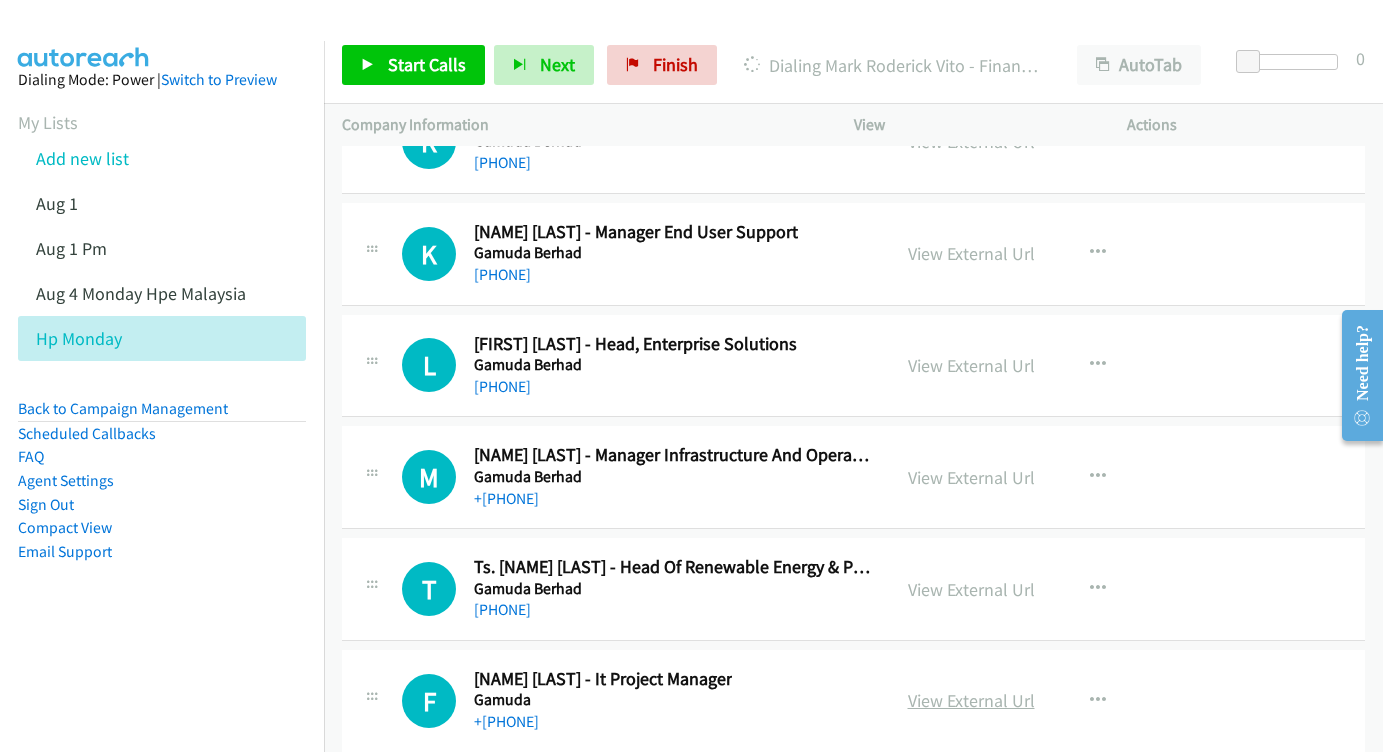 click on "View External Url" at bounding box center (971, 700) 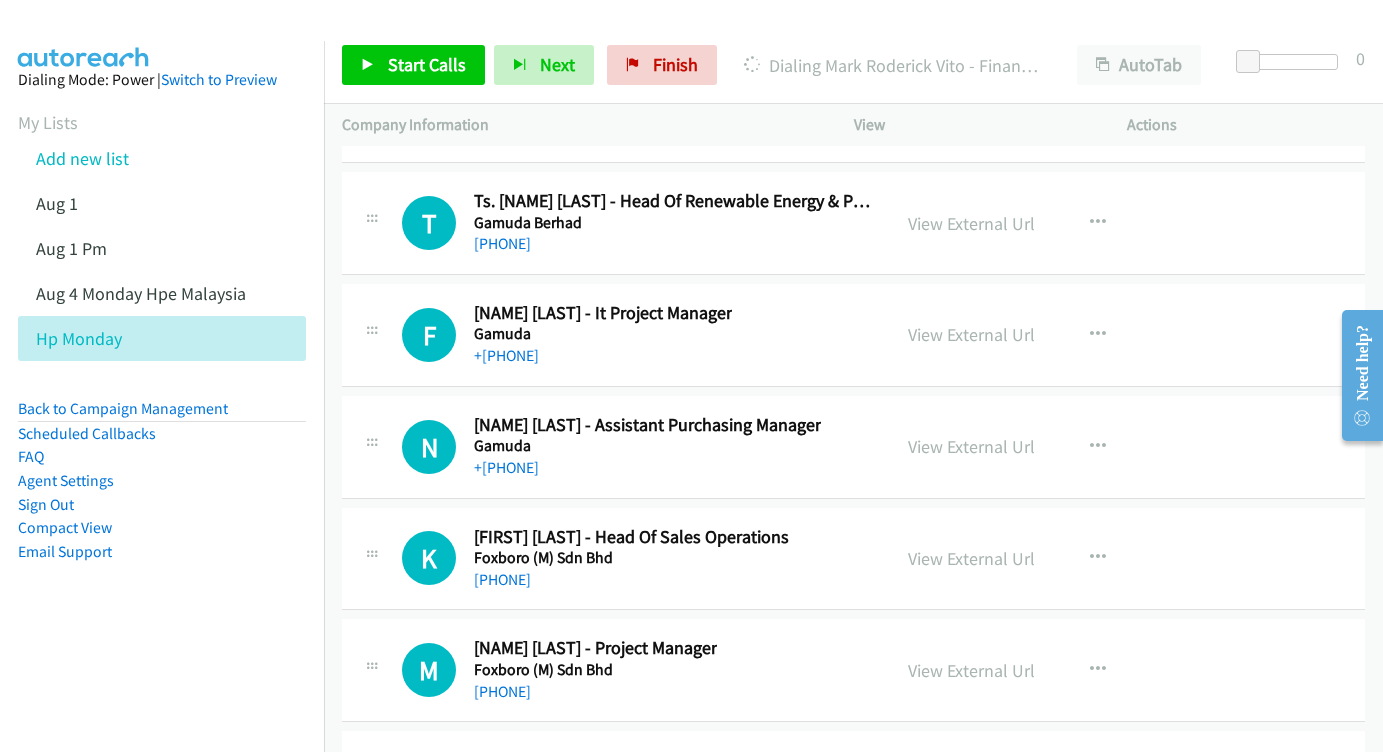 scroll, scrollTop: 30707, scrollLeft: 0, axis: vertical 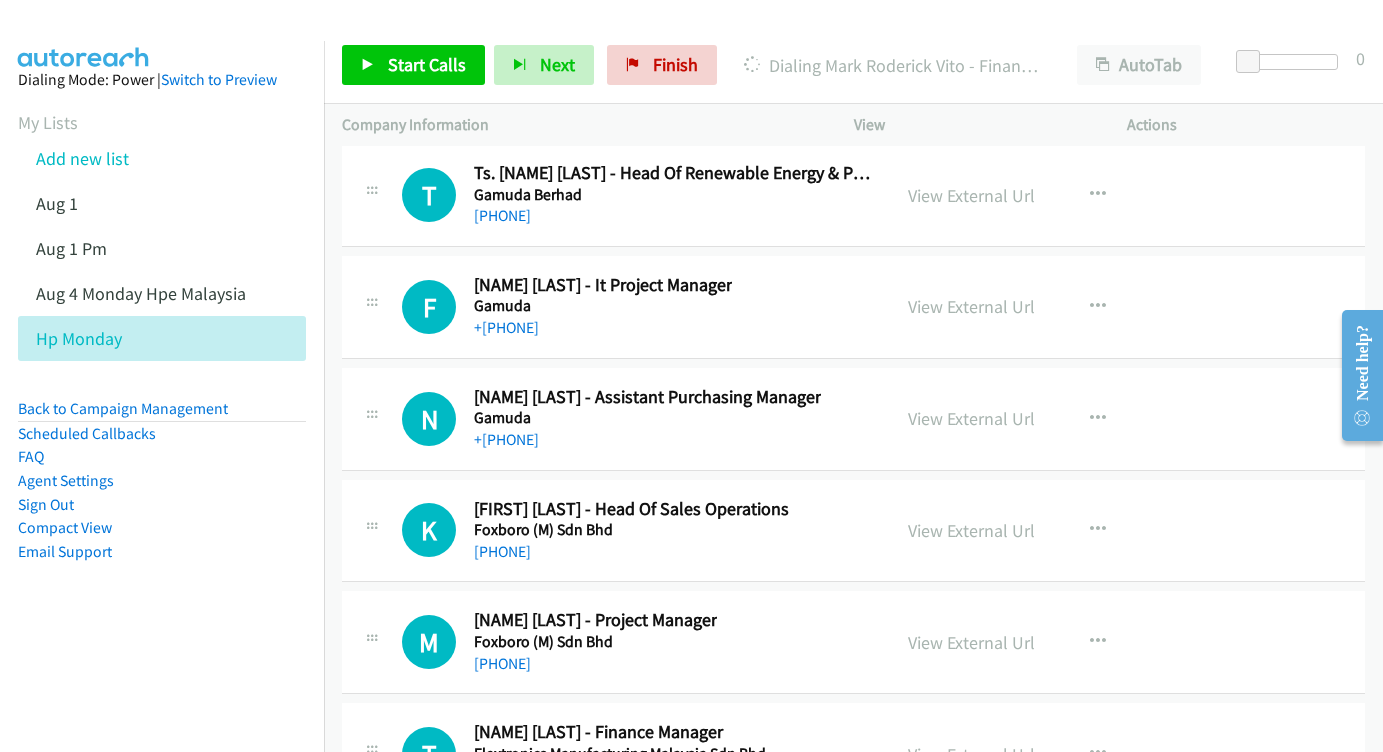 click on "View External Url" at bounding box center [971, 754] 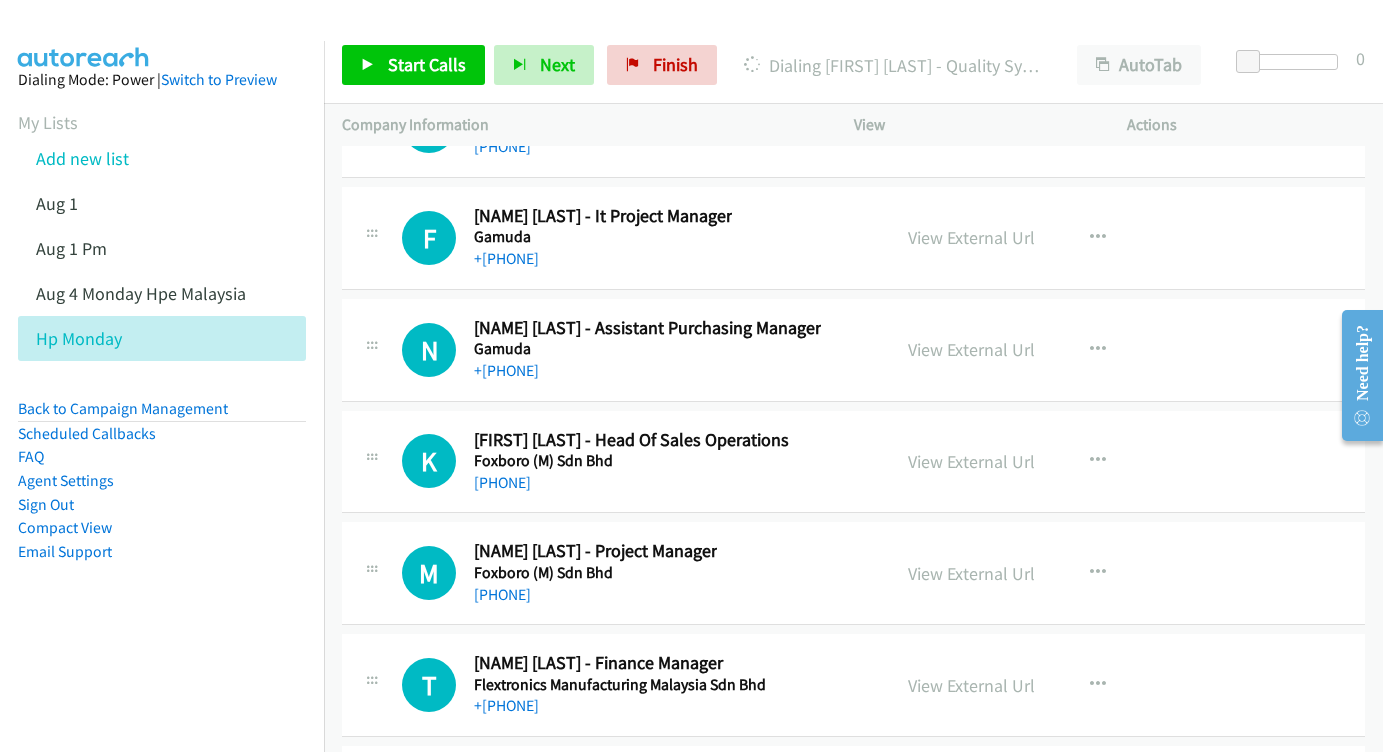 scroll, scrollTop: 30859, scrollLeft: 0, axis: vertical 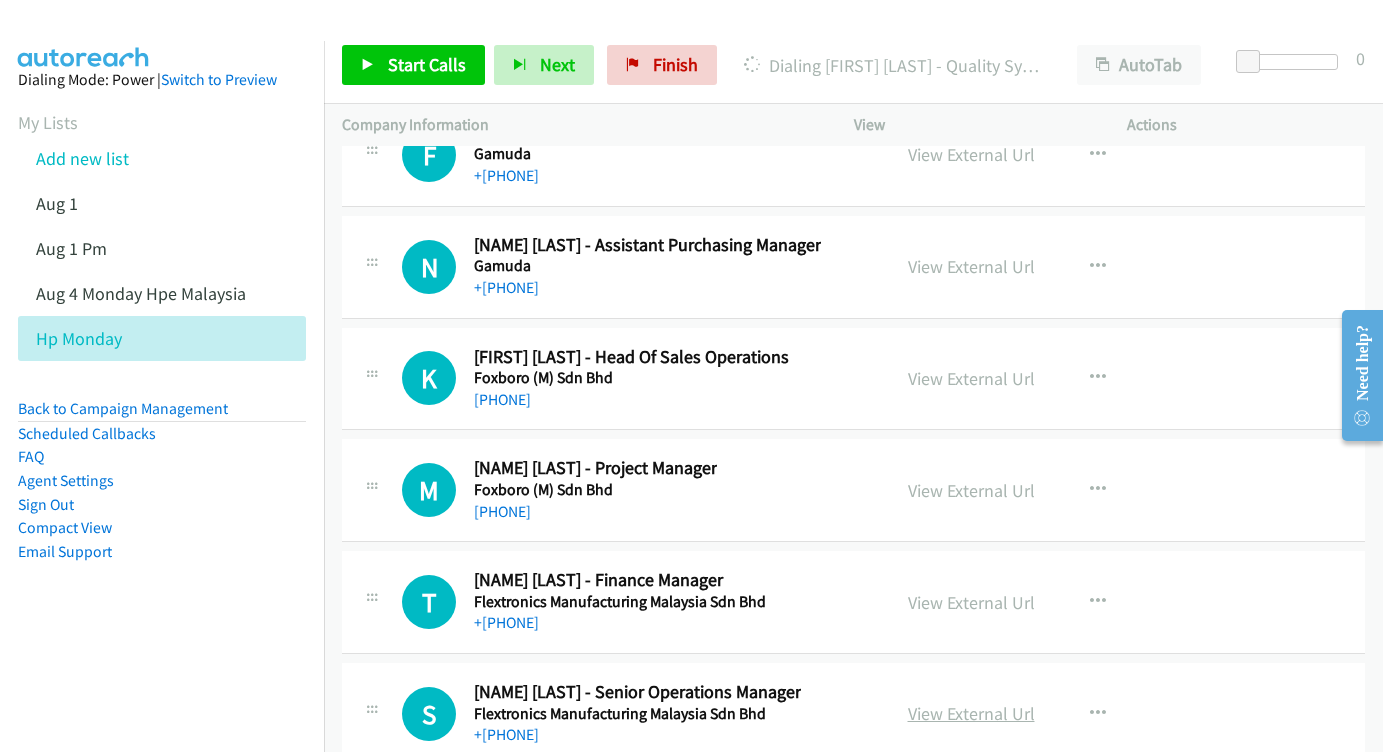 click on "View External Url" at bounding box center (971, 713) 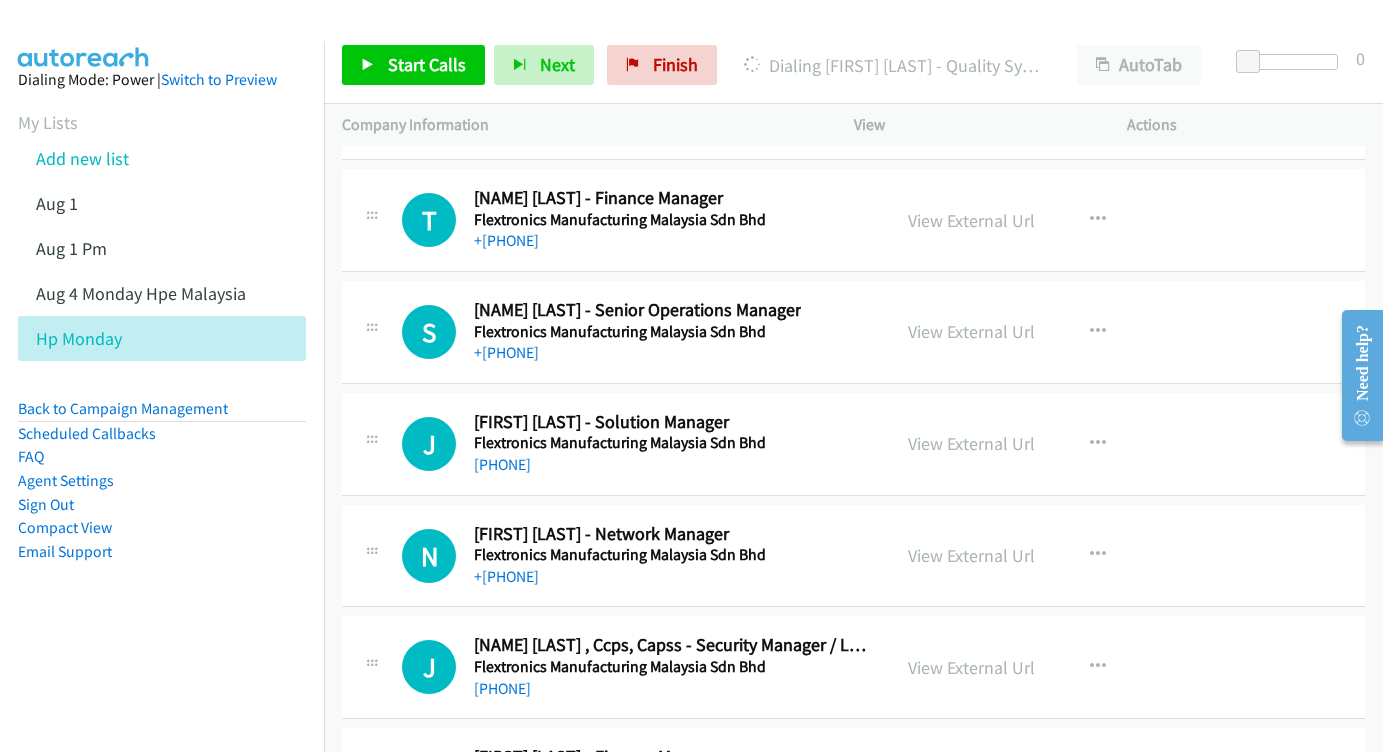 scroll, scrollTop: 31262, scrollLeft: 0, axis: vertical 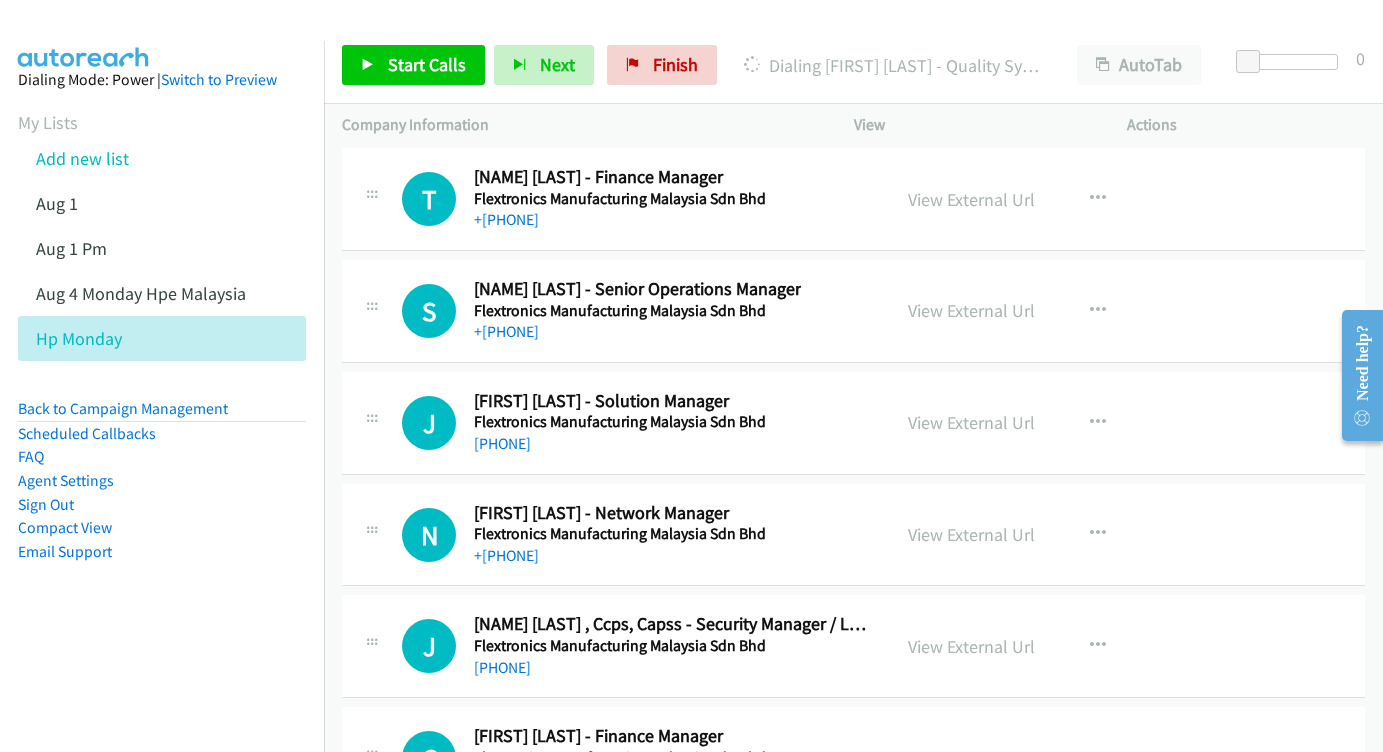 click on "View External Url" at bounding box center (971, 758) 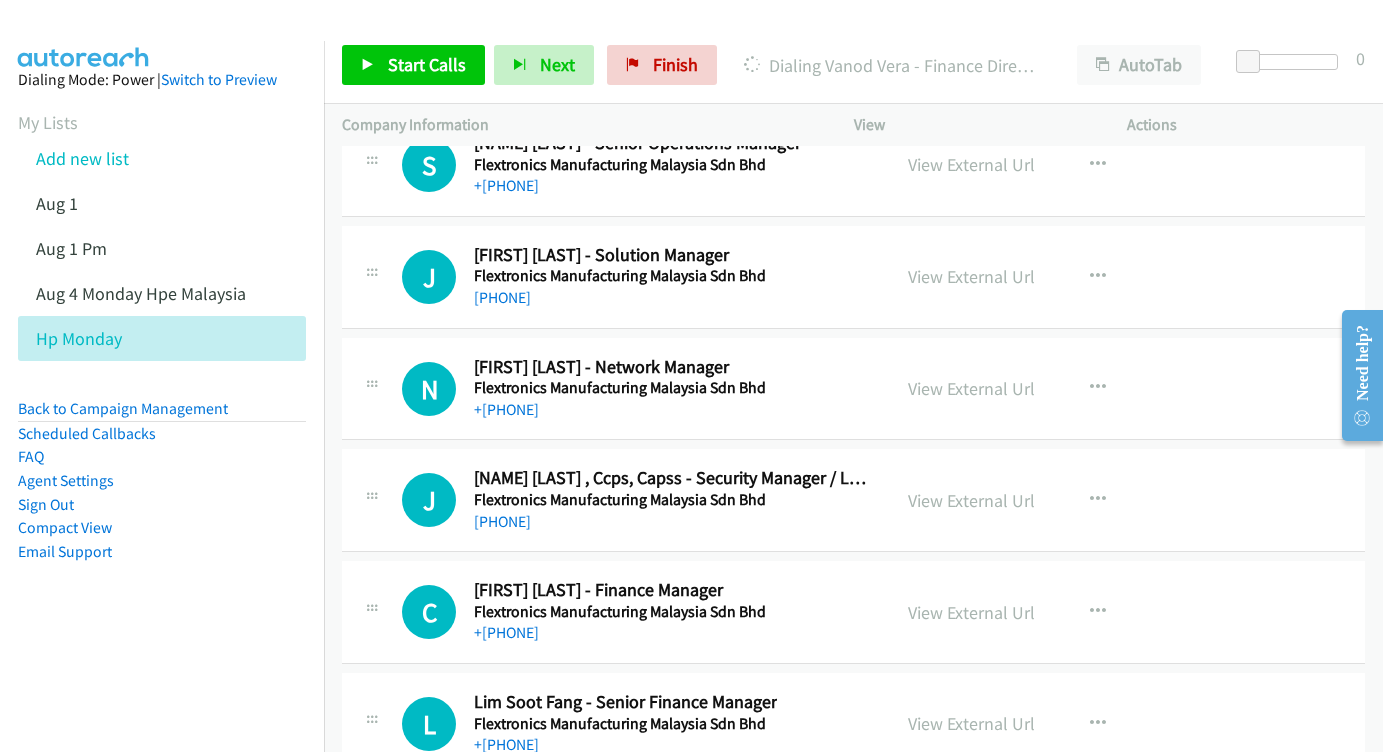 scroll, scrollTop: 31412, scrollLeft: 0, axis: vertical 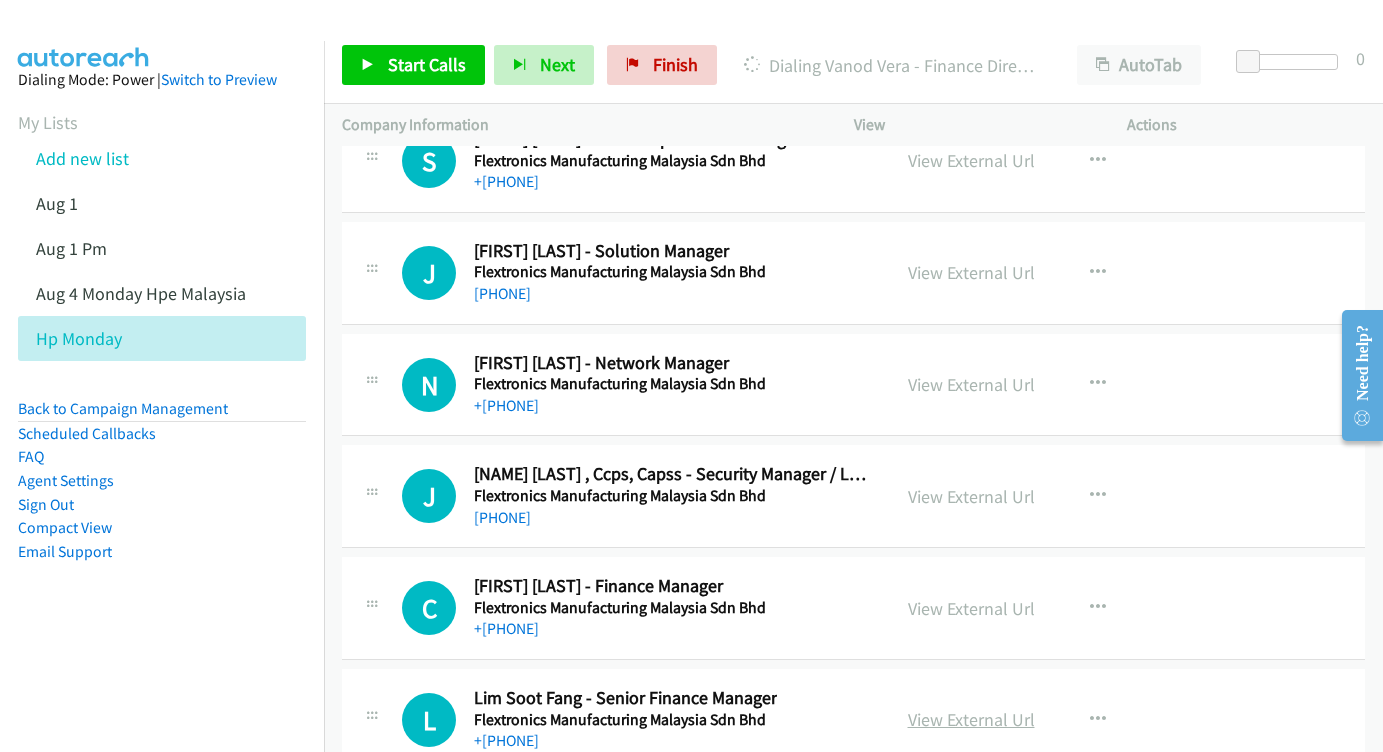 click on "View External Url" at bounding box center (971, 719) 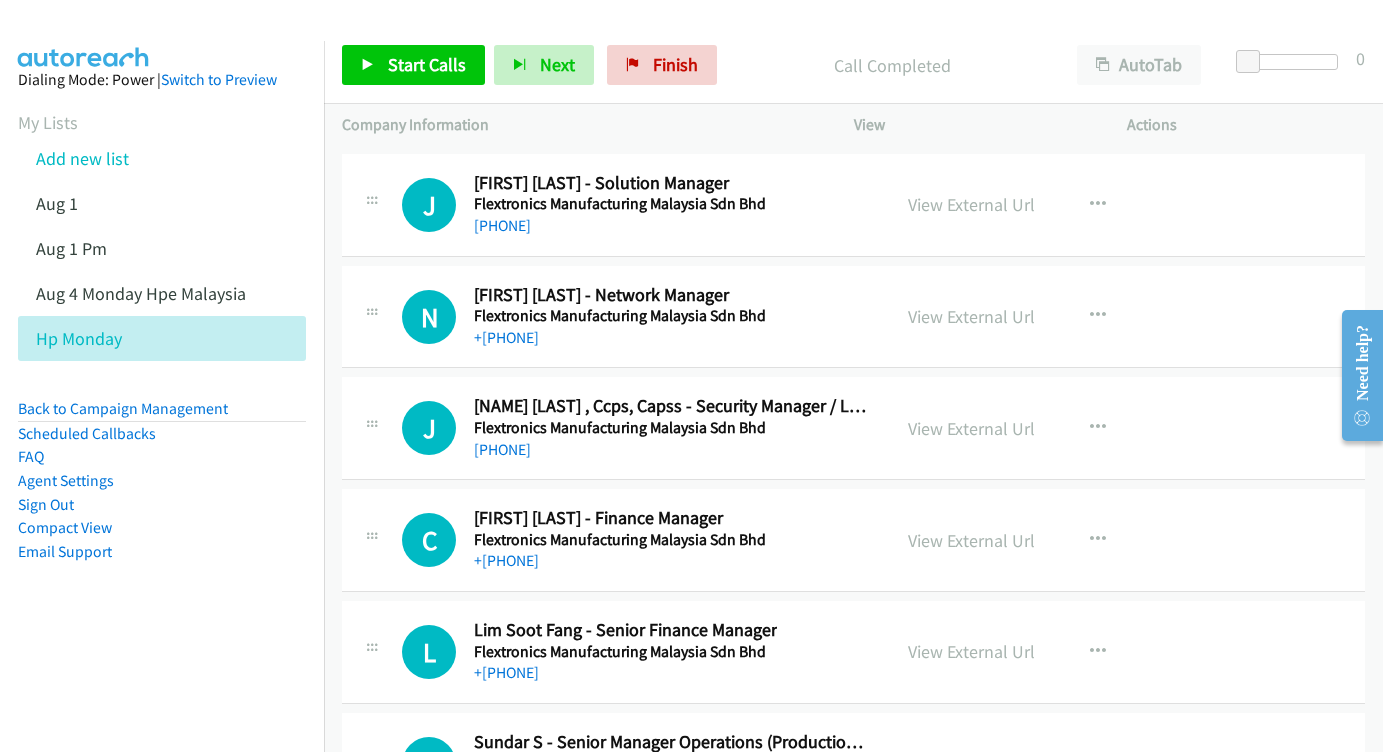 scroll, scrollTop: 31499, scrollLeft: 0, axis: vertical 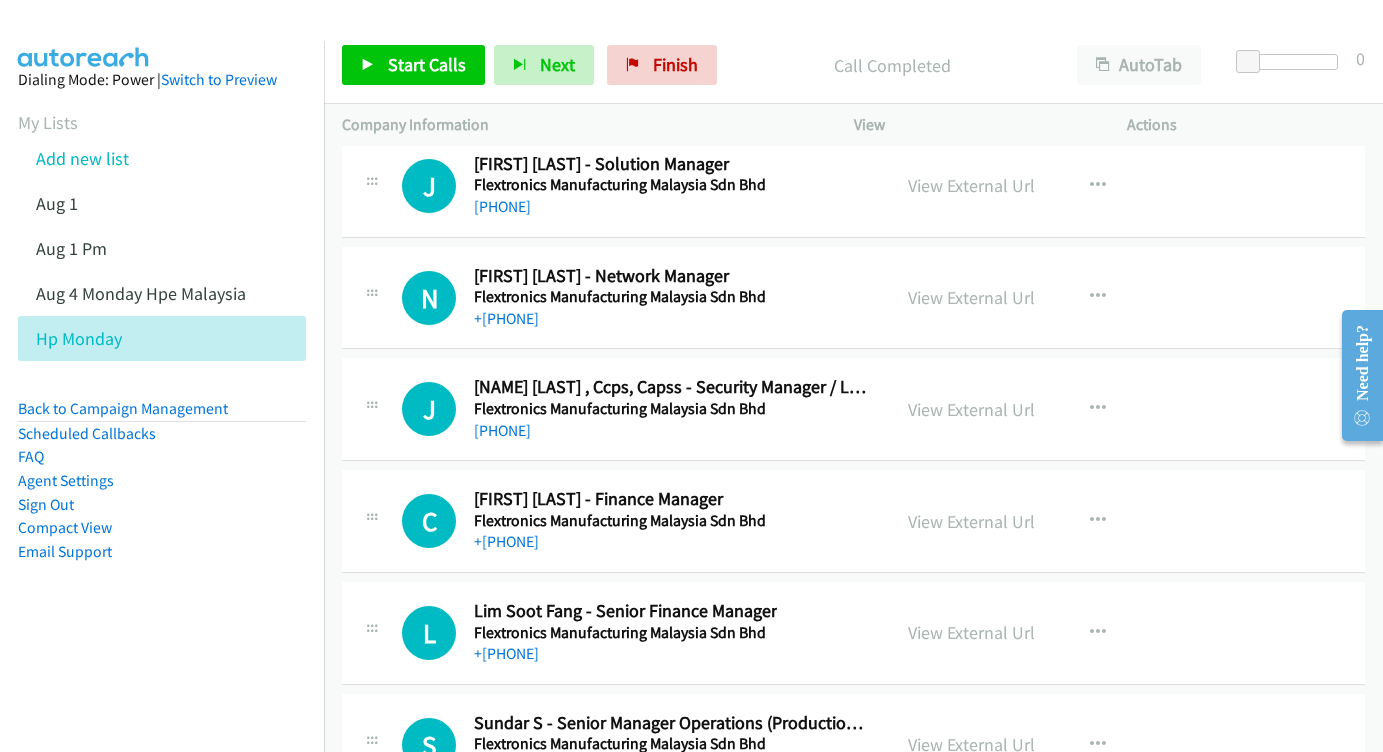 click on "View External Url" at bounding box center [971, 744] 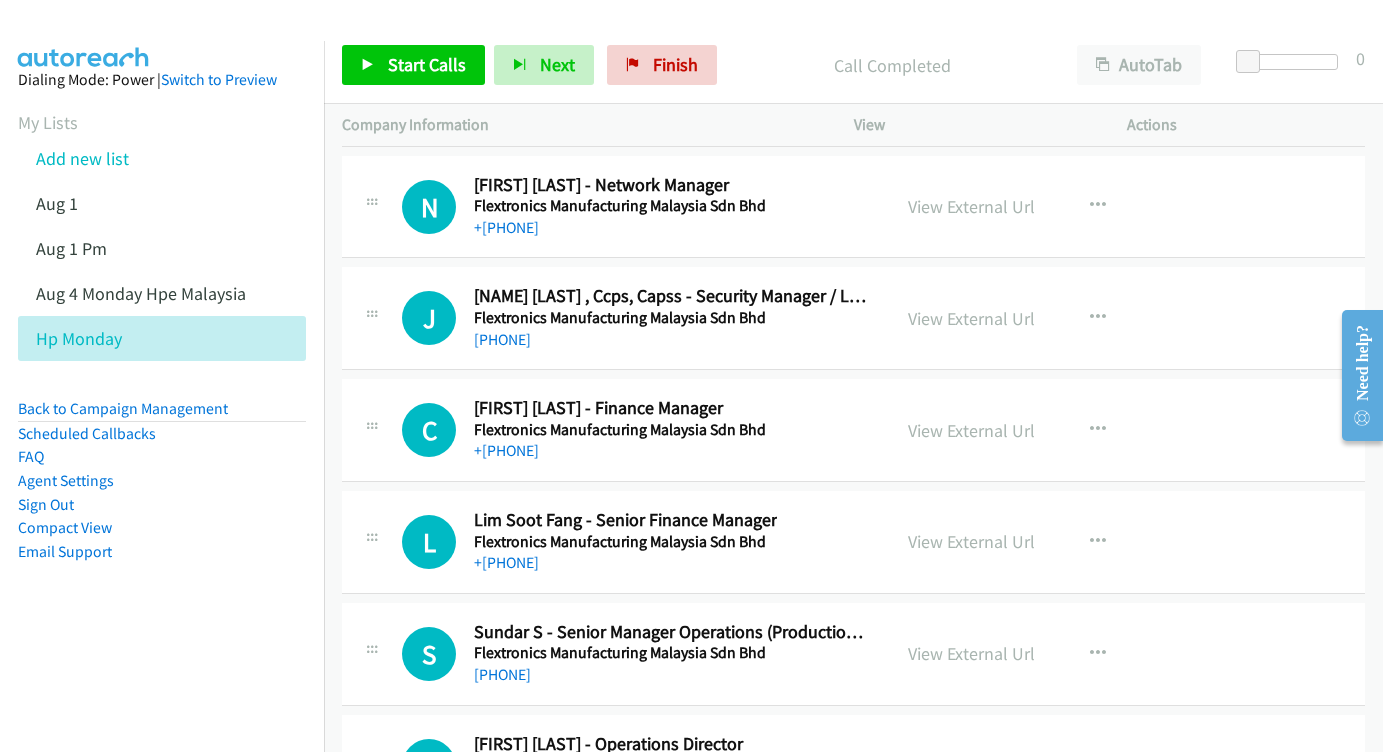scroll, scrollTop: 31621, scrollLeft: 0, axis: vertical 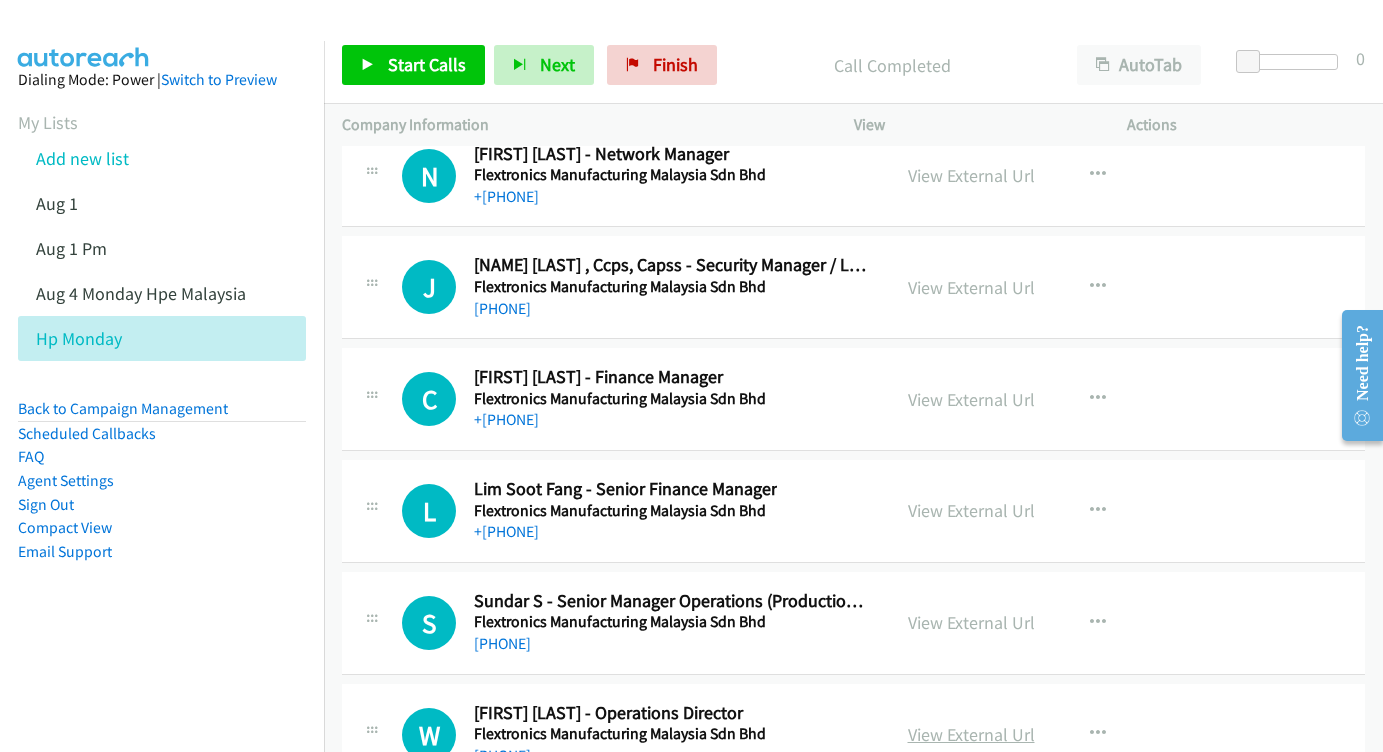 click on "View External Url" at bounding box center [971, 734] 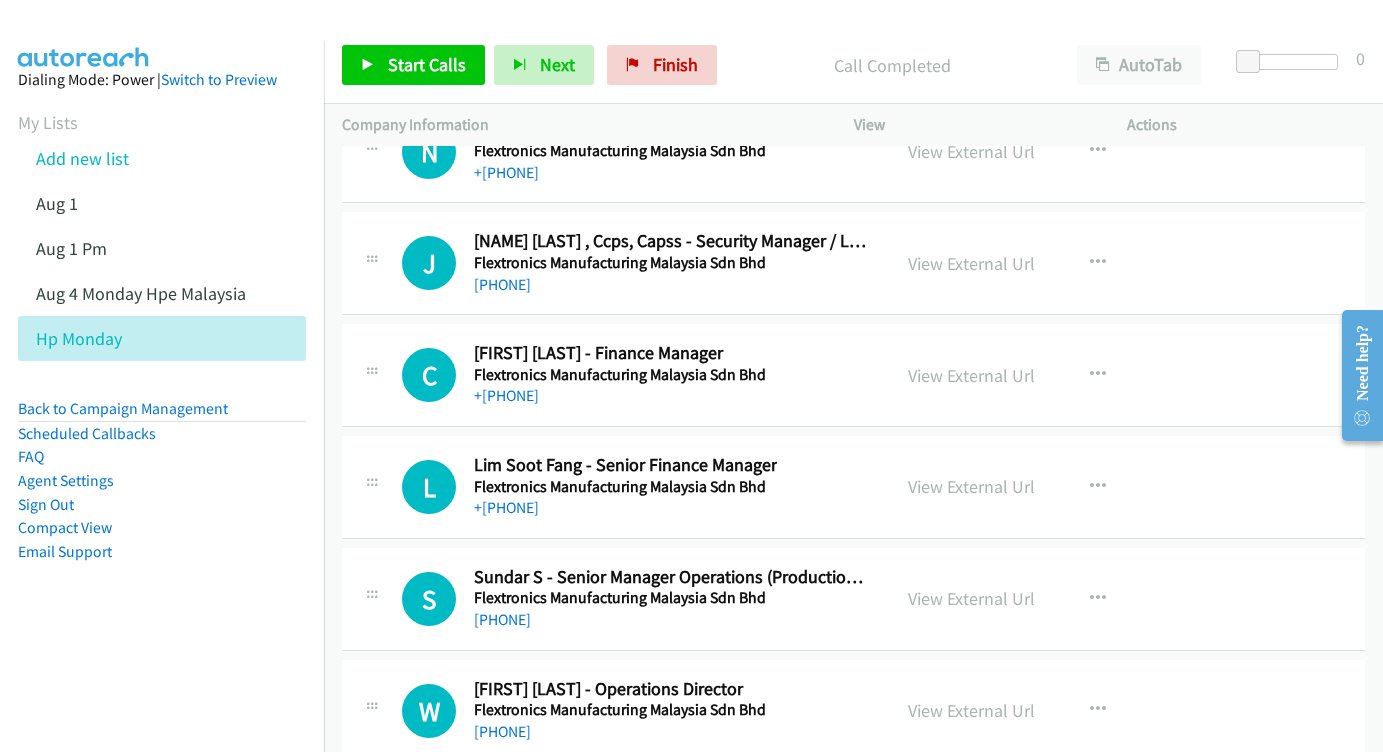 scroll, scrollTop: 31673, scrollLeft: 0, axis: vertical 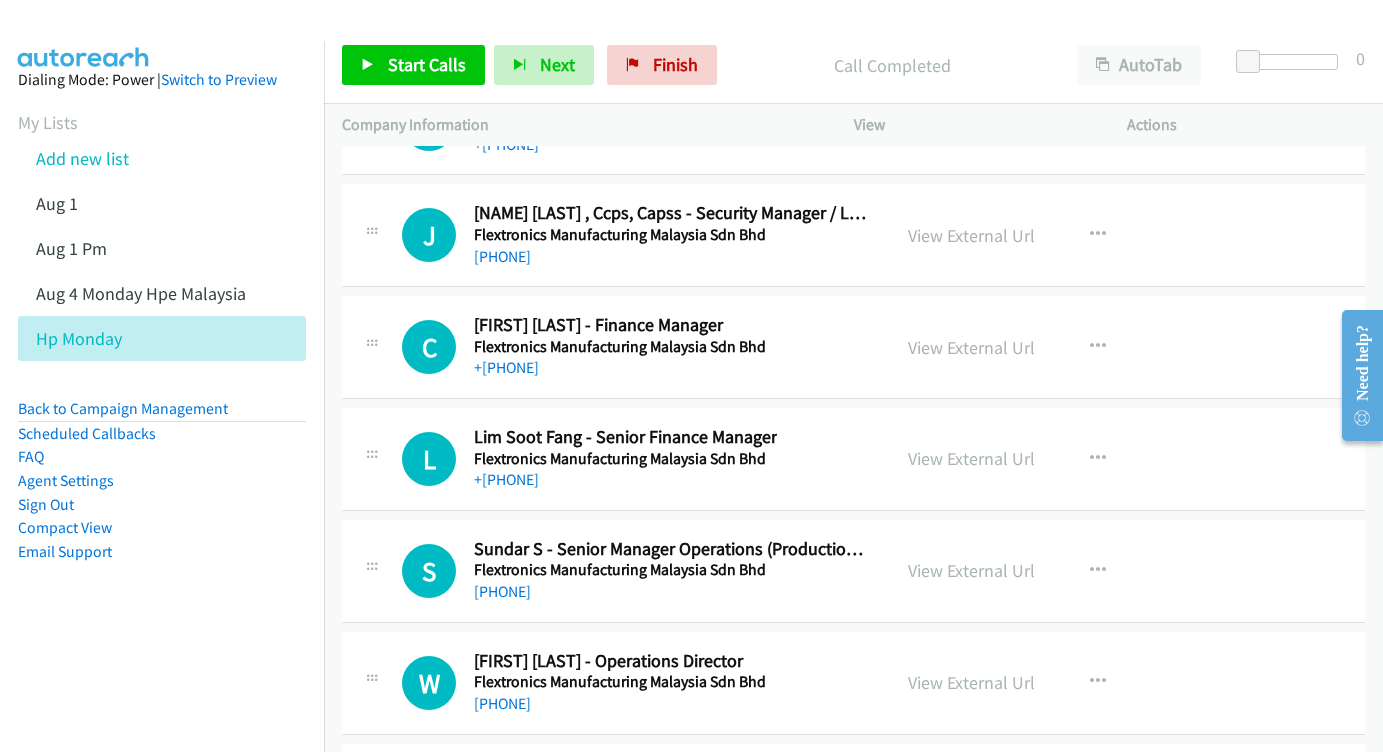 click on "View External Url" at bounding box center (971, 794) 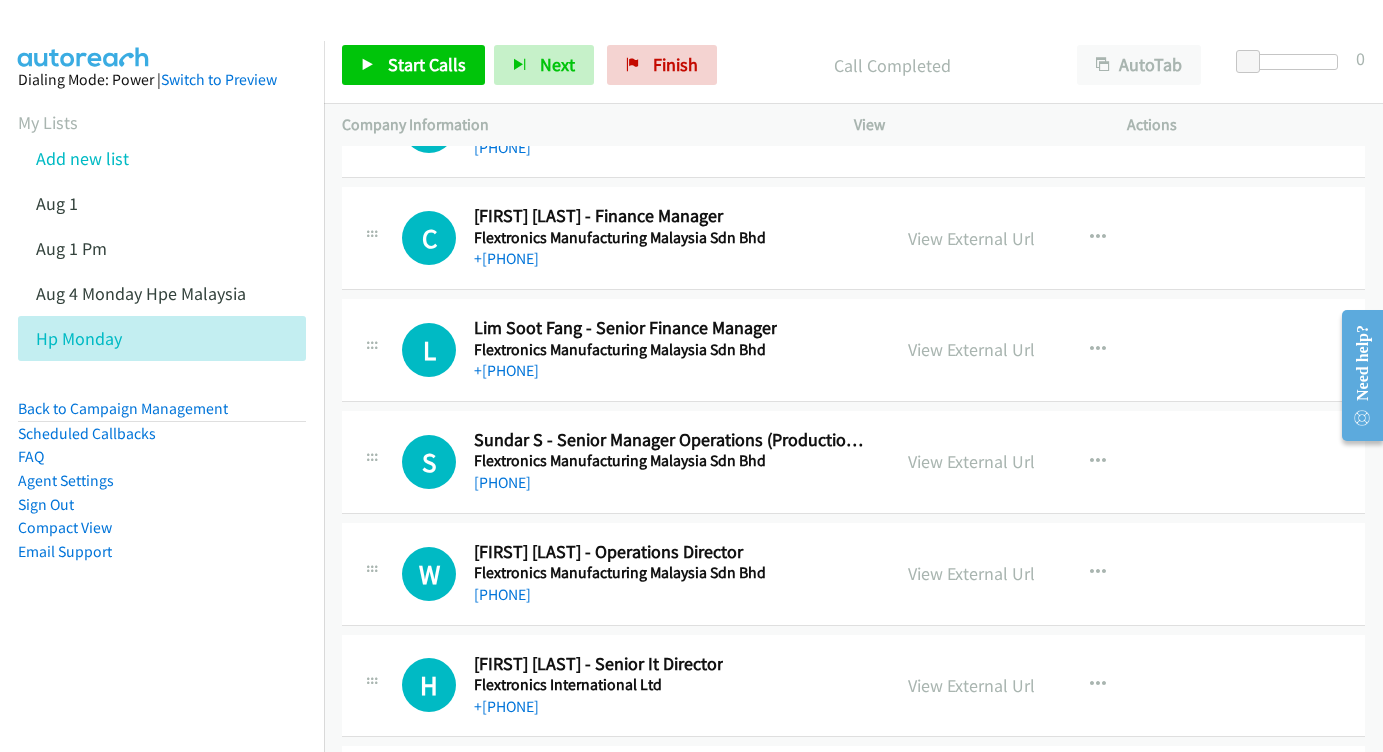 scroll, scrollTop: 31813, scrollLeft: 0, axis: vertical 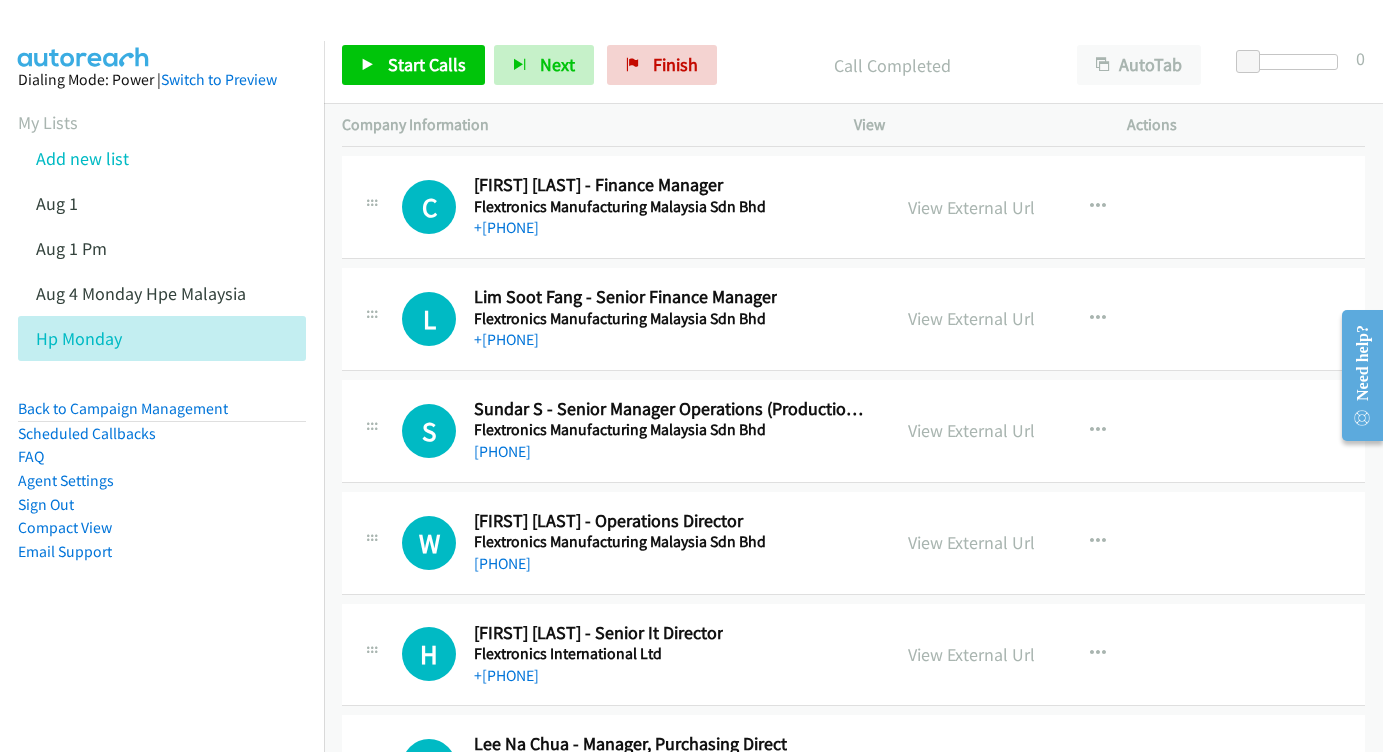 click on "View External Url" at bounding box center (971, 766) 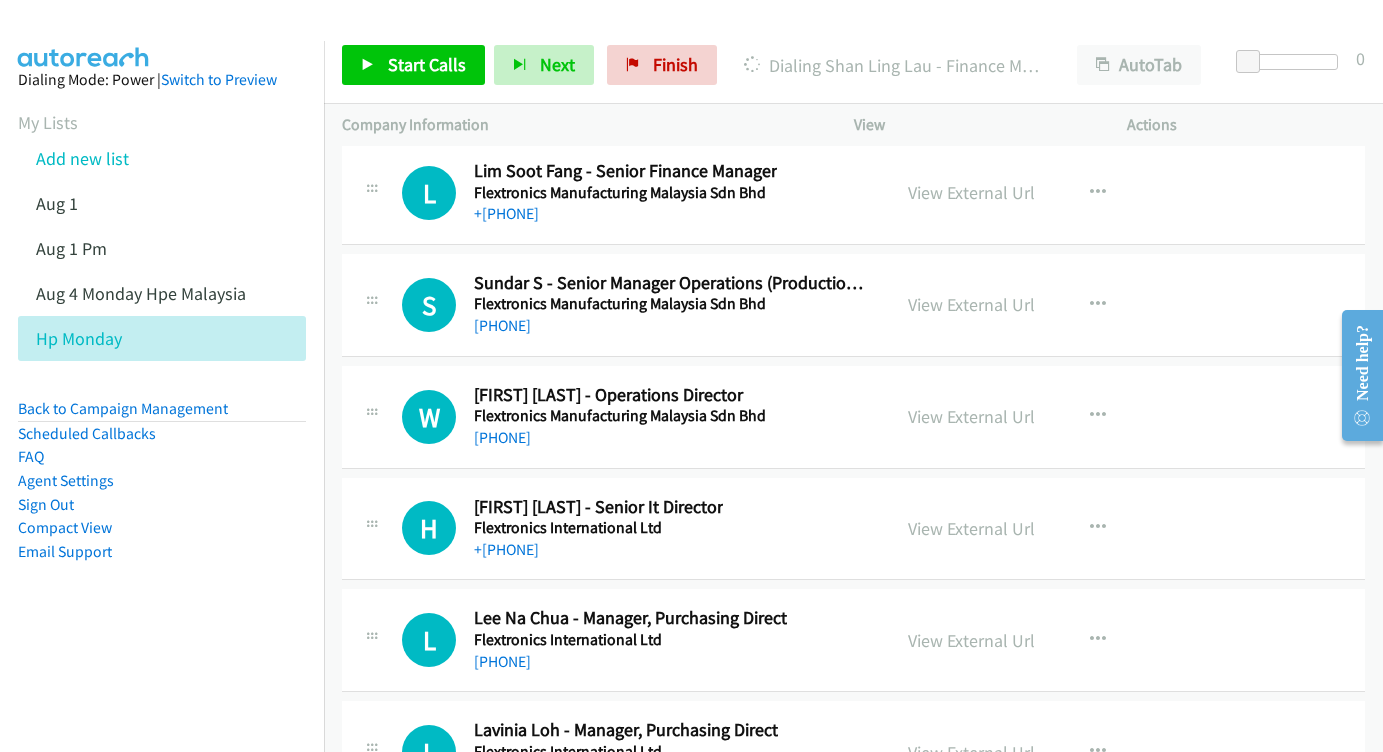 scroll, scrollTop: 31954, scrollLeft: 0, axis: vertical 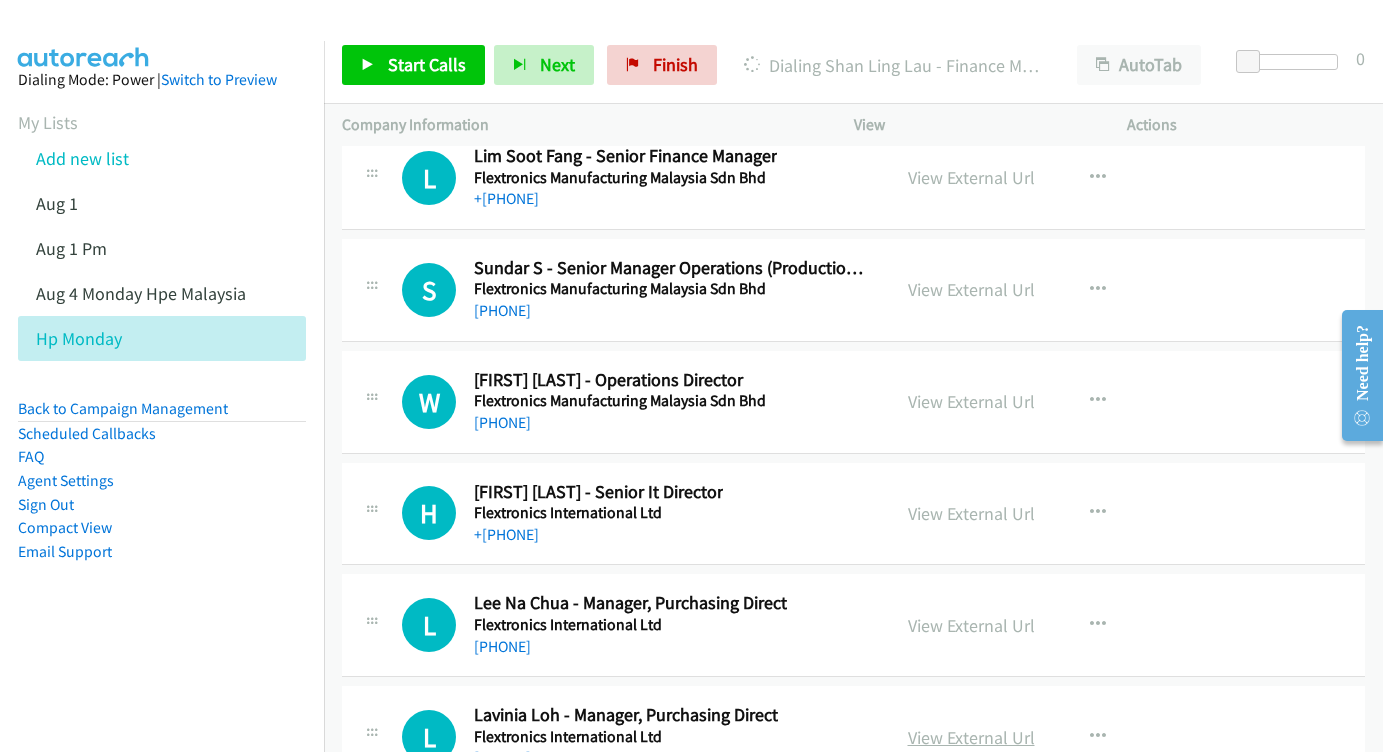 click on "View External Url" at bounding box center (971, 737) 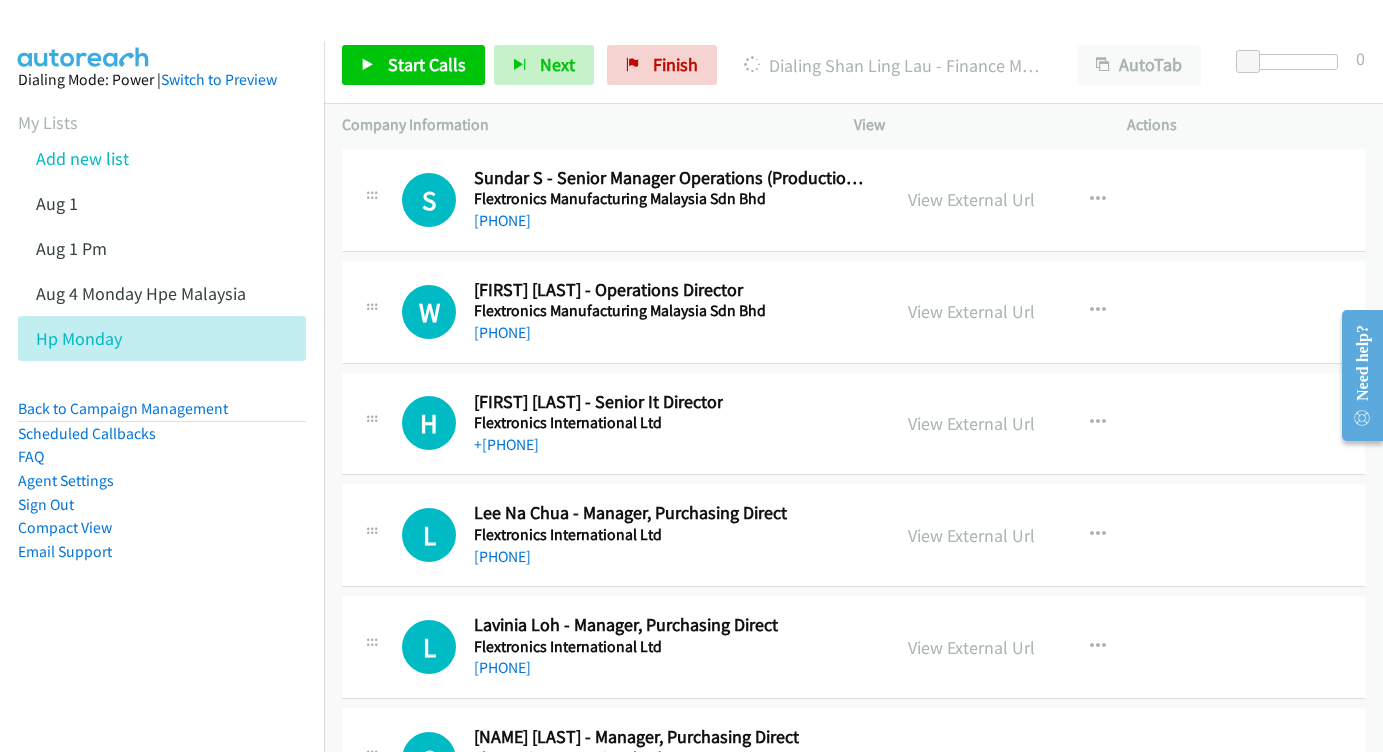 scroll, scrollTop: 32045, scrollLeft: 0, axis: vertical 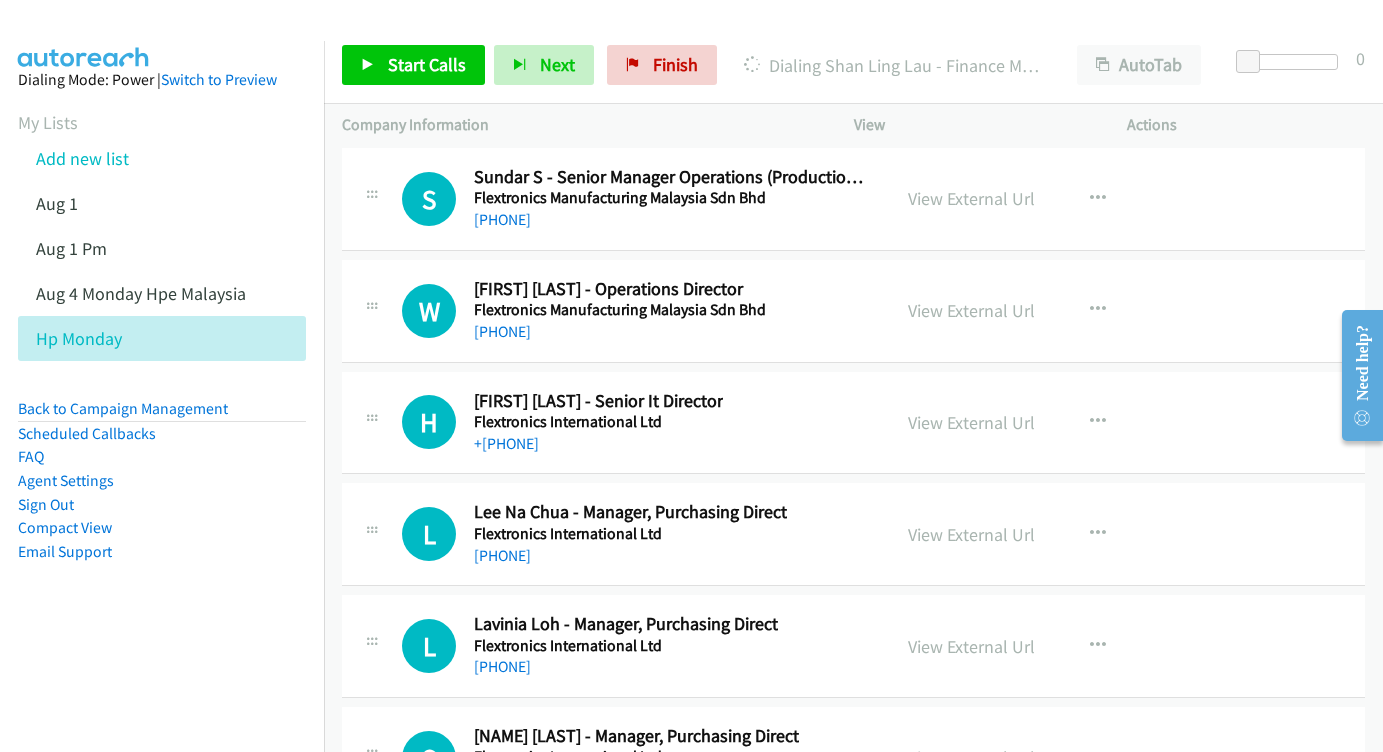 click on "View External Url" at bounding box center (971, 757) 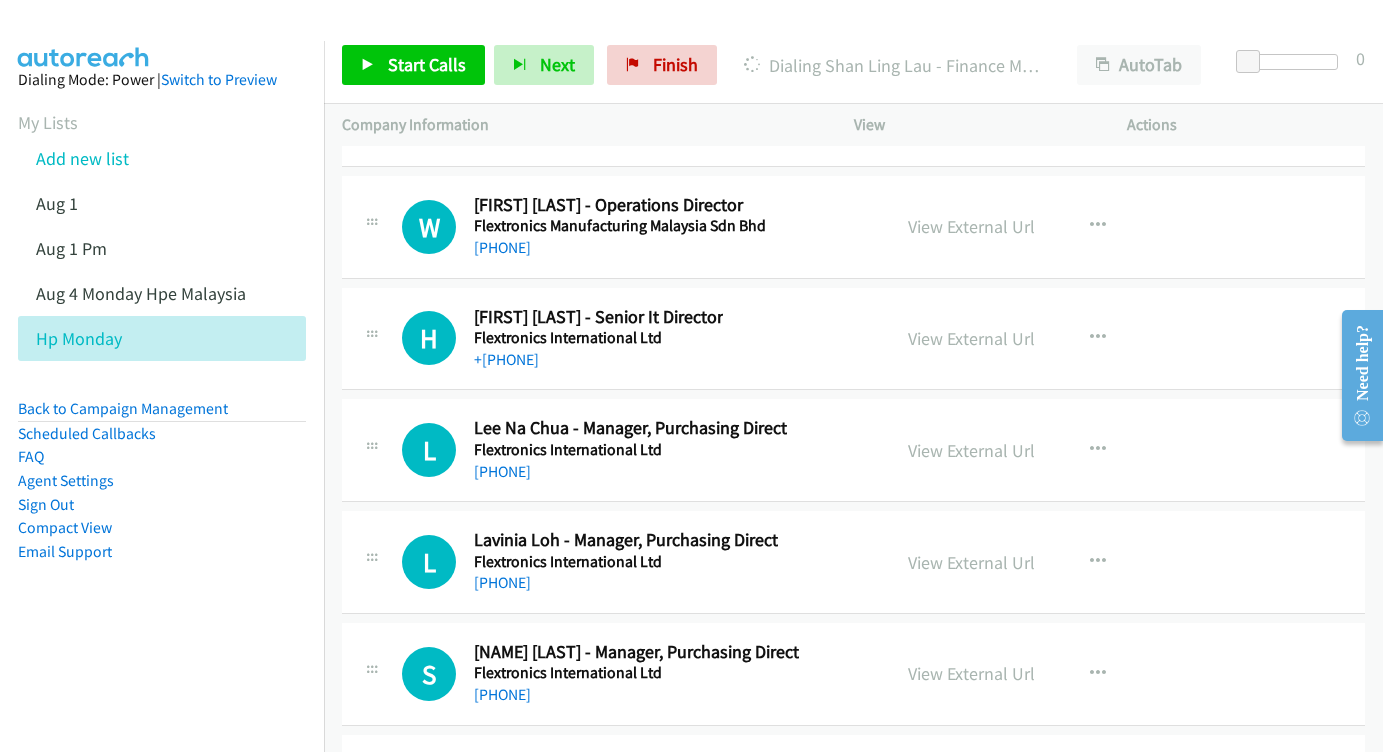 scroll, scrollTop: 32163, scrollLeft: 0, axis: vertical 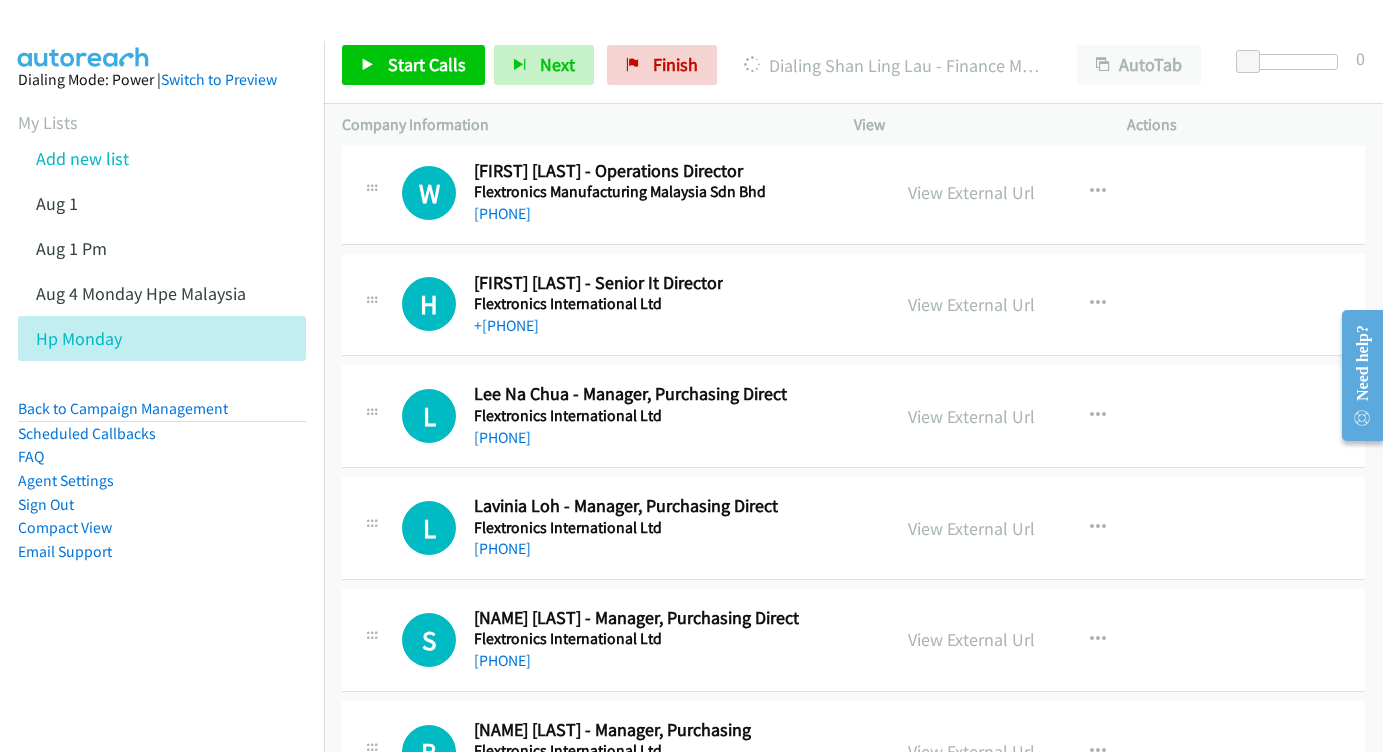 click on "View External Url" at bounding box center (971, 751) 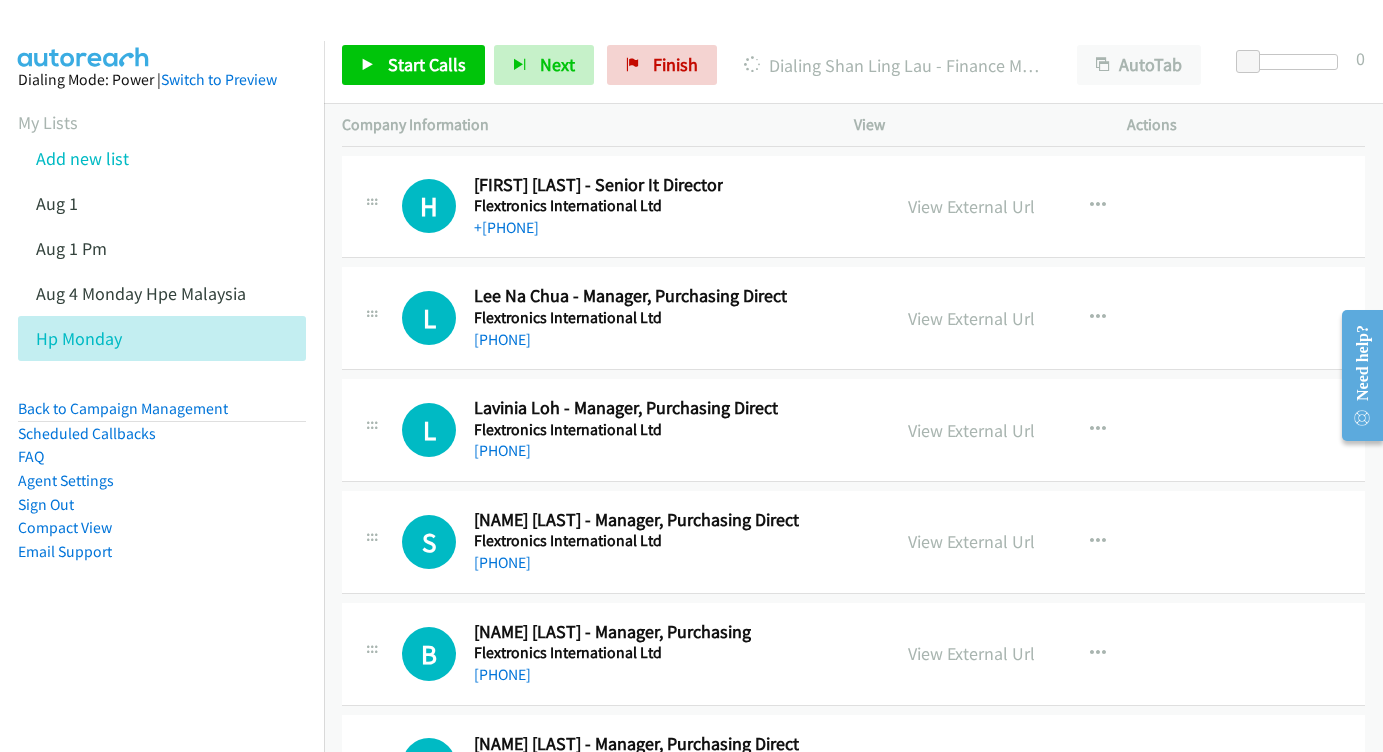 scroll, scrollTop: 32262, scrollLeft: 0, axis: vertical 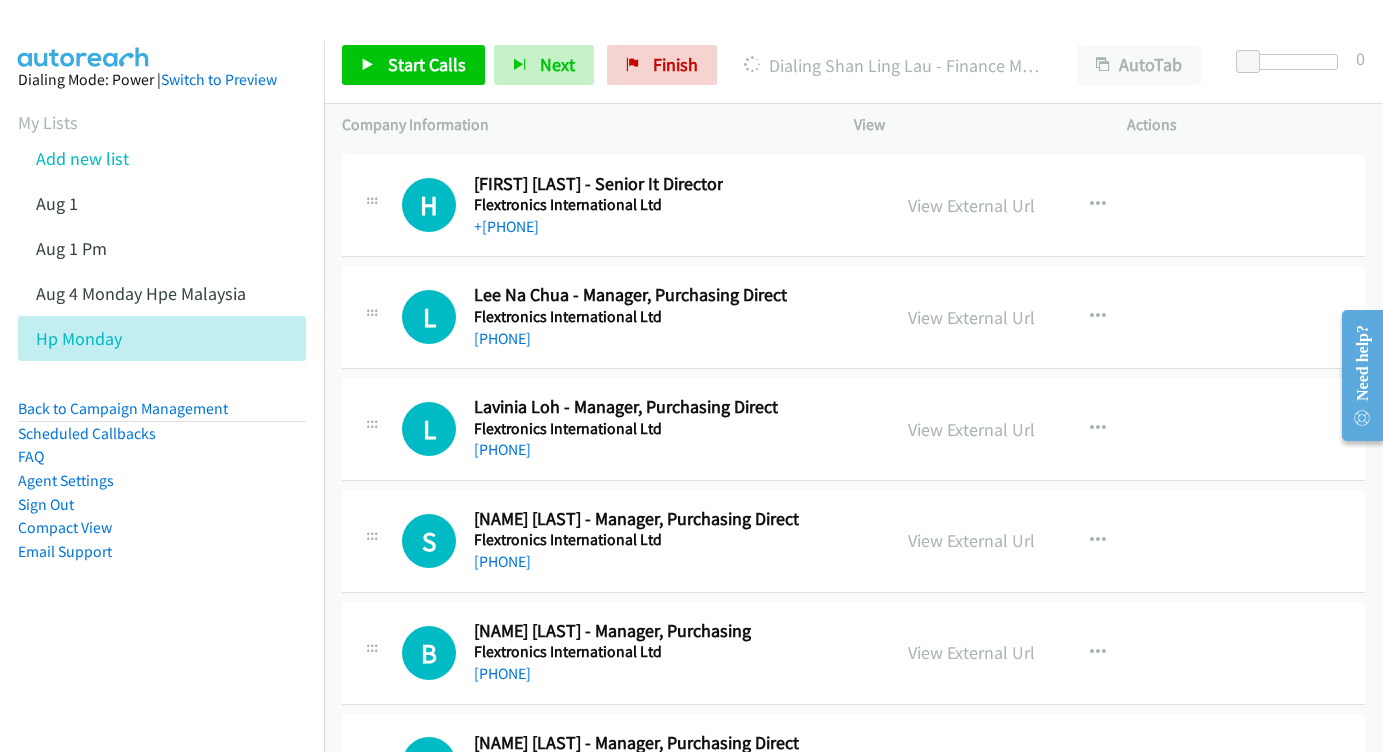 click on "View External Url" at bounding box center (971, 764) 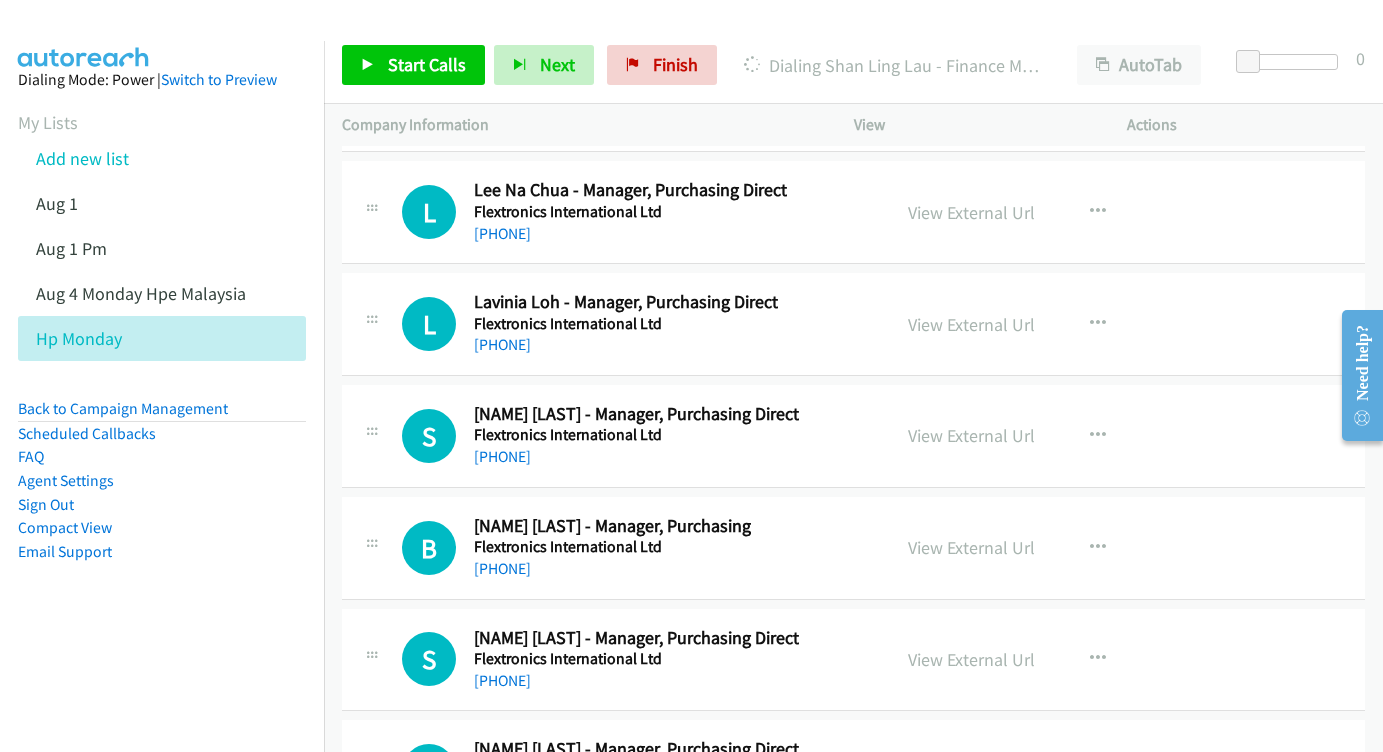scroll, scrollTop: 32368, scrollLeft: 0, axis: vertical 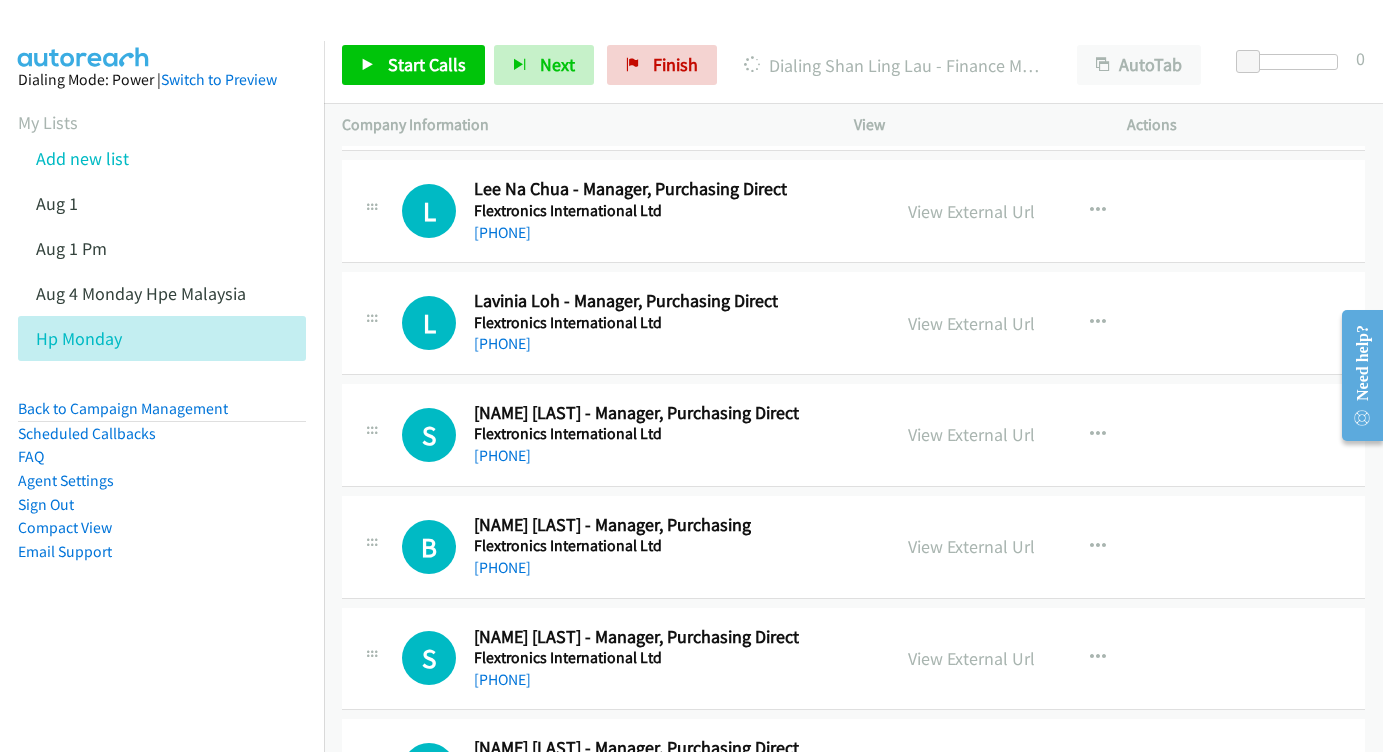 click on "View External Url" at bounding box center [971, 770] 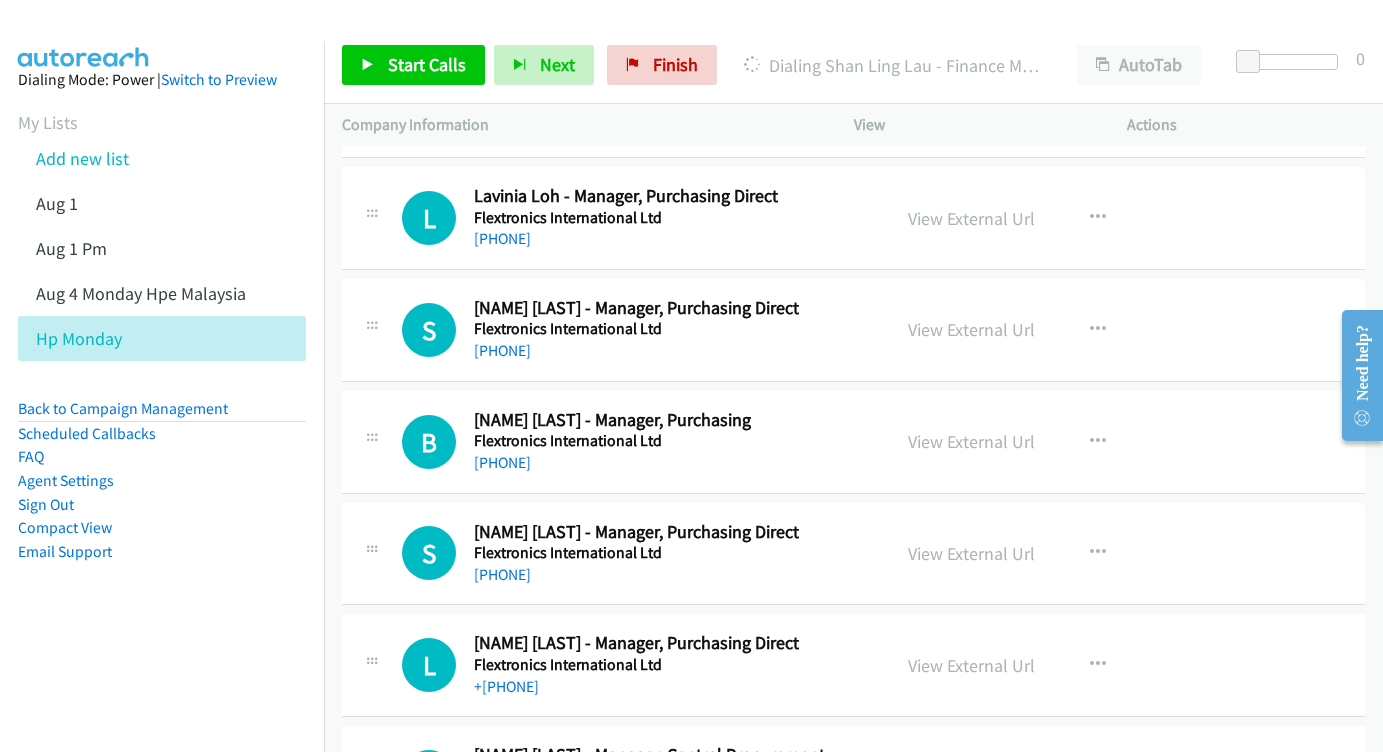 scroll, scrollTop: 32475, scrollLeft: 0, axis: vertical 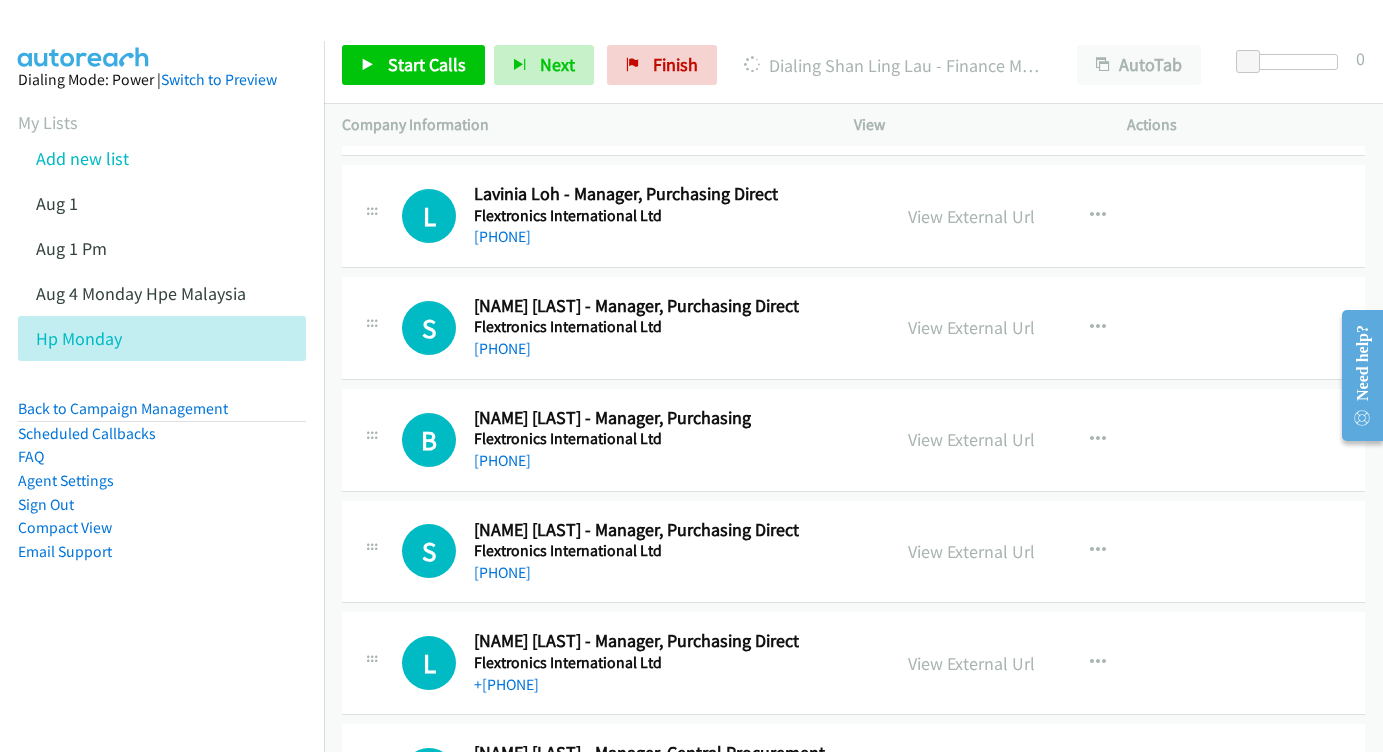 click on "View External Url" at bounding box center (971, 775) 